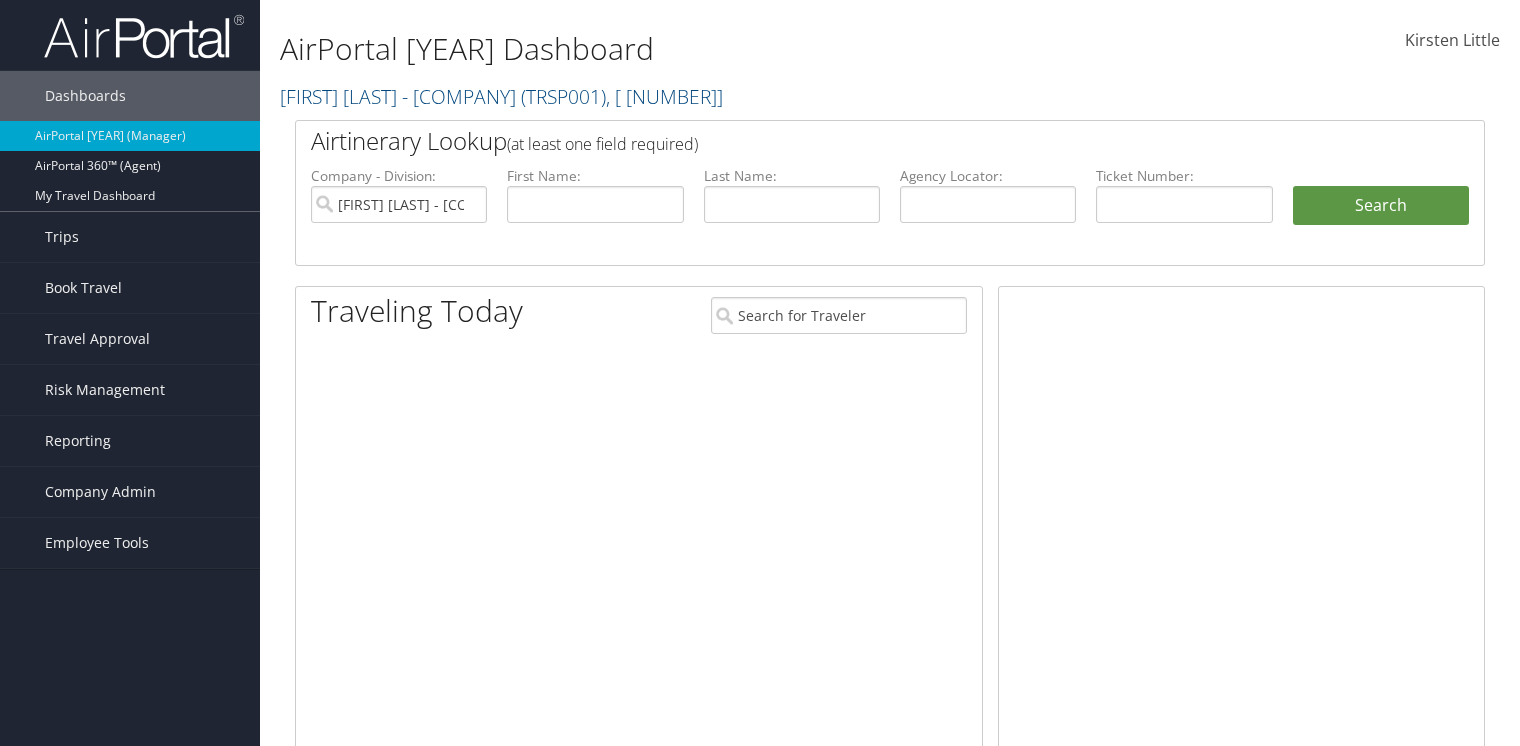 scroll, scrollTop: 0, scrollLeft: 0, axis: both 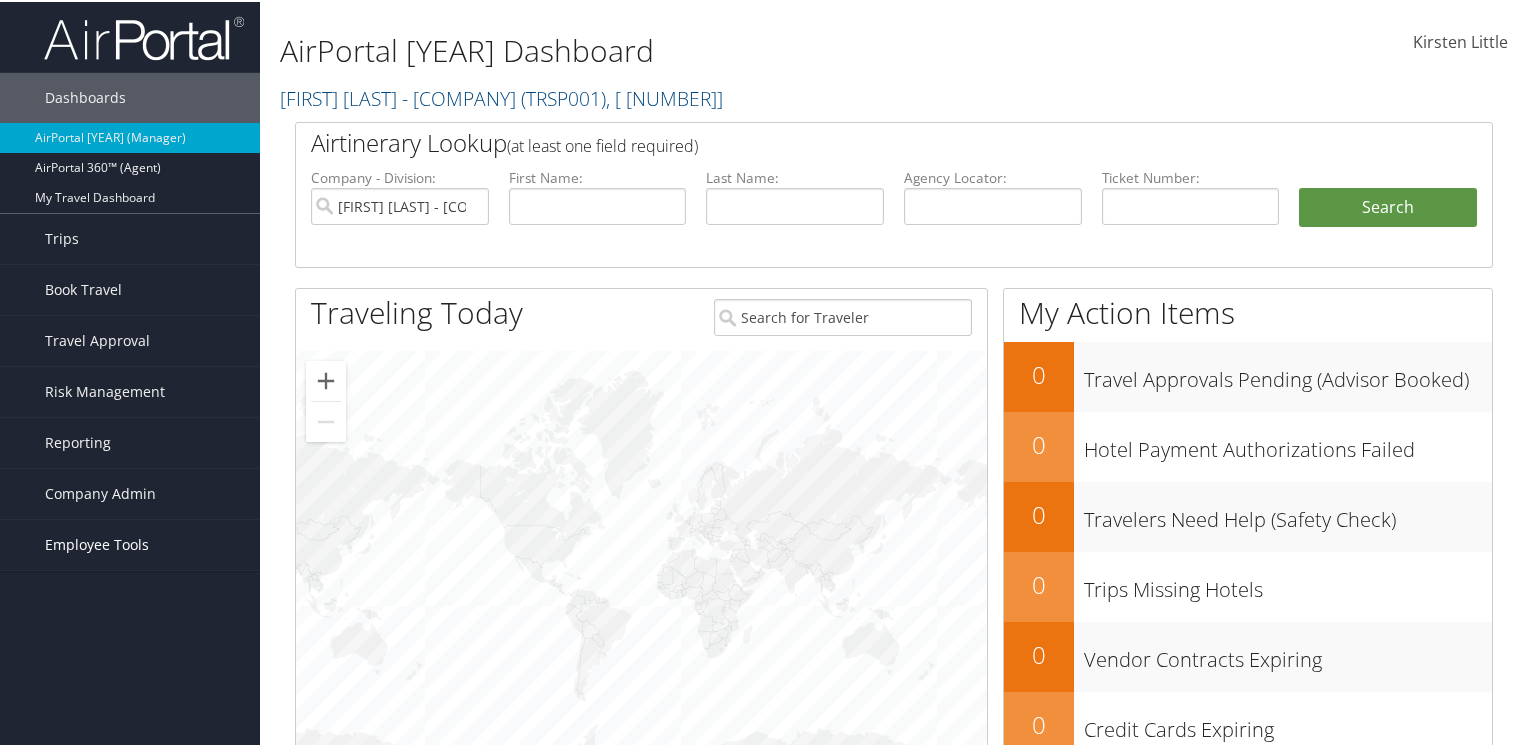 click on "Employee Tools" at bounding box center [97, 543] 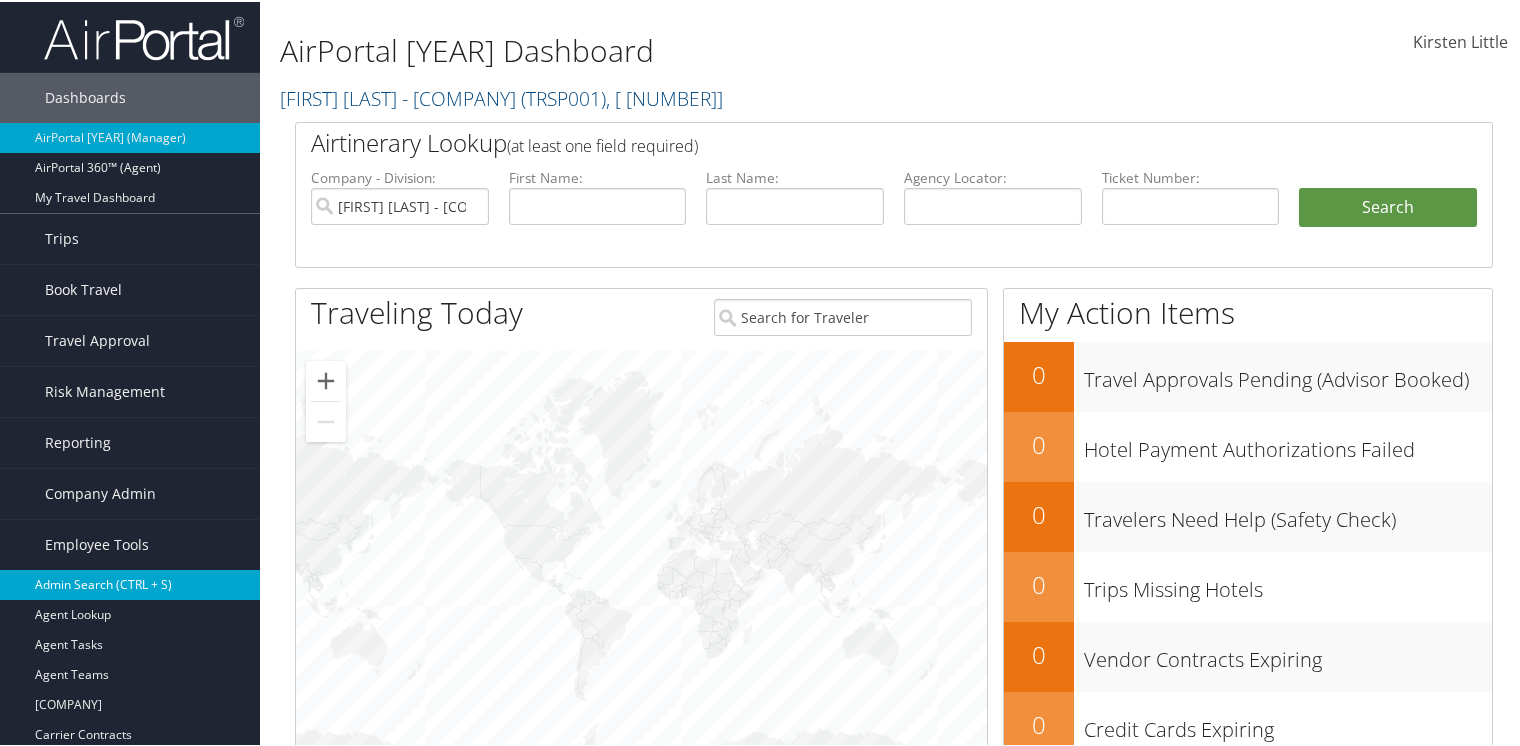click on "Admin Search (CTRL + S)" at bounding box center (130, 583) 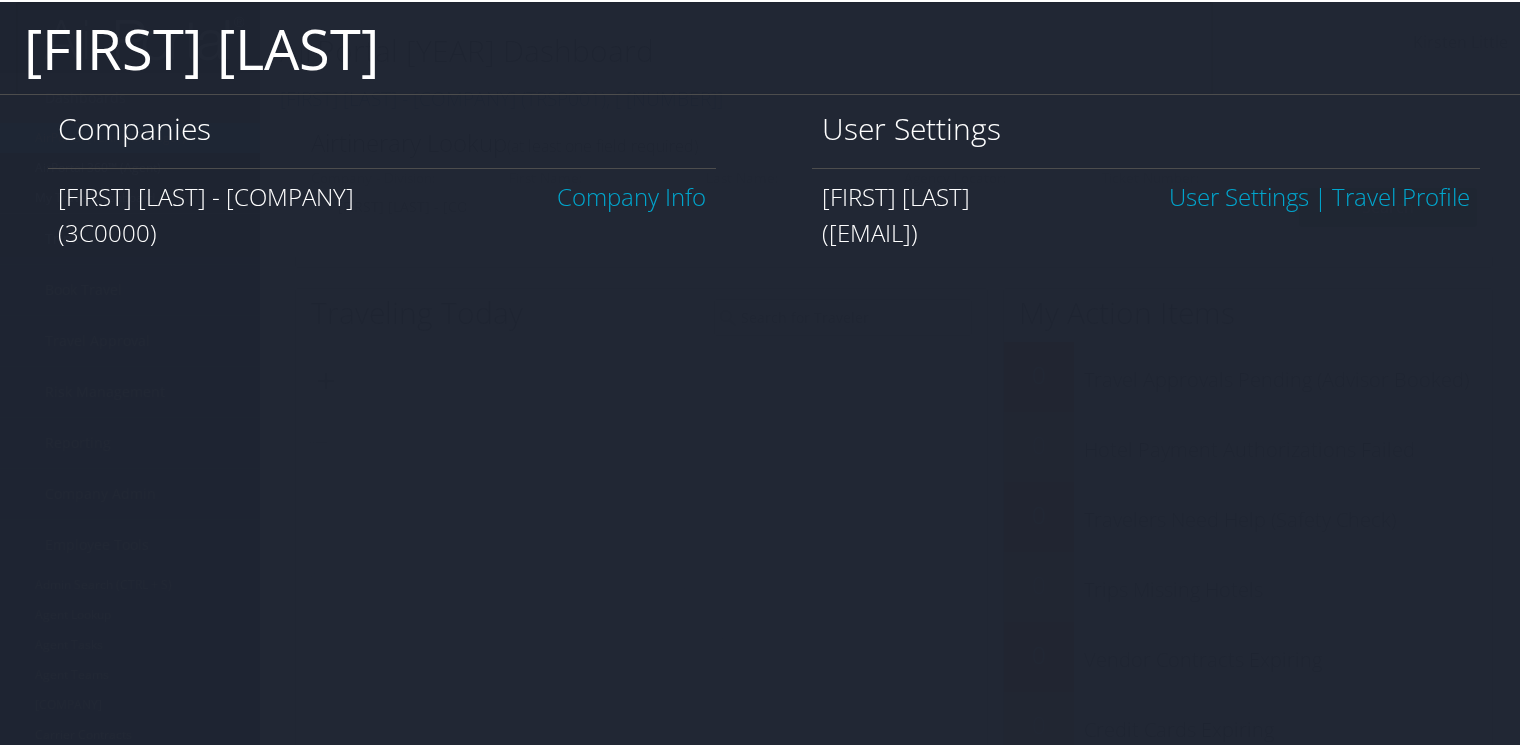 type on "cathy major" 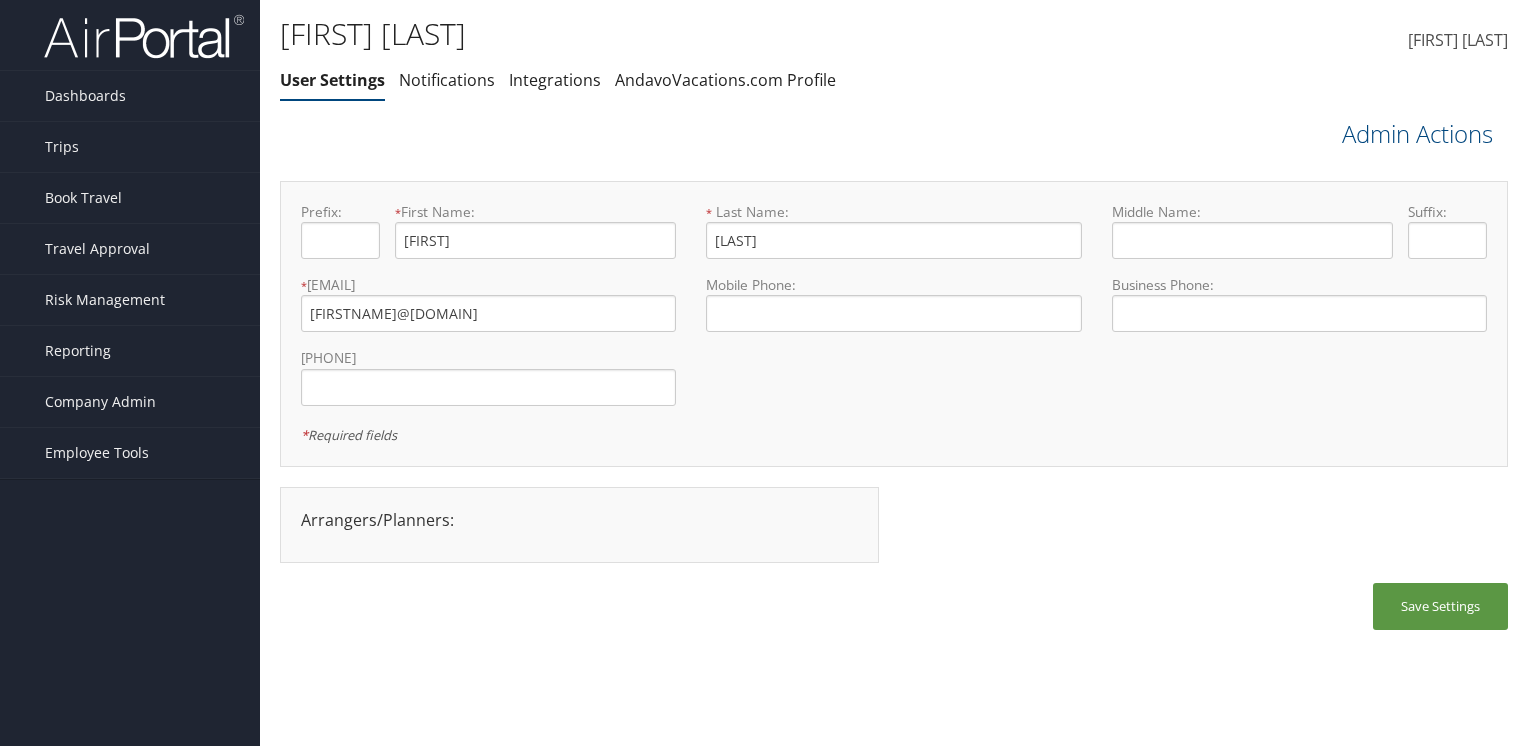scroll, scrollTop: 0, scrollLeft: 0, axis: both 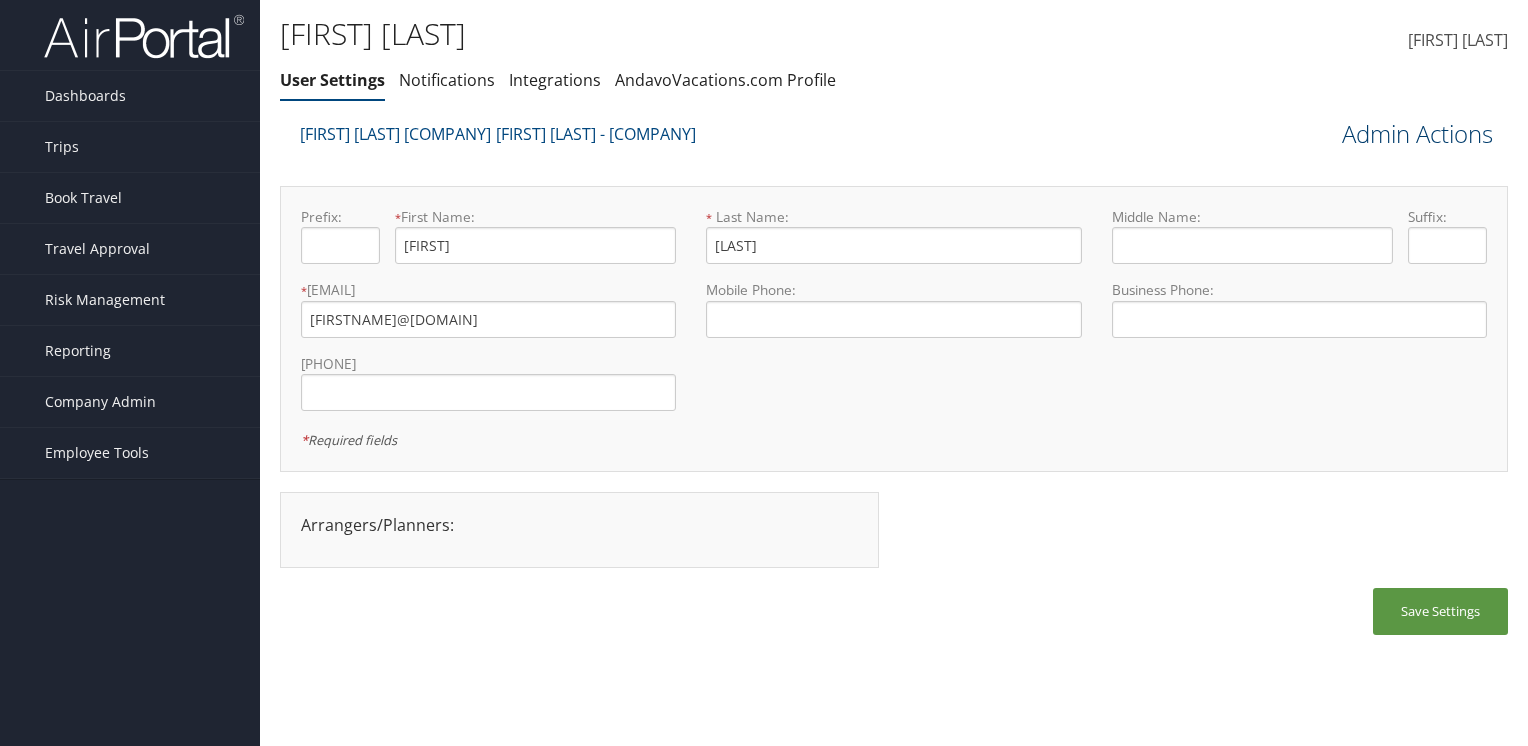 click on "Admin Actions" at bounding box center [1417, 134] 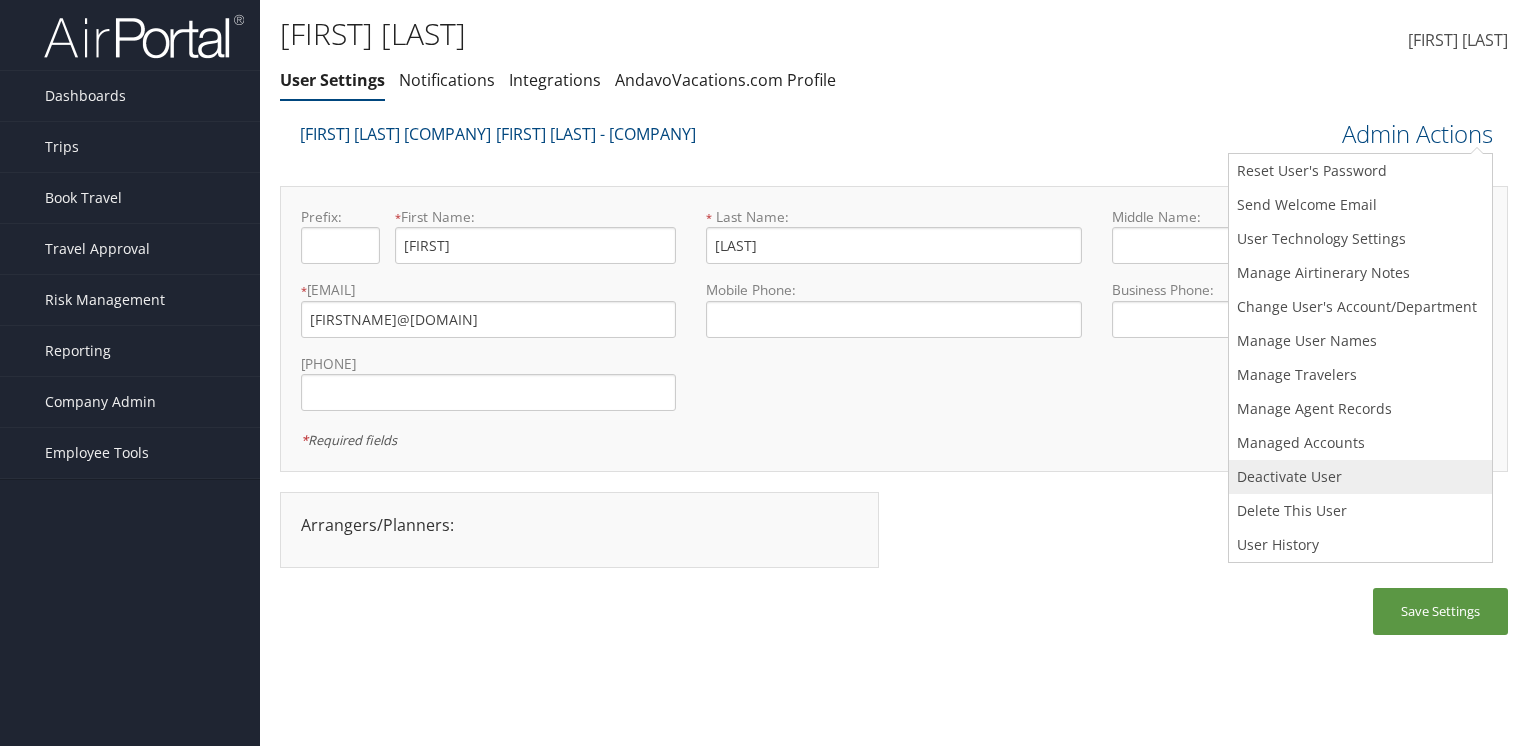 click on "Deactivate User" at bounding box center (1360, 171) 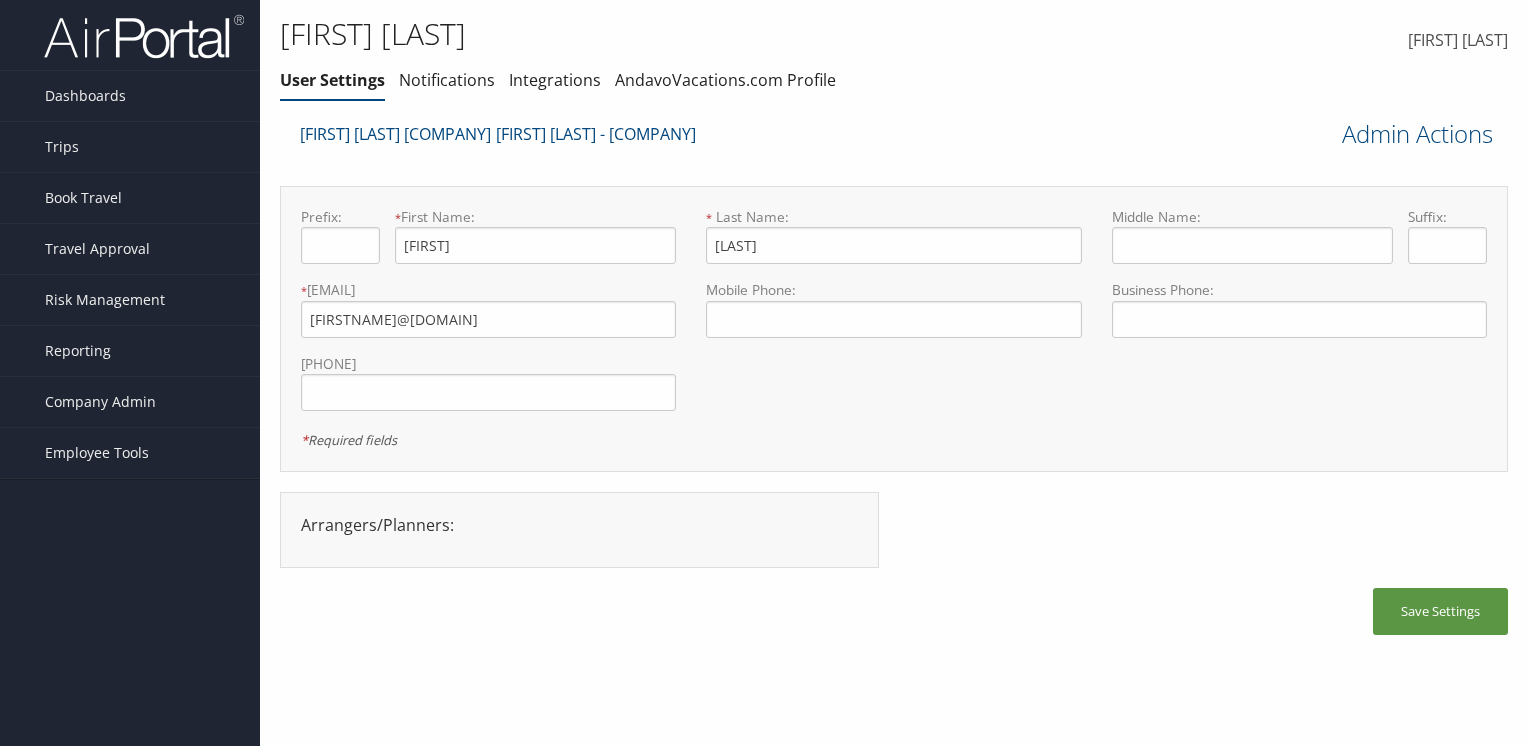 click at bounding box center [764, 373] 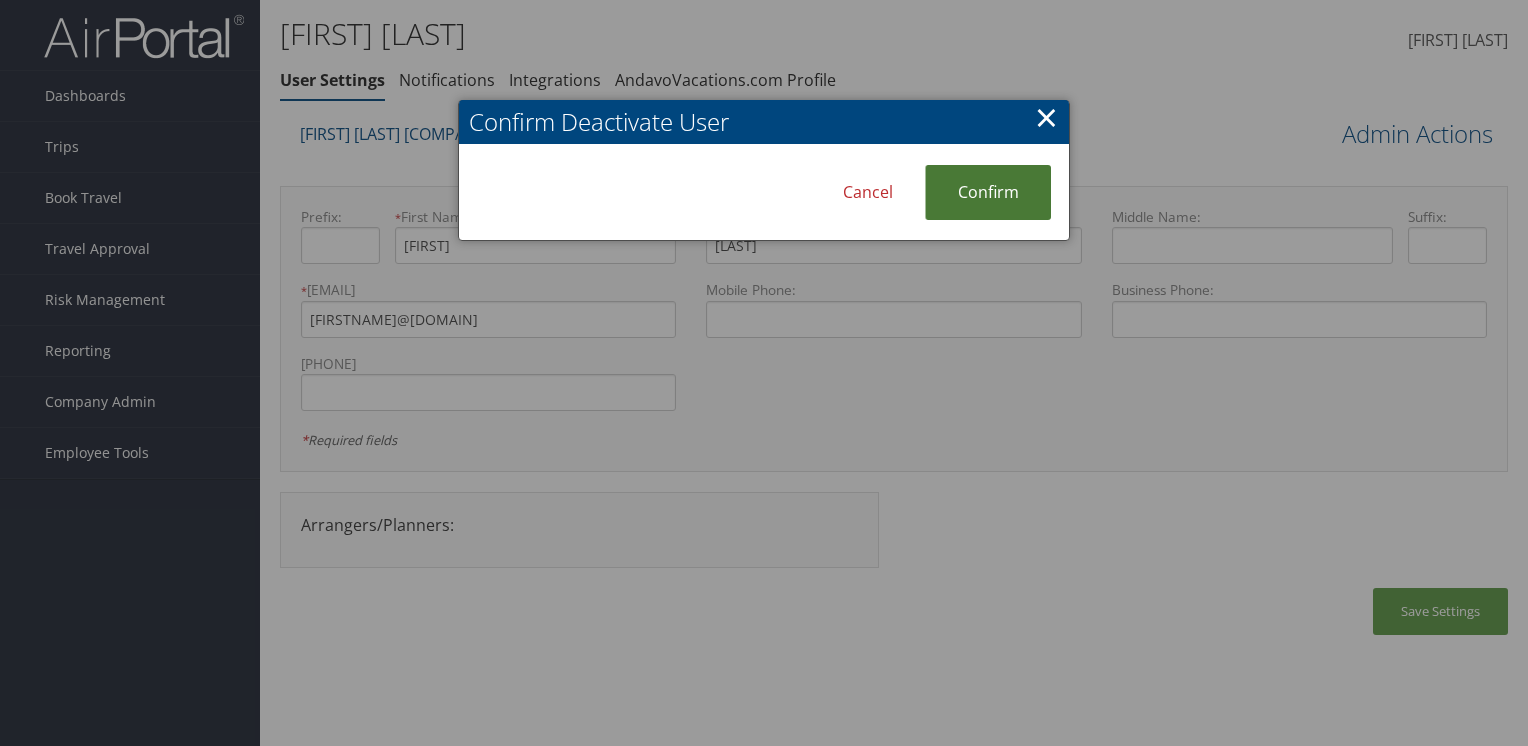 click on "Confirm" at bounding box center (988, 192) 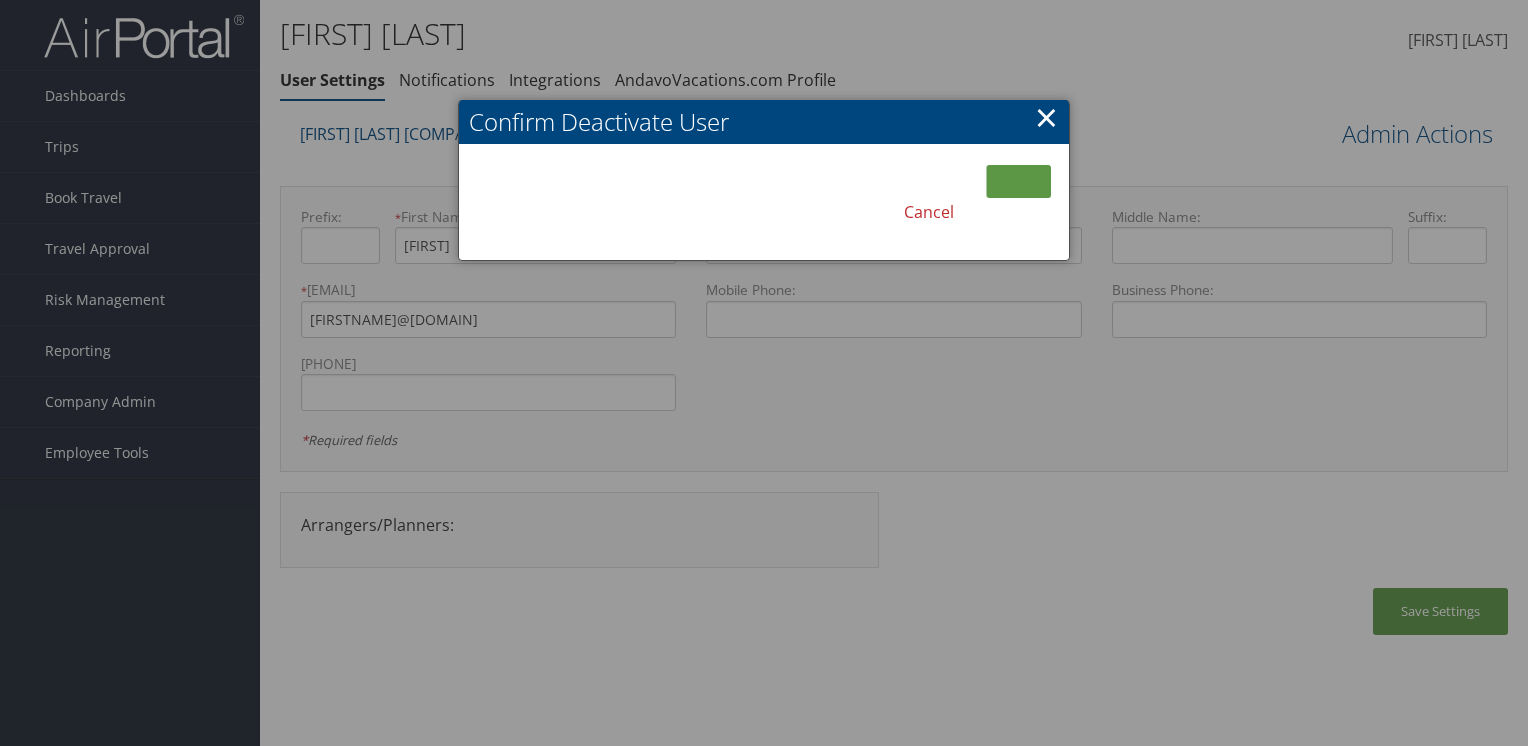 click on "×" at bounding box center (1046, 117) 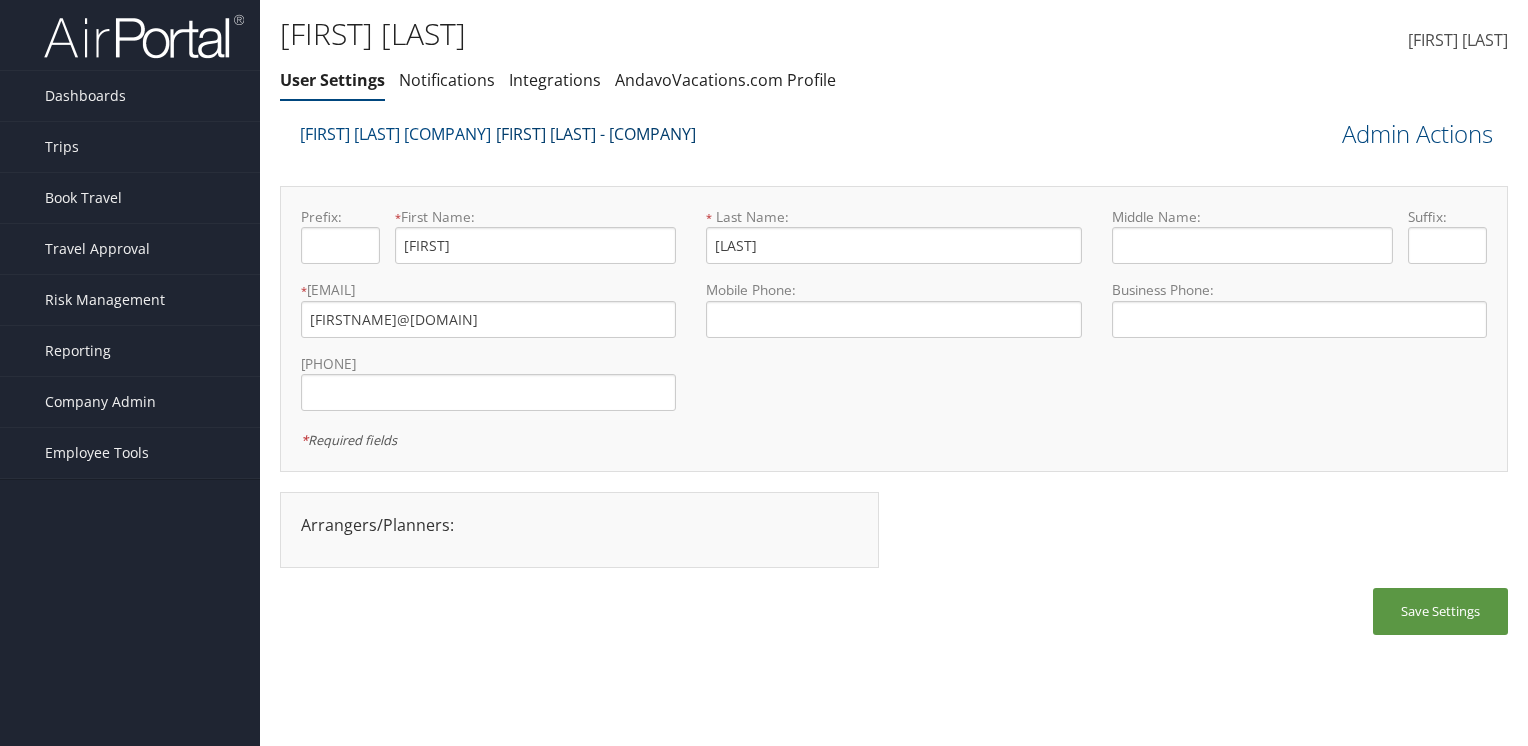 click on "Cathy Major - Cerulean World Travel" at bounding box center (596, 134) 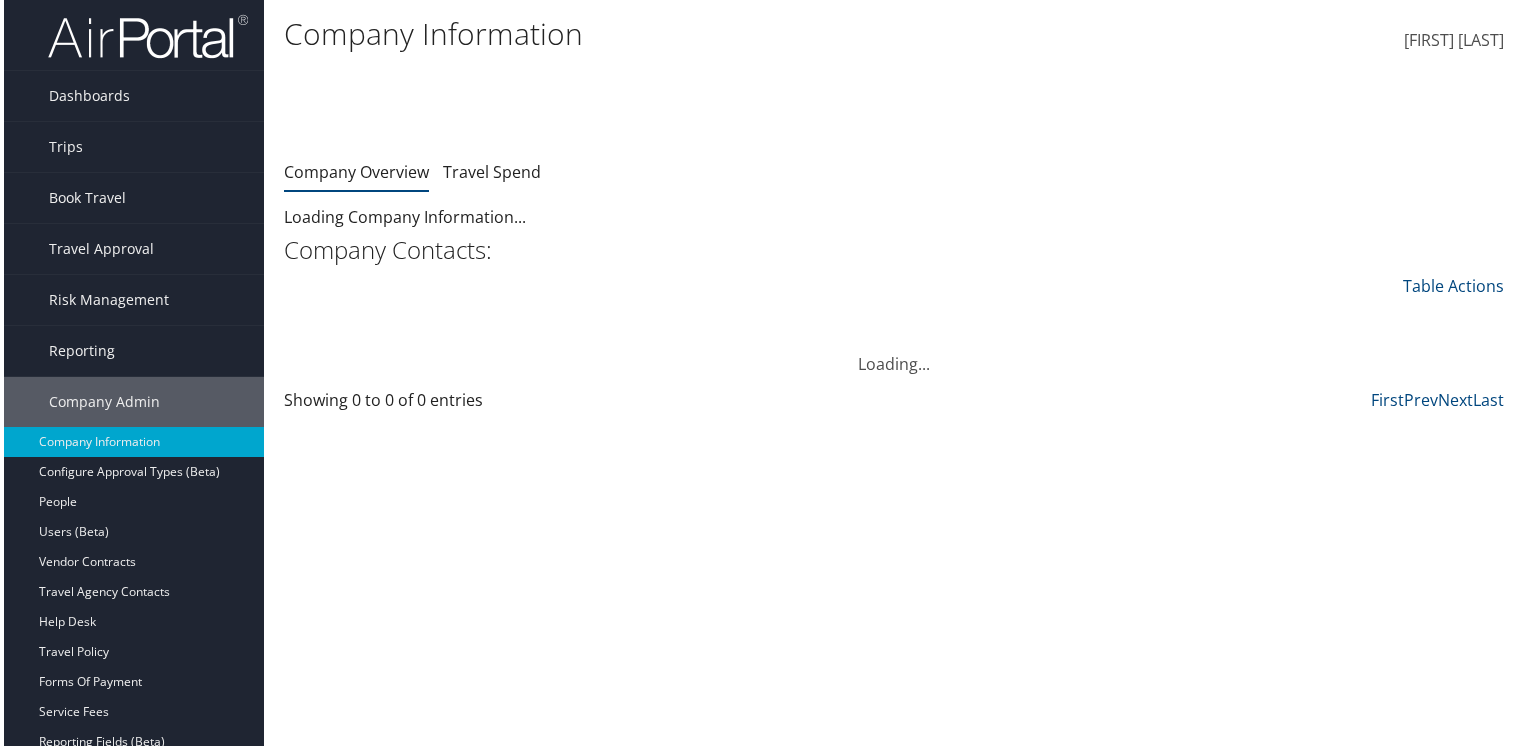 scroll, scrollTop: 0, scrollLeft: 0, axis: both 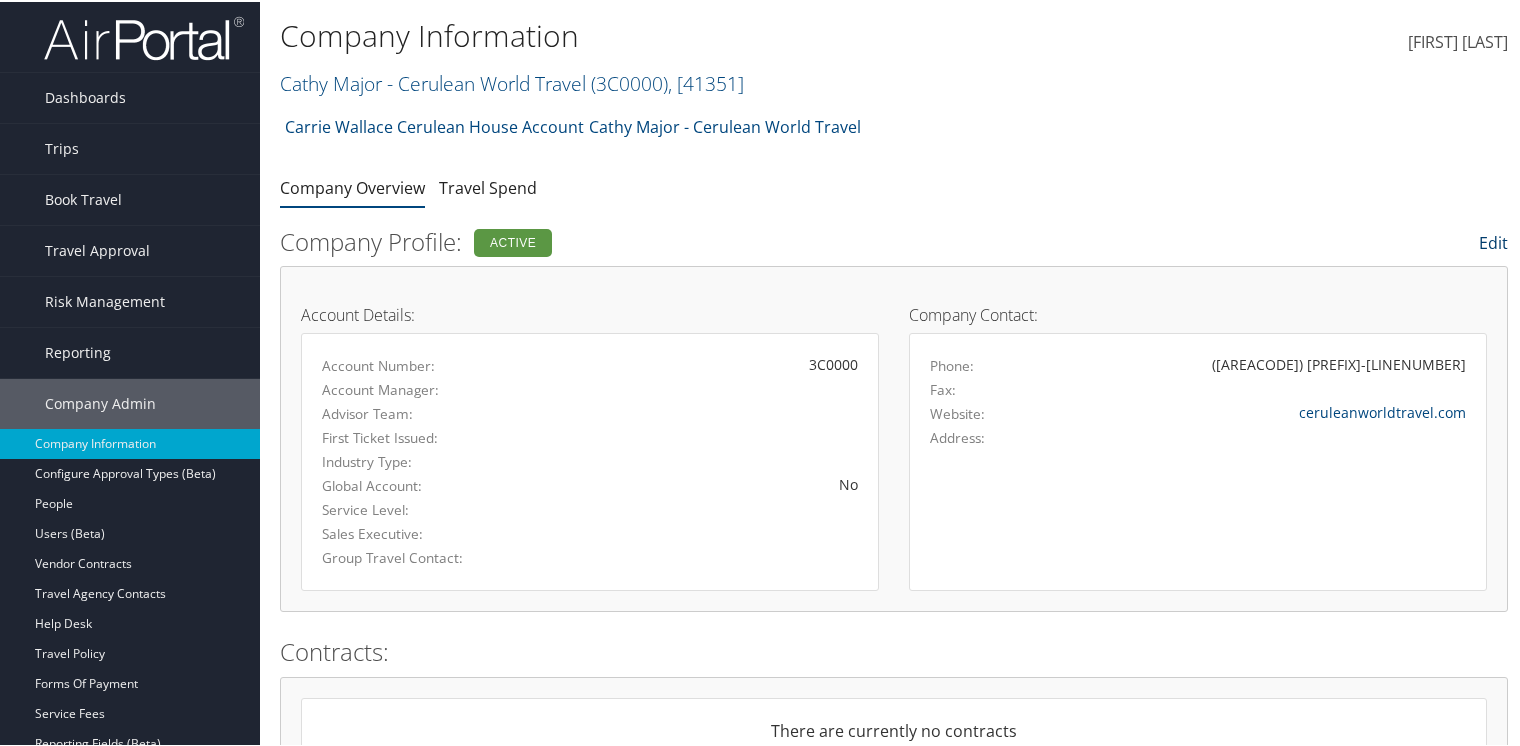 click on "Edit" at bounding box center (1493, 241) 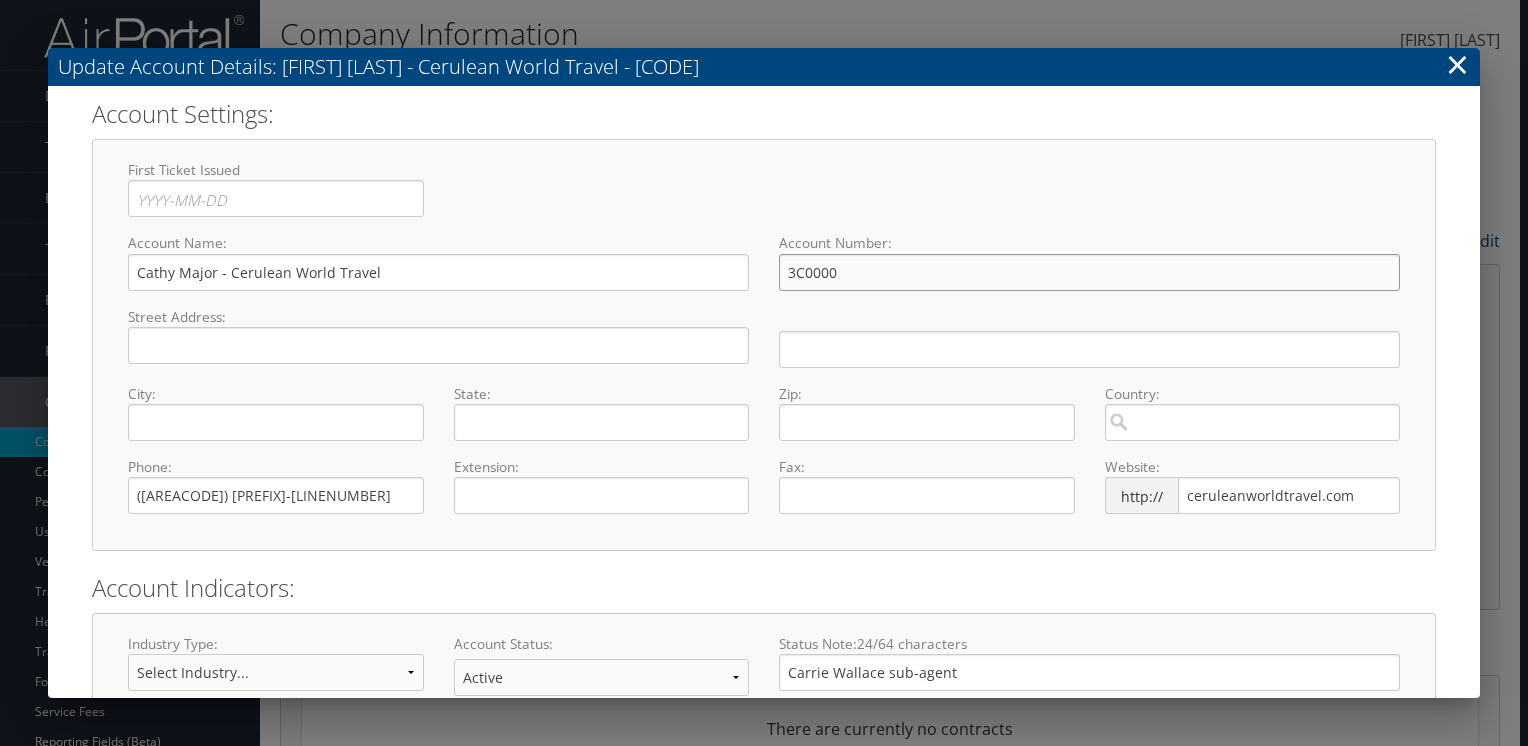 click on "3C0000" at bounding box center [1089, 272] 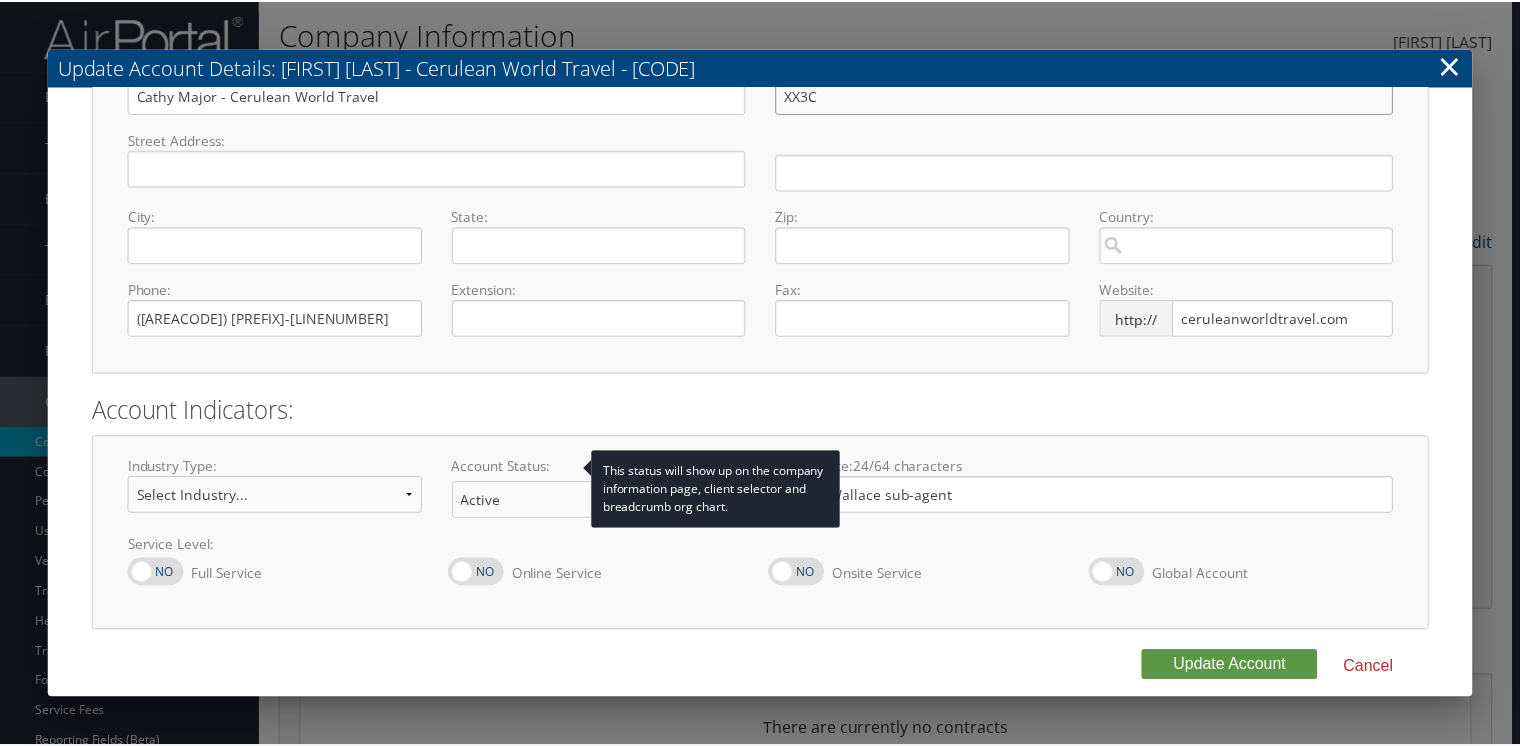 scroll, scrollTop: 191, scrollLeft: 0, axis: vertical 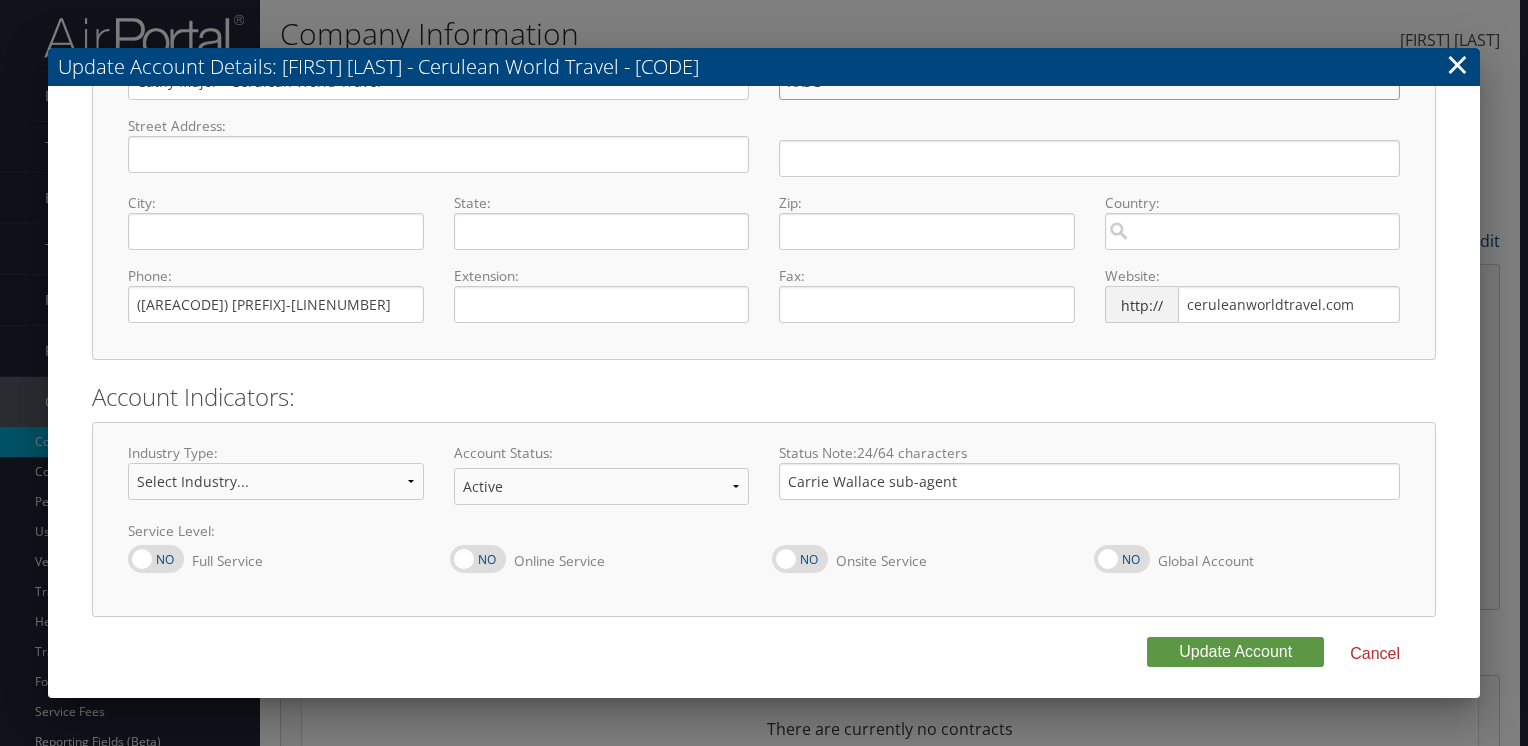 type on "XX3C" 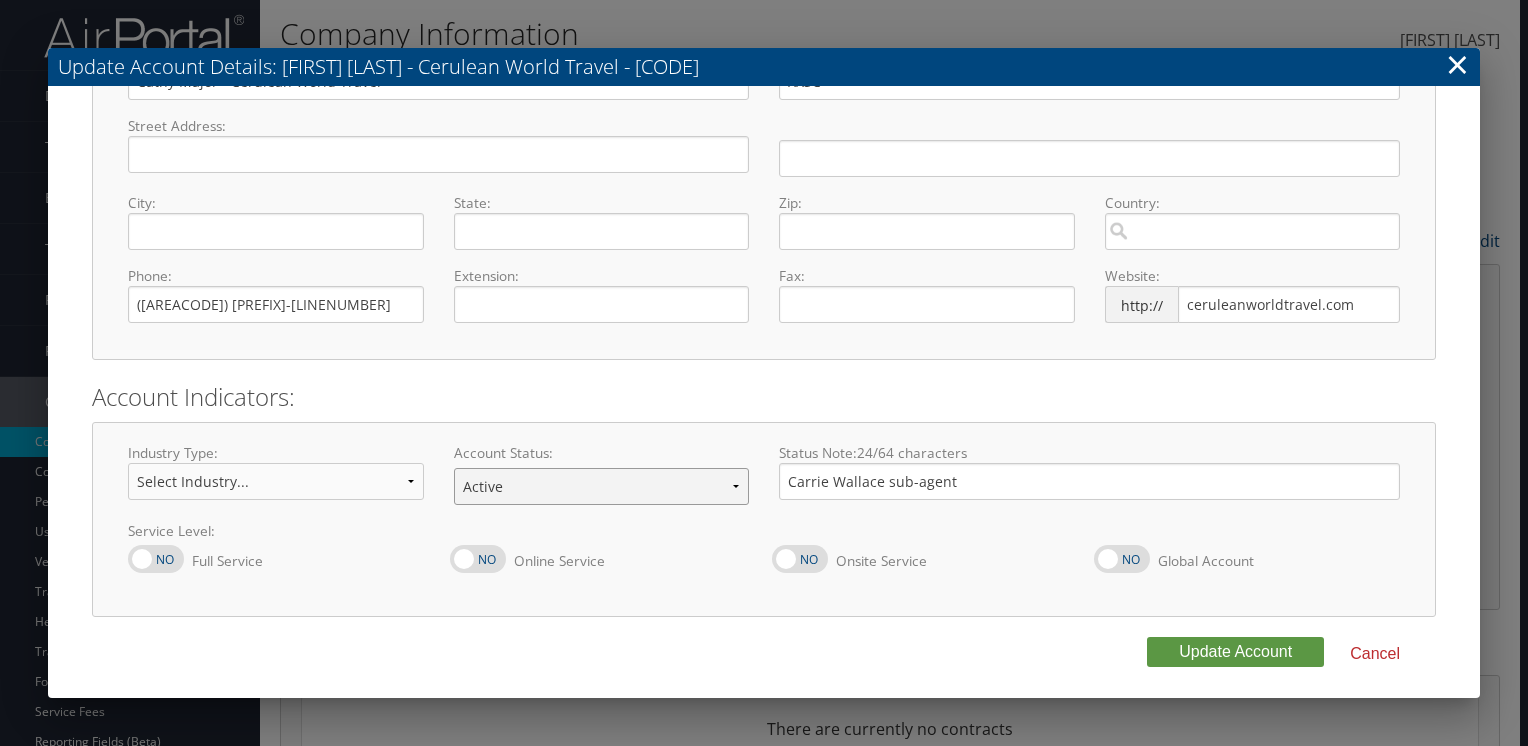 click on "Offboarding At Risk Inactive Active Implementing" at bounding box center [602, 486] 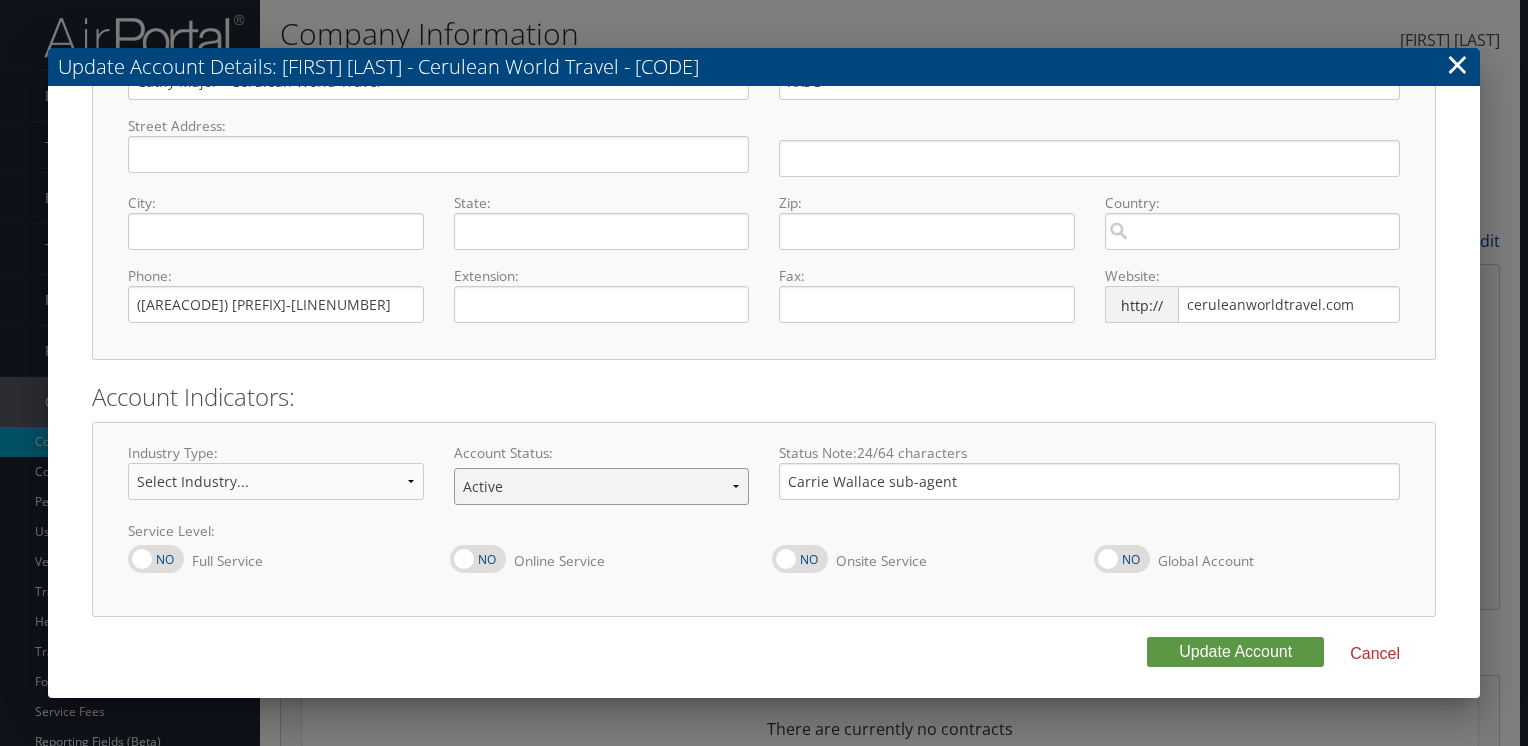 select on "10" 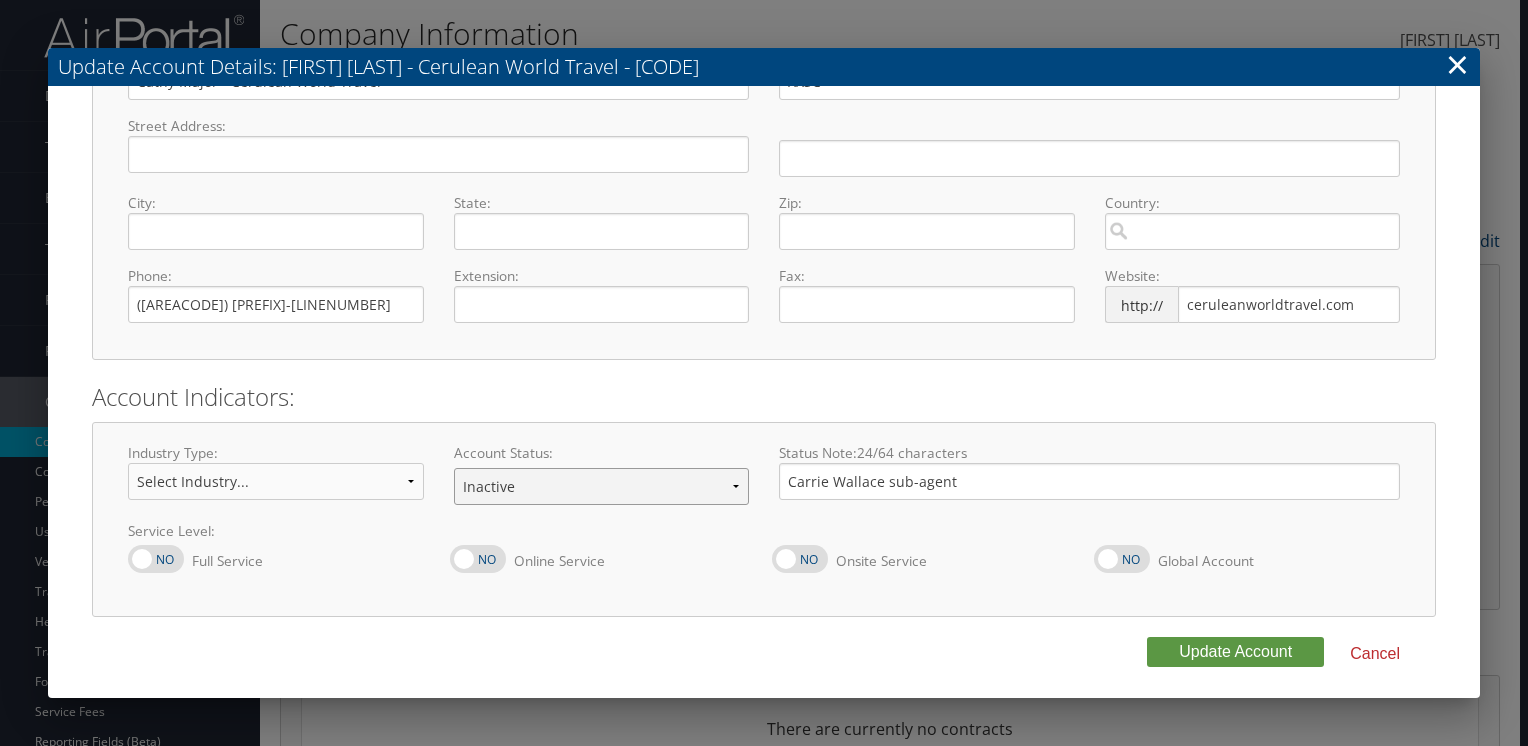 click on "Offboarding At Risk Inactive Active Implementing" at bounding box center [602, 486] 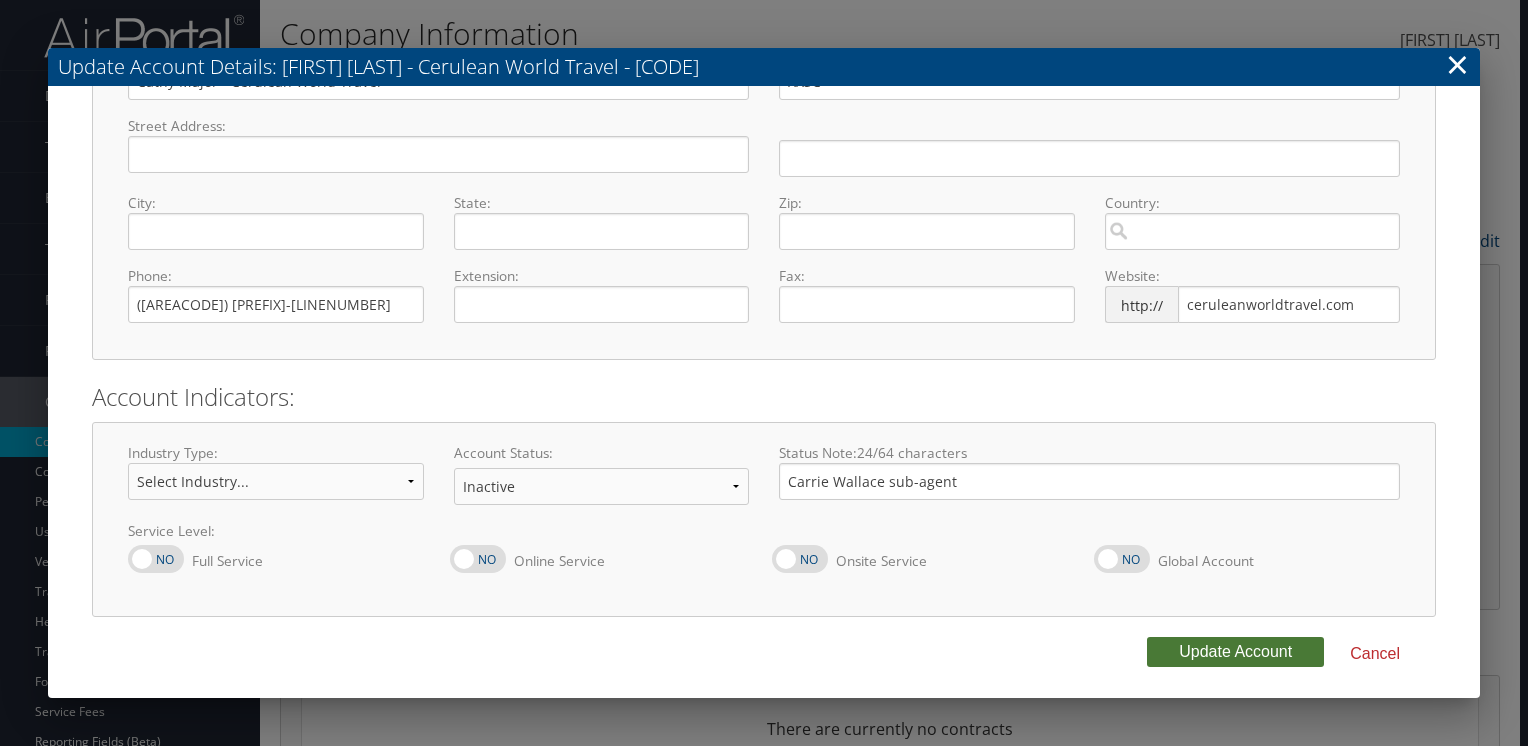 click on "Update Account" at bounding box center [1235, 652] 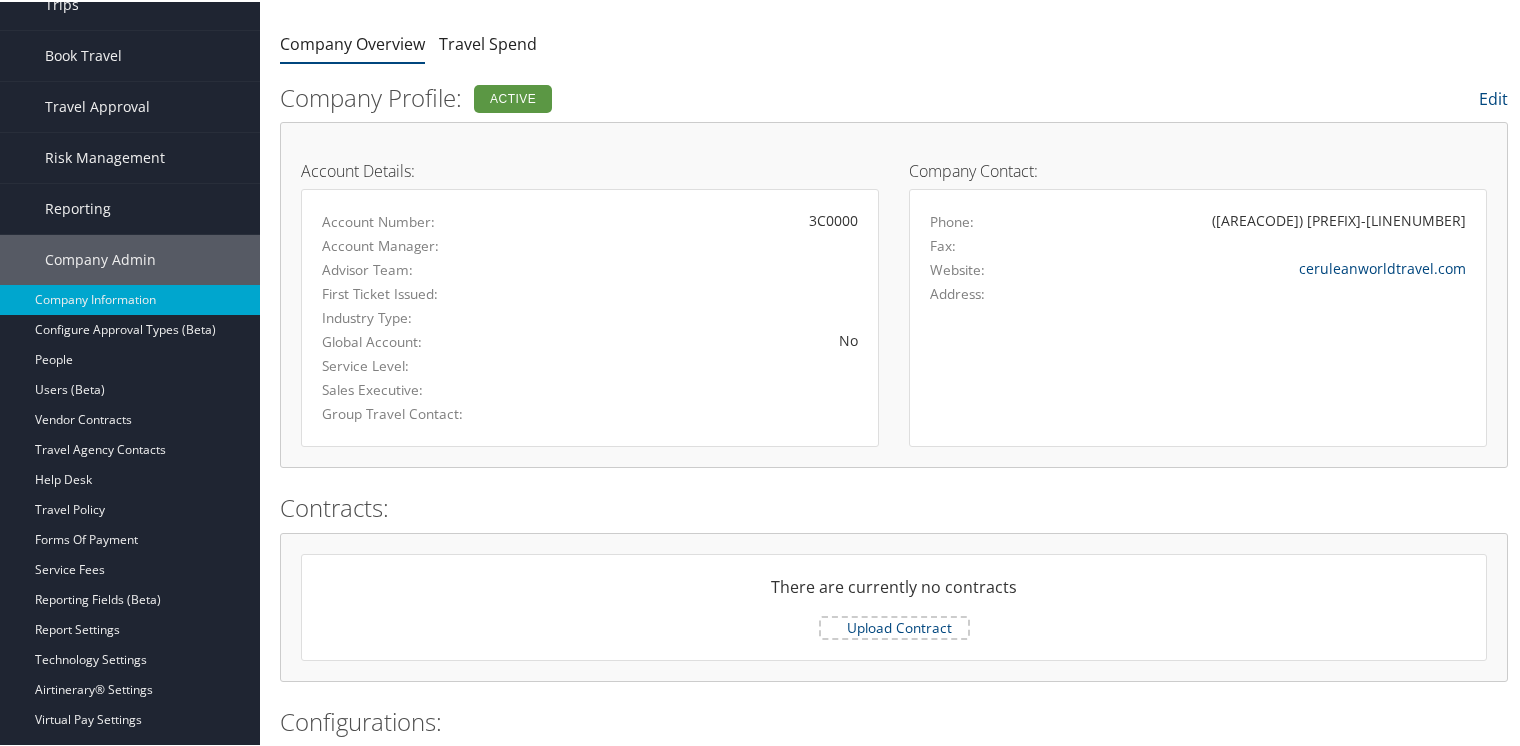 scroll, scrollTop: 0, scrollLeft: 0, axis: both 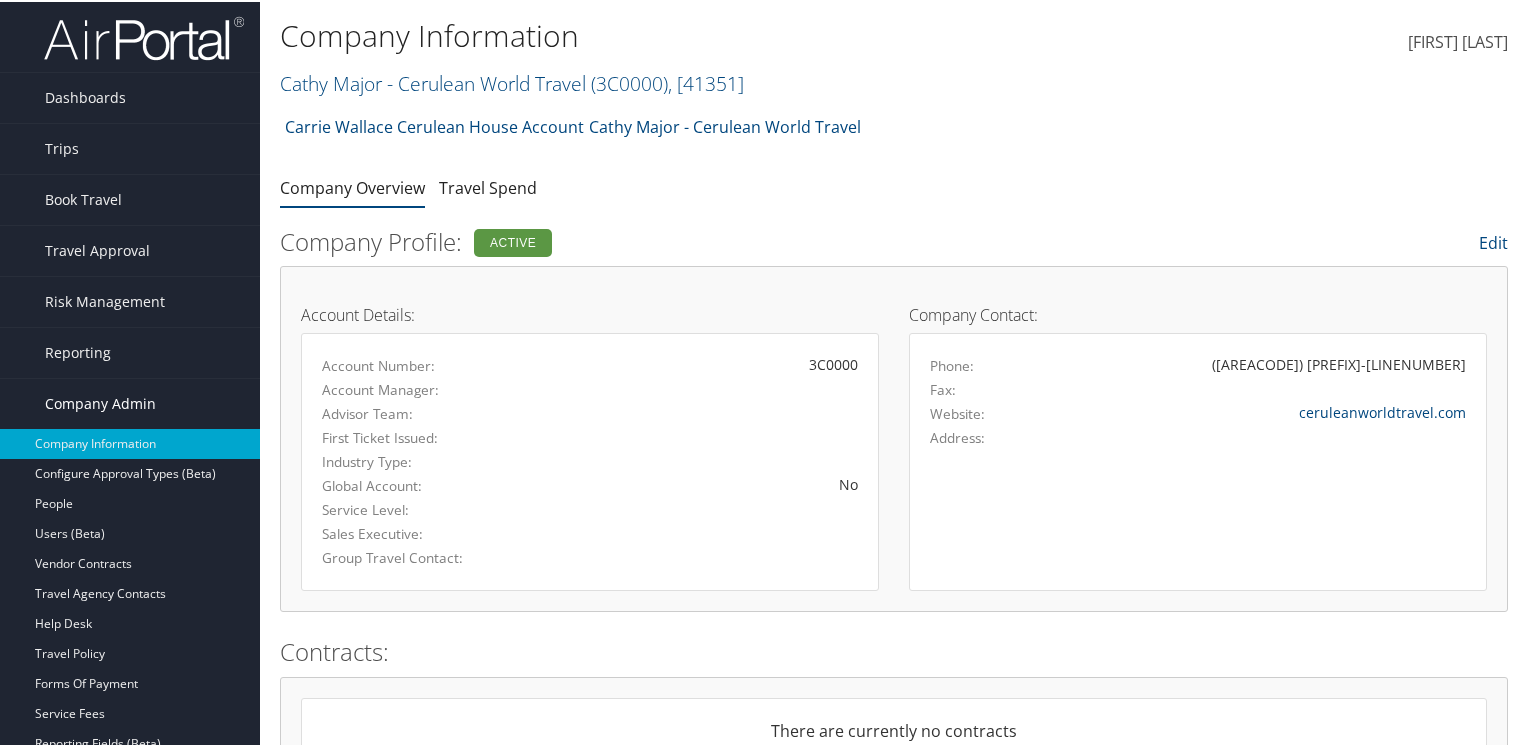click on "Company Admin" at bounding box center (100, 402) 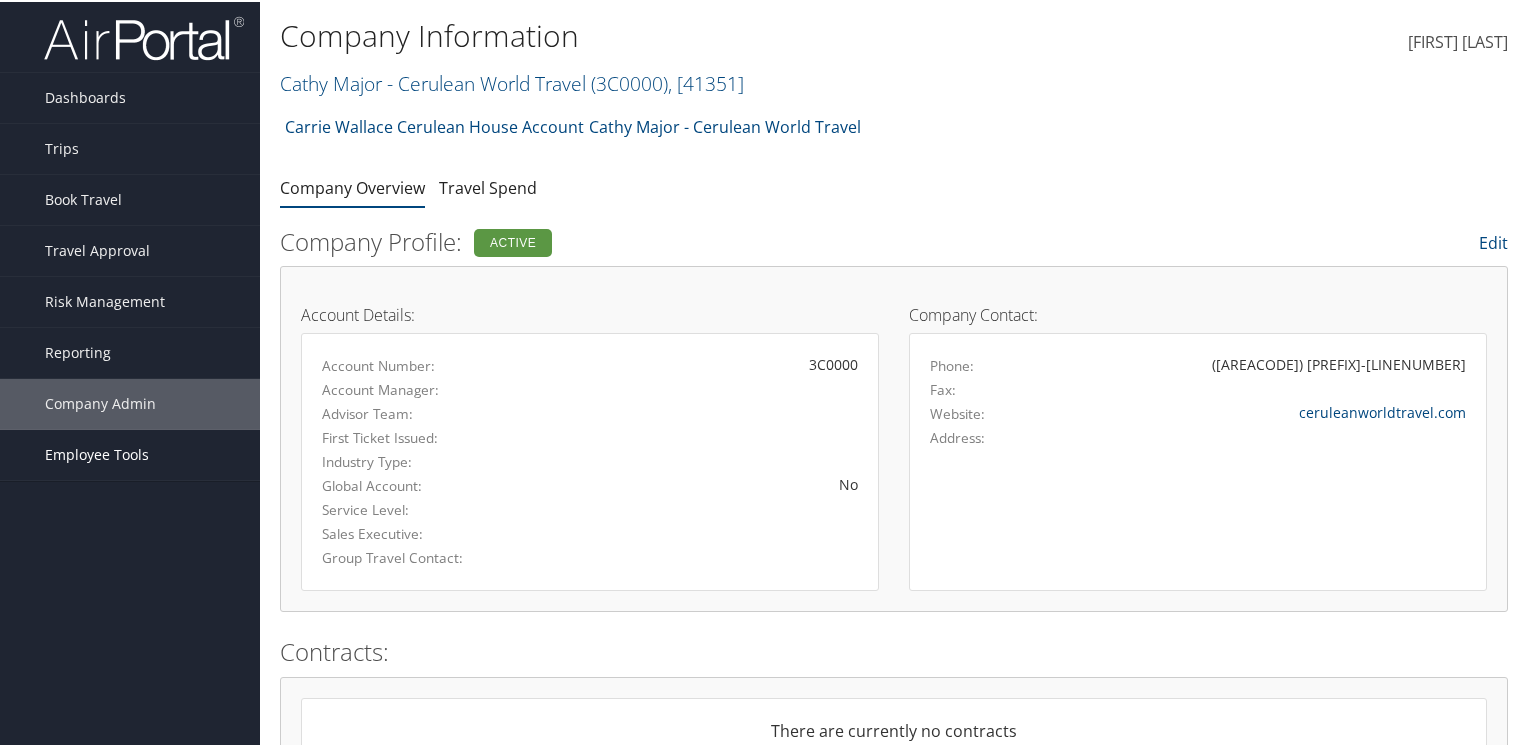 click on "Employee Tools" at bounding box center [97, 453] 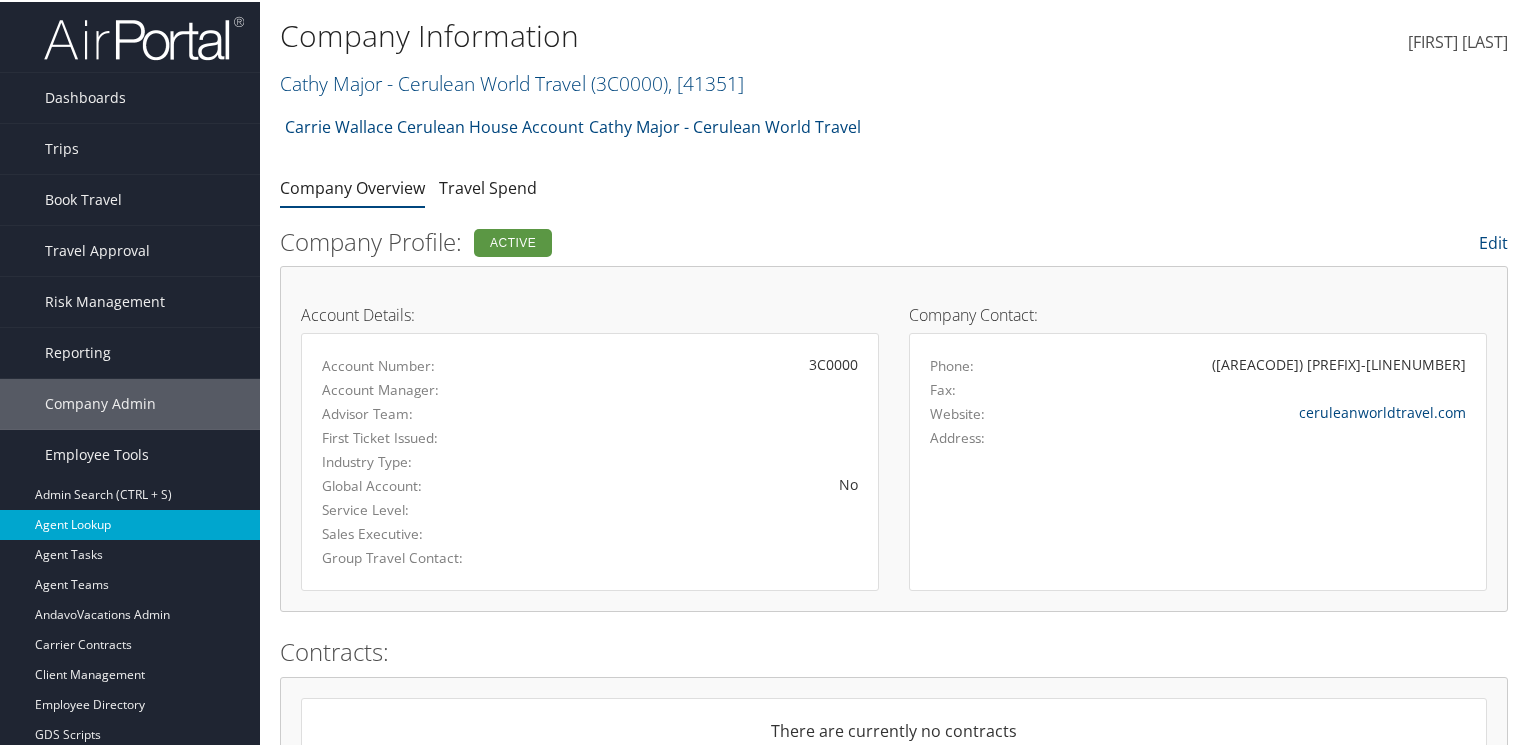 click on "Agent Lookup" at bounding box center [130, 523] 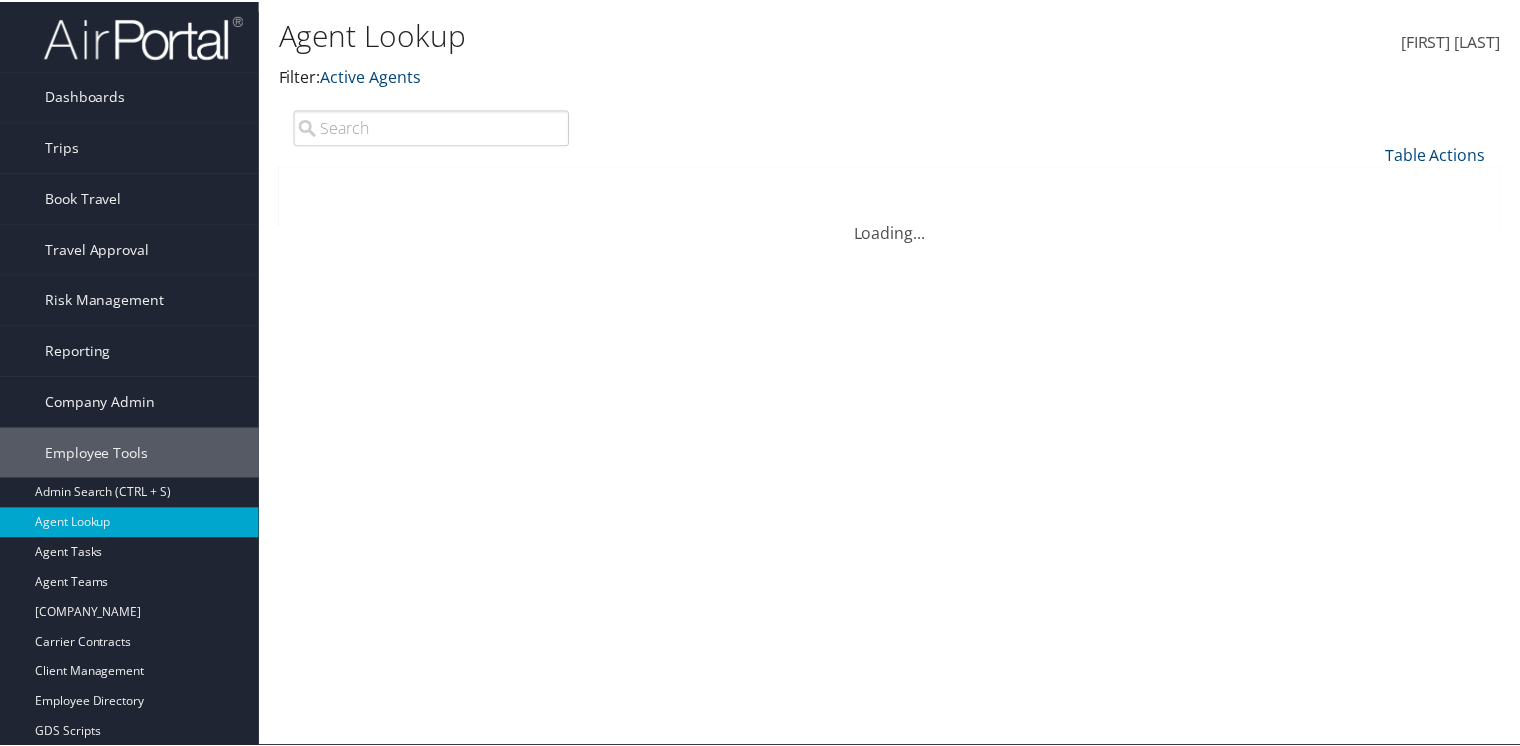 scroll, scrollTop: 0, scrollLeft: 0, axis: both 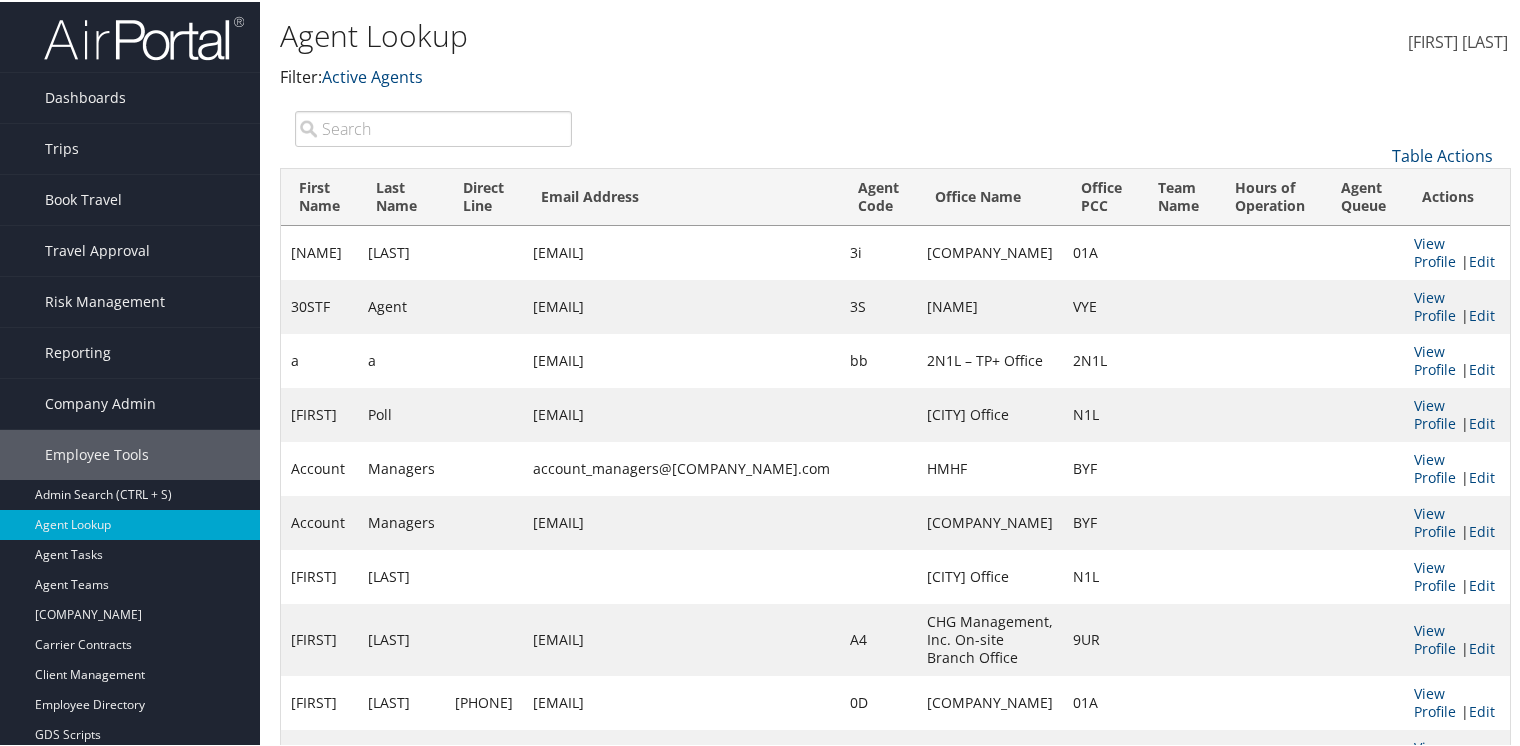 click at bounding box center (433, 127) 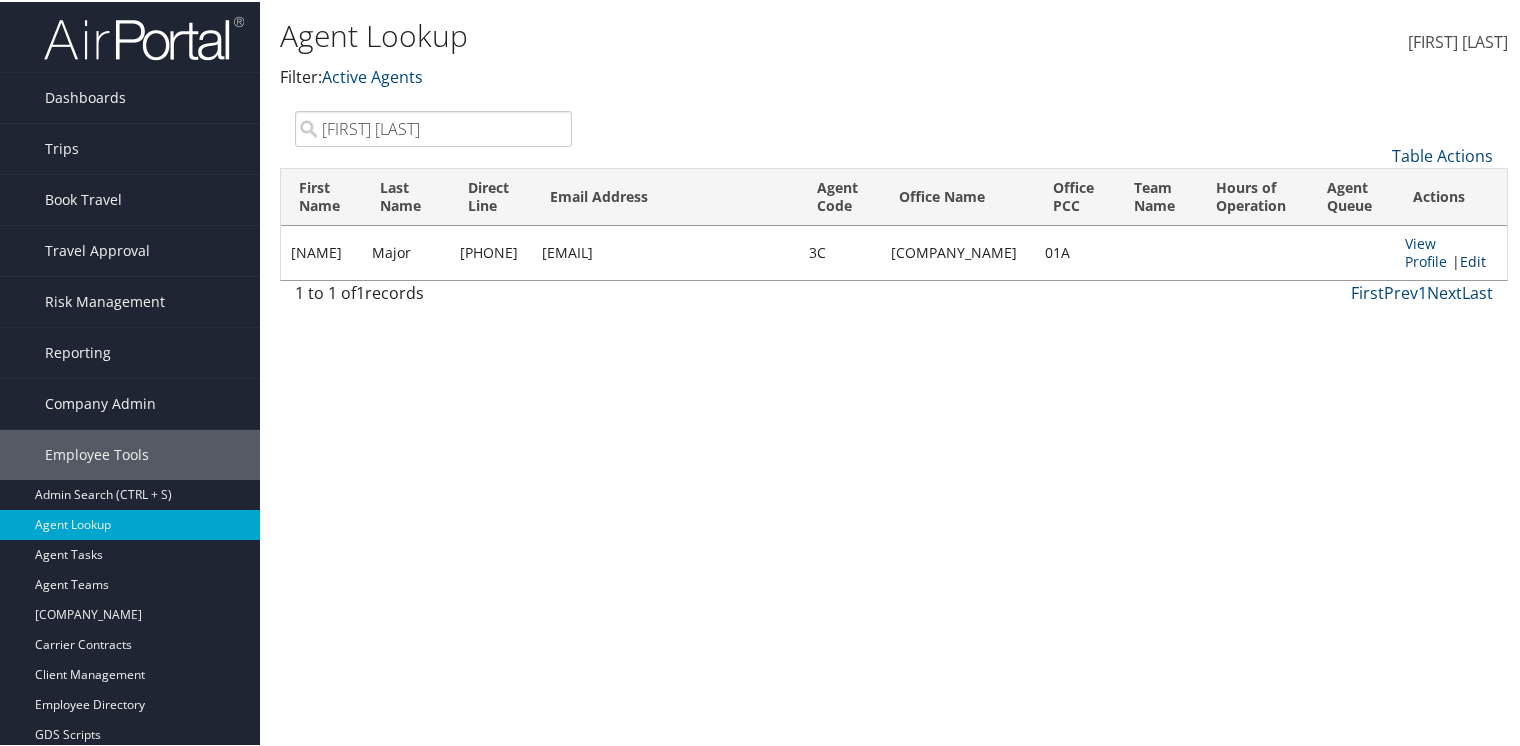 type on "cathy major" 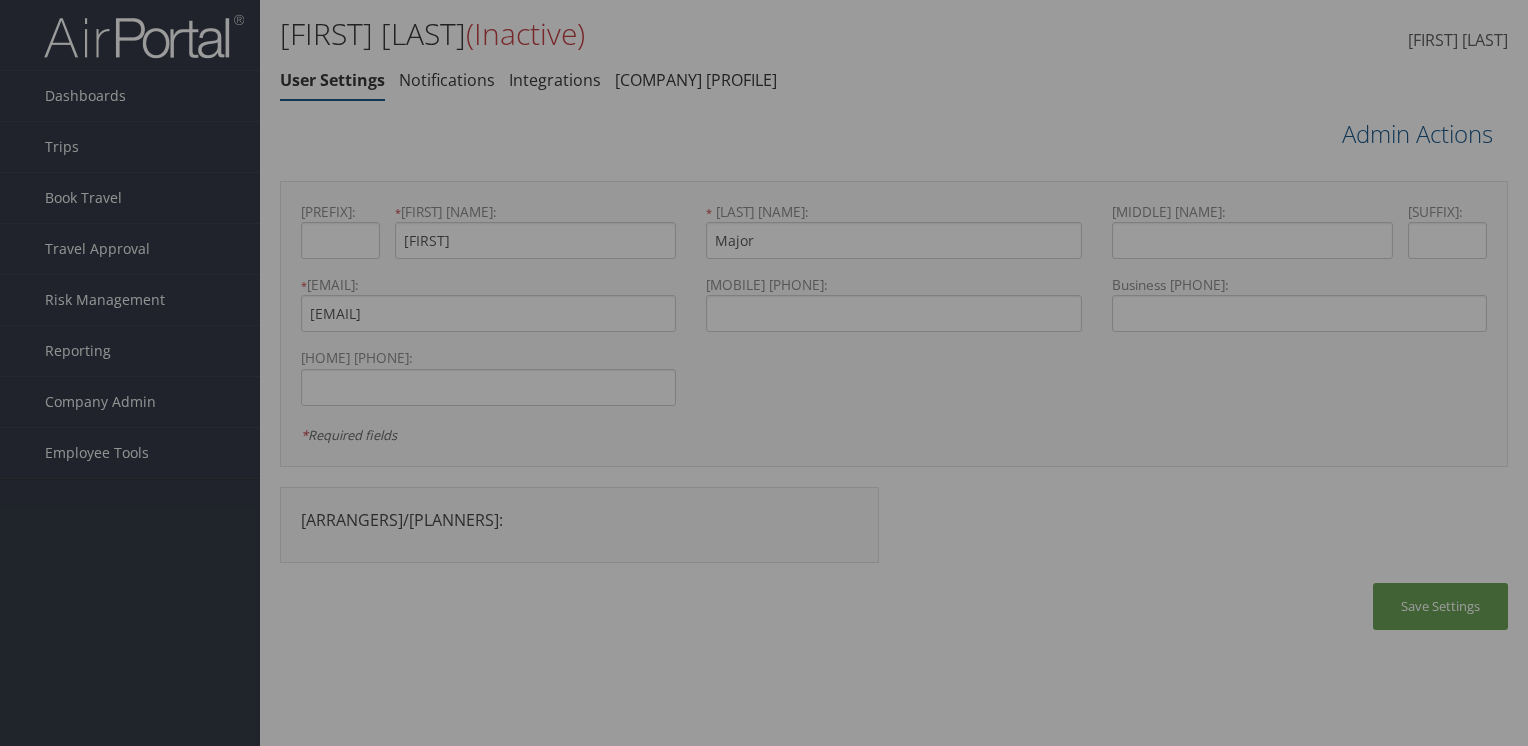 scroll, scrollTop: 0, scrollLeft: 0, axis: both 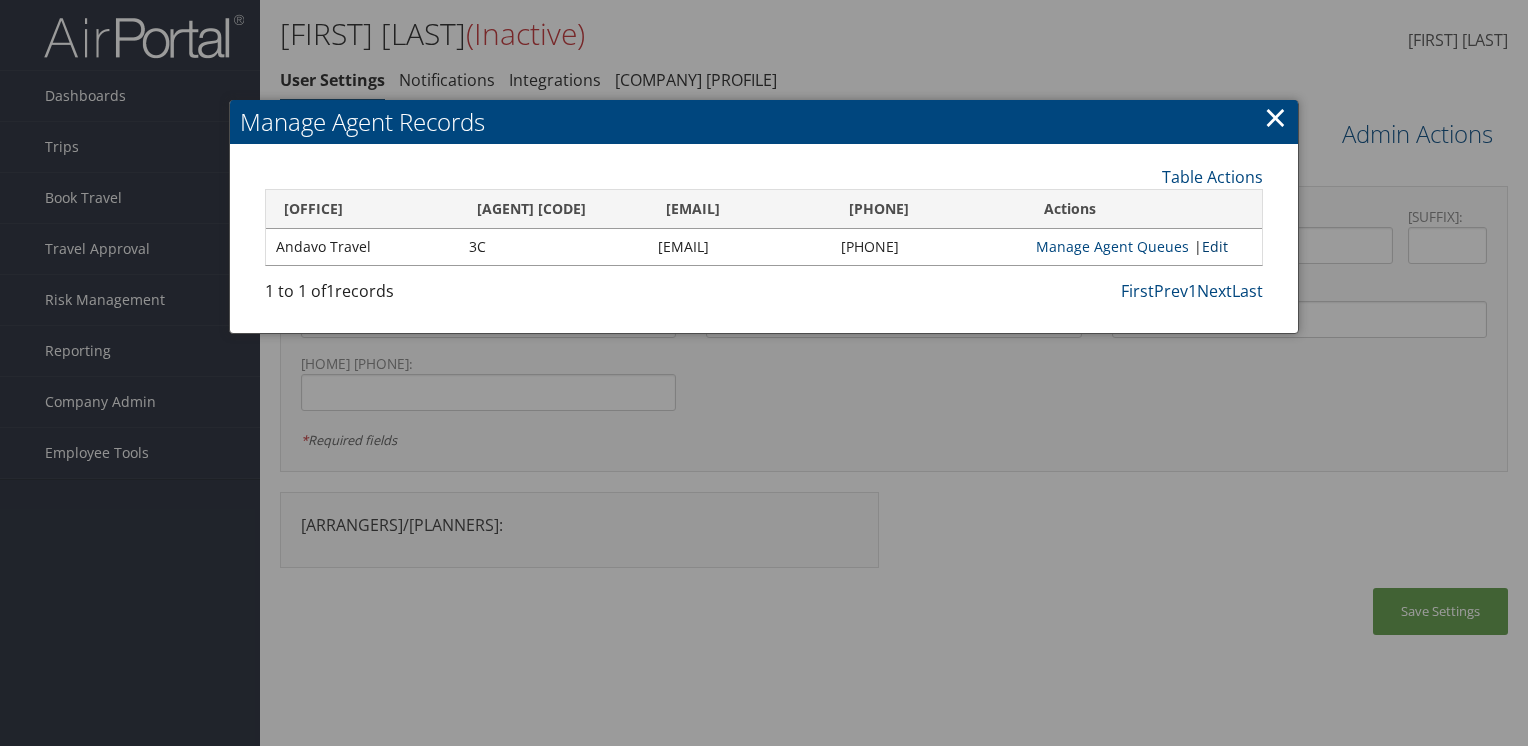 click on "Edit" at bounding box center (1215, 246) 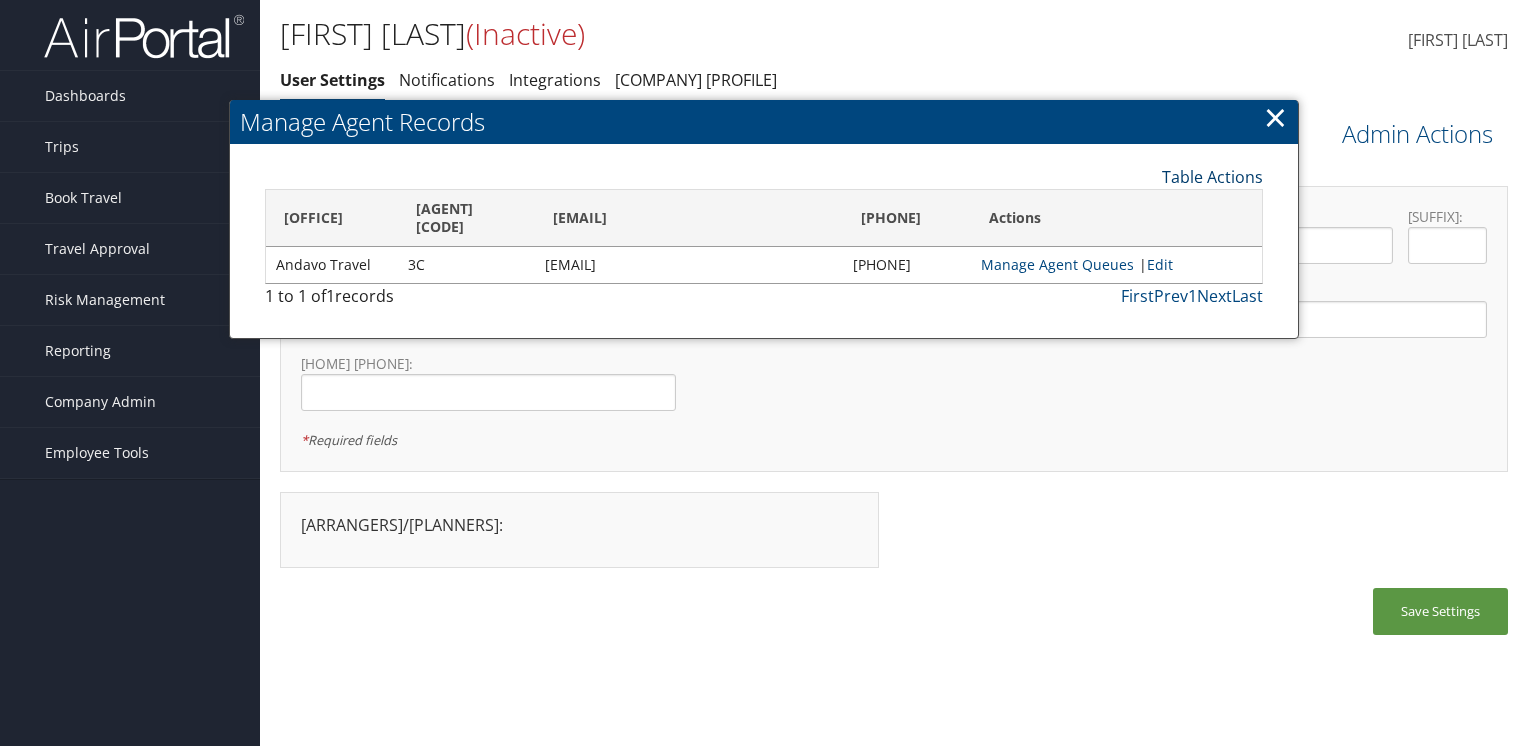 click on "Table Actions" at bounding box center [1212, 177] 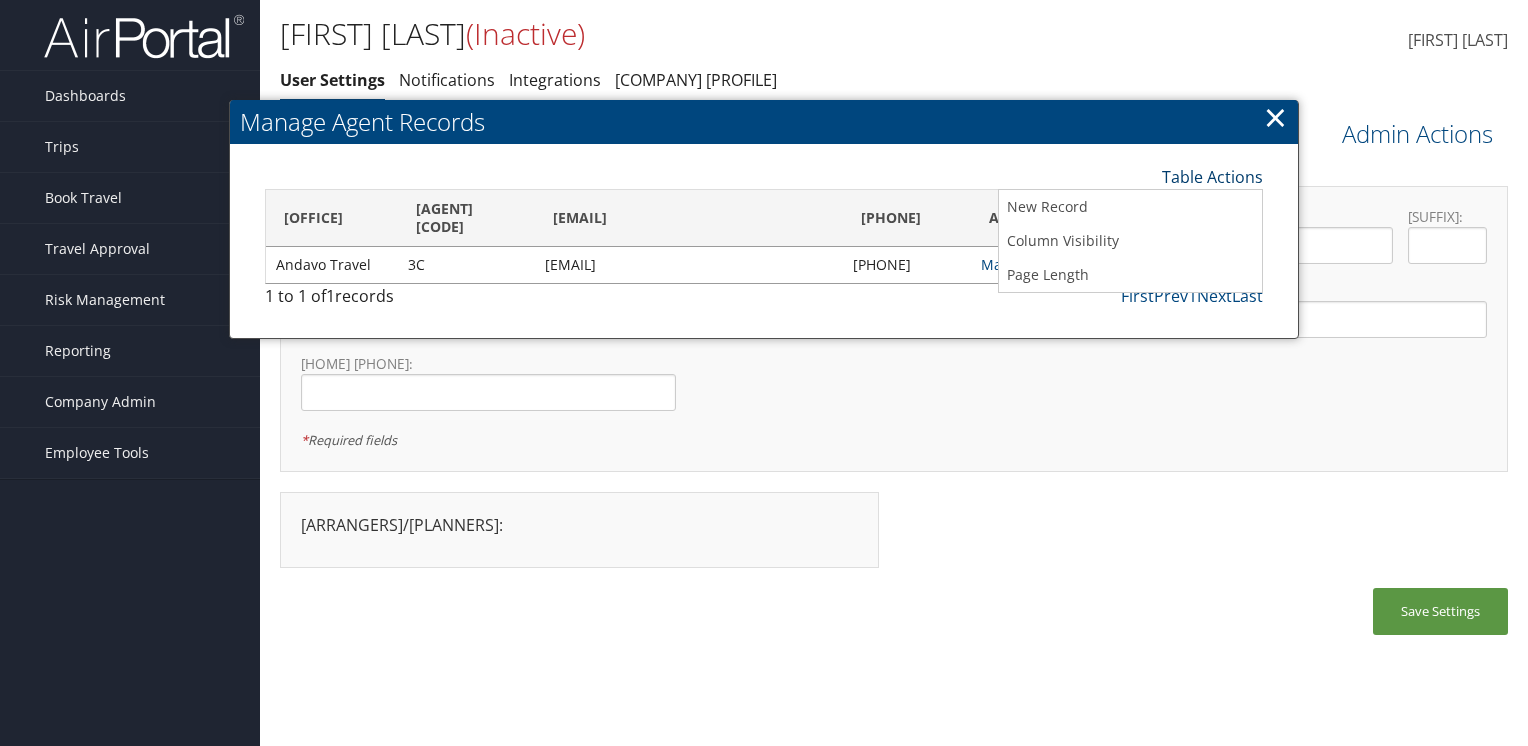 click on "Table Actions" at bounding box center (1212, 177) 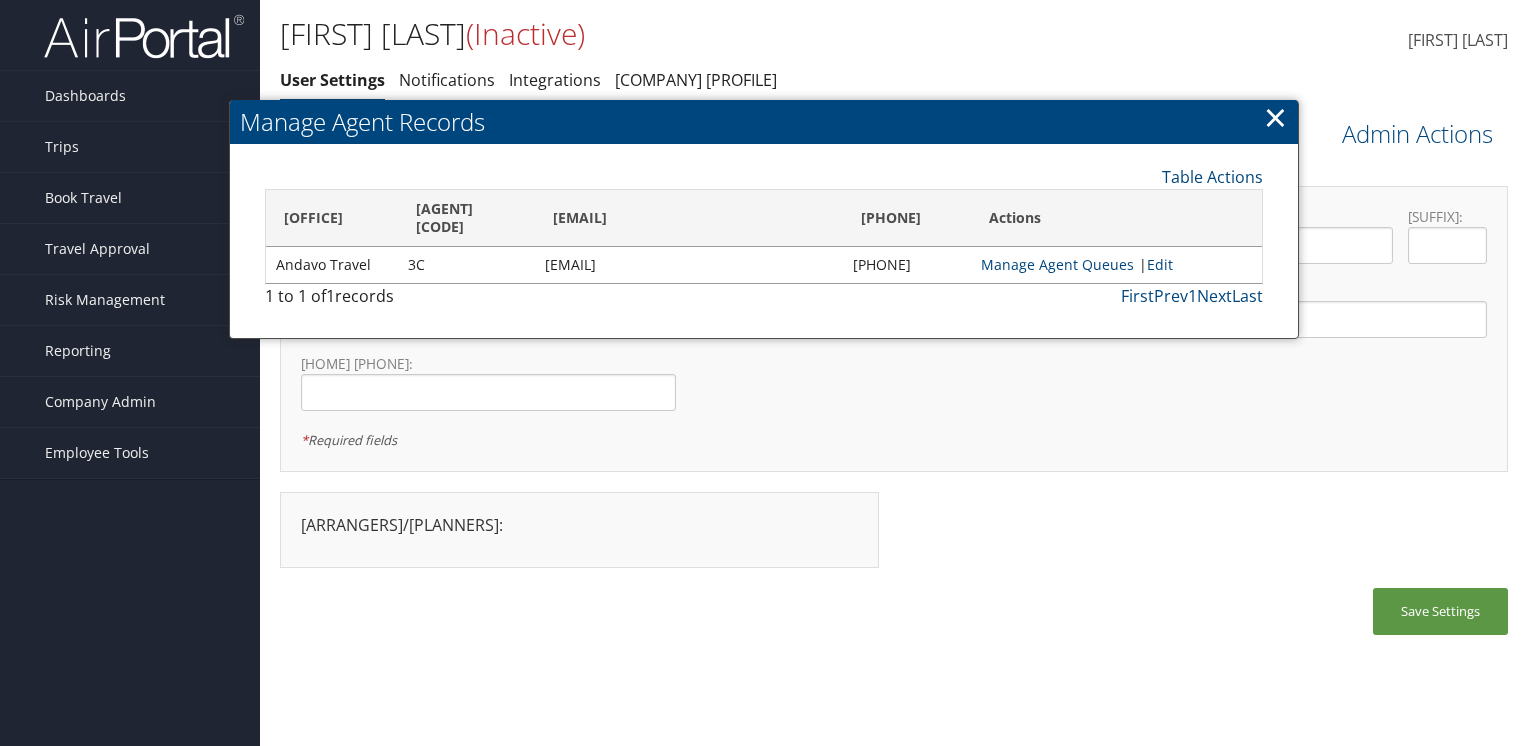 click on "×" at bounding box center [1275, 117] 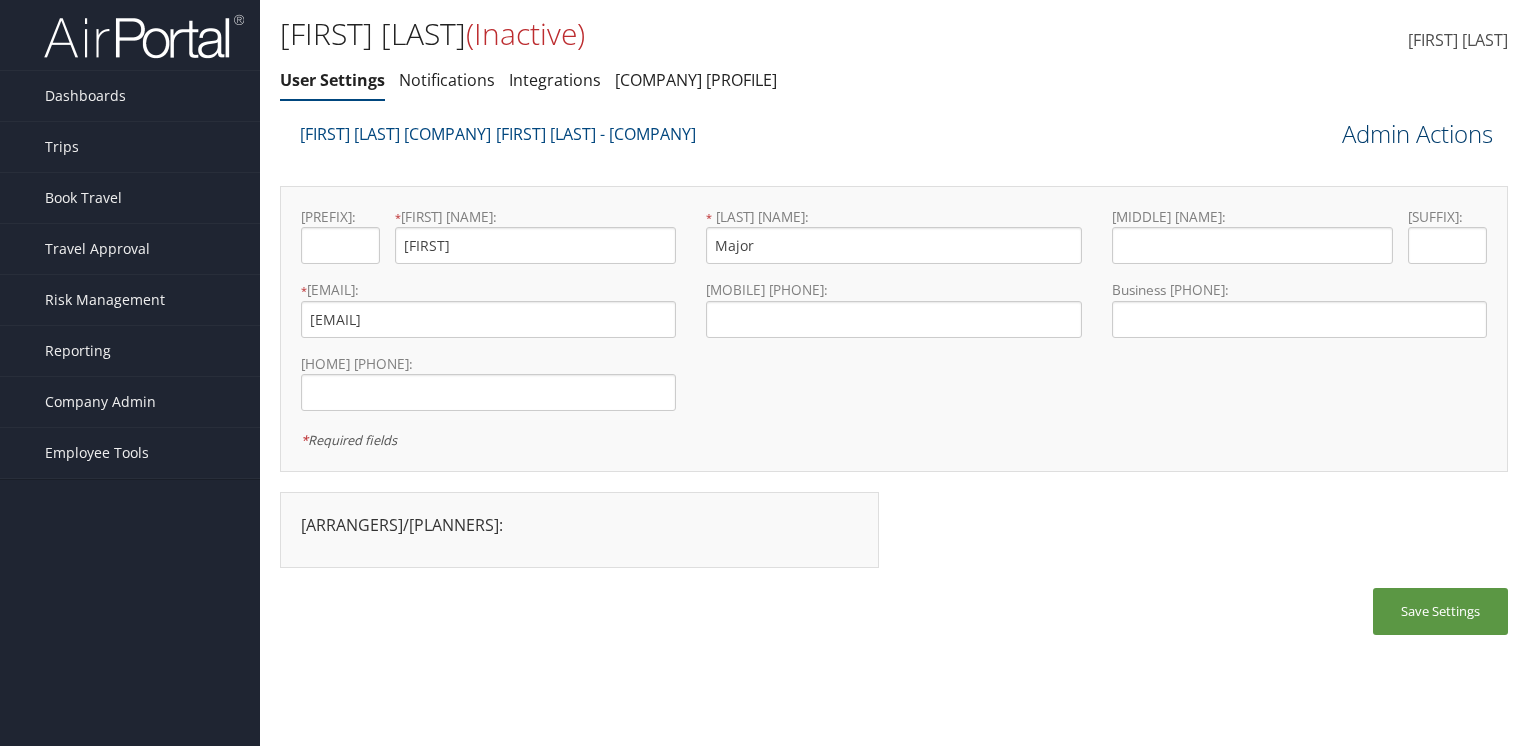 click at bounding box center (1493, 133) 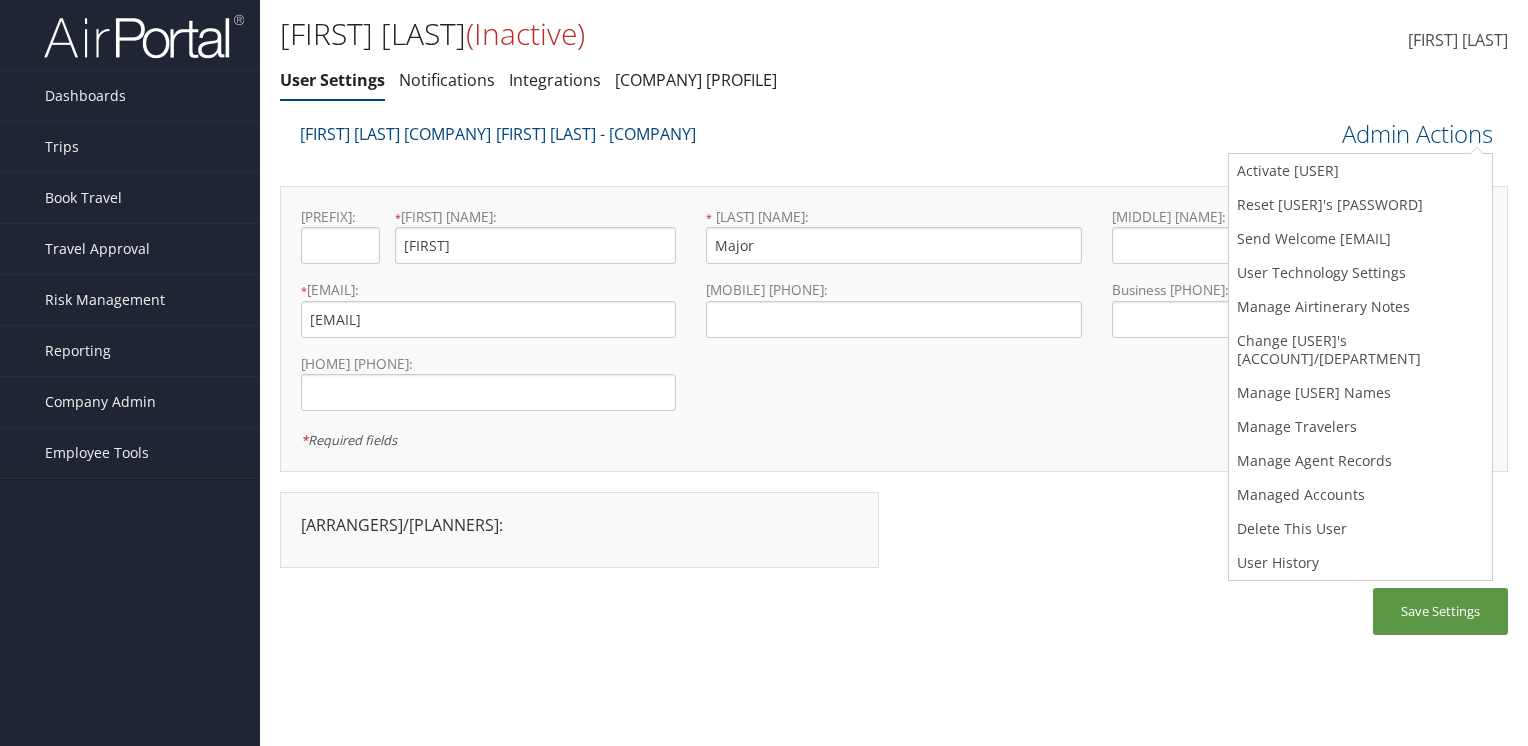 click on "Carrie Wallace Cerulean House Account   Cathy Major - Cerulean World Travel
Admin Actions
Activate User
Confirm Activate User
Cancel
Confirm
×
Reset User's Password                 Cancel ×" at bounding box center (894, 384) 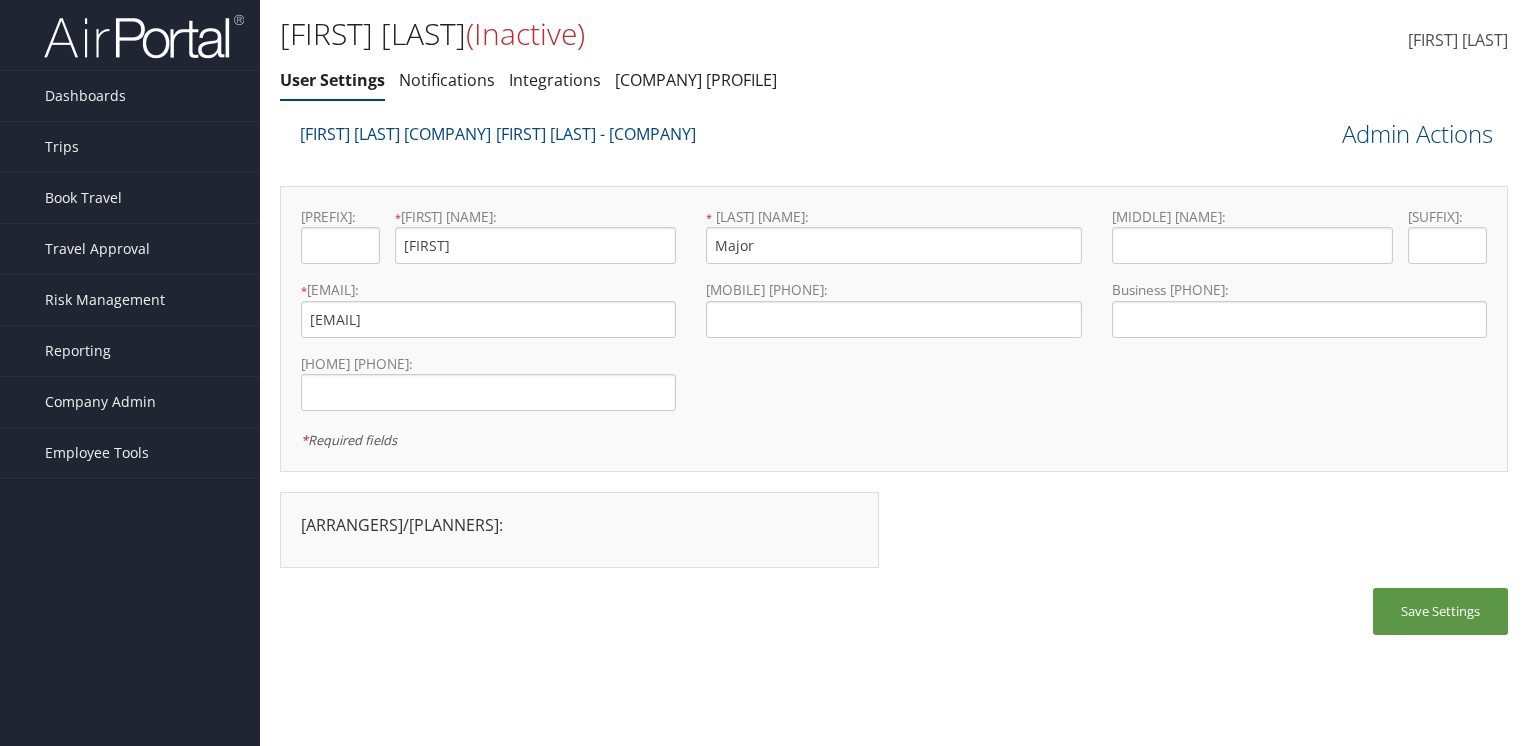 click on "Carrie Wallace Cerulean House Account   Cathy Major - Cerulean World Travel
Admin Actions
Activate User
Confirm Activate User
Cancel
Confirm
×
Reset User's Password                 Cancel ×" at bounding box center (894, 384) 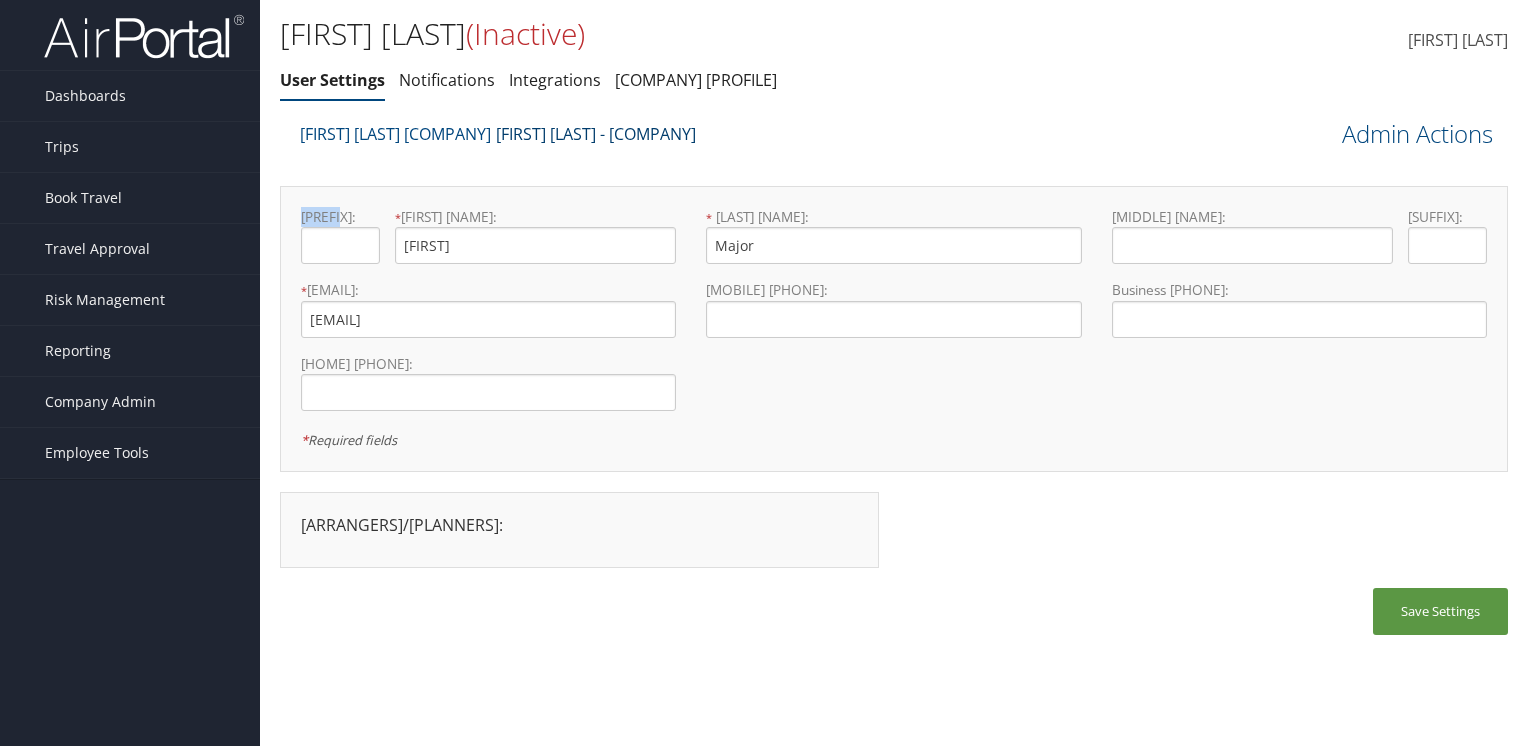 click on "Cathy Major - Cerulean World Travel" at bounding box center (596, 134) 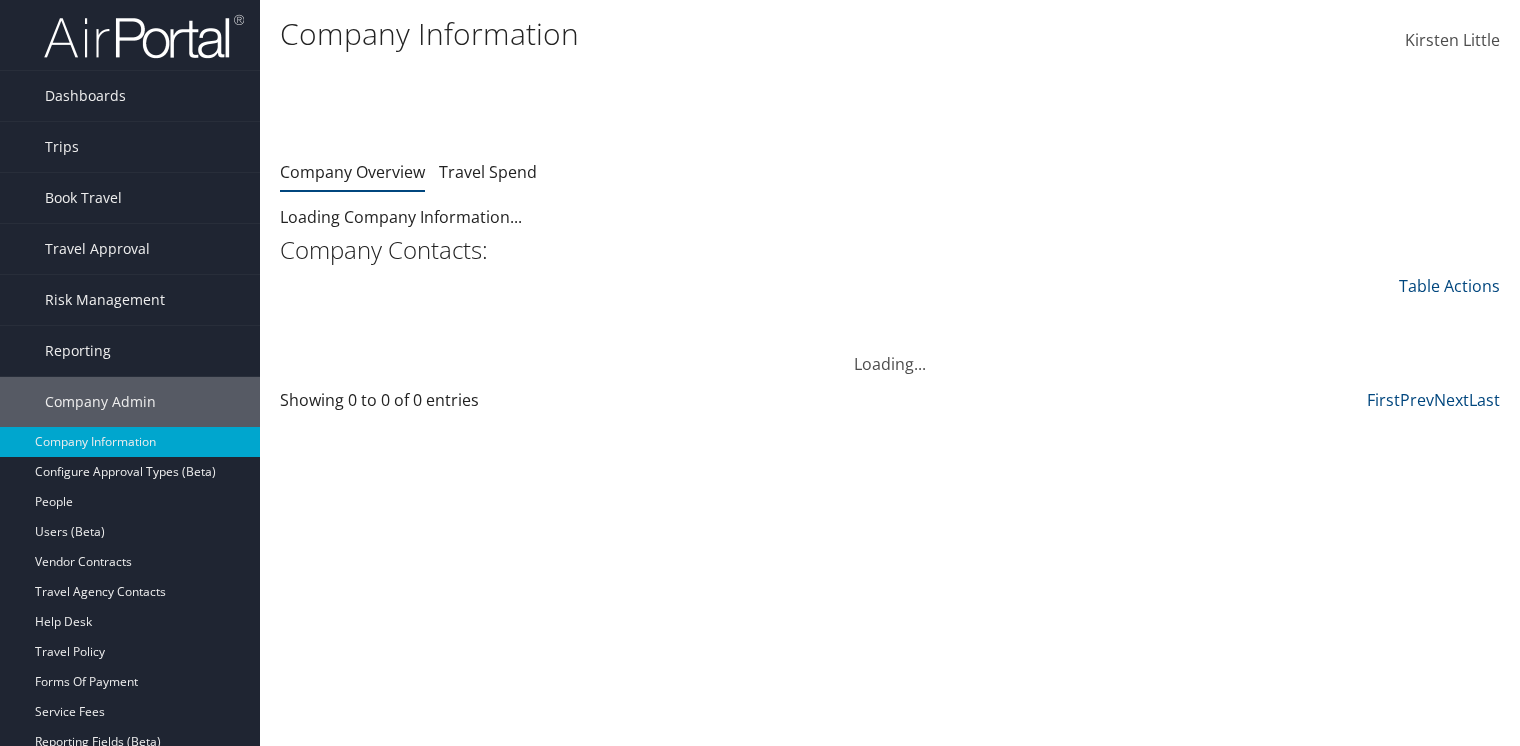 scroll, scrollTop: 0, scrollLeft: 0, axis: both 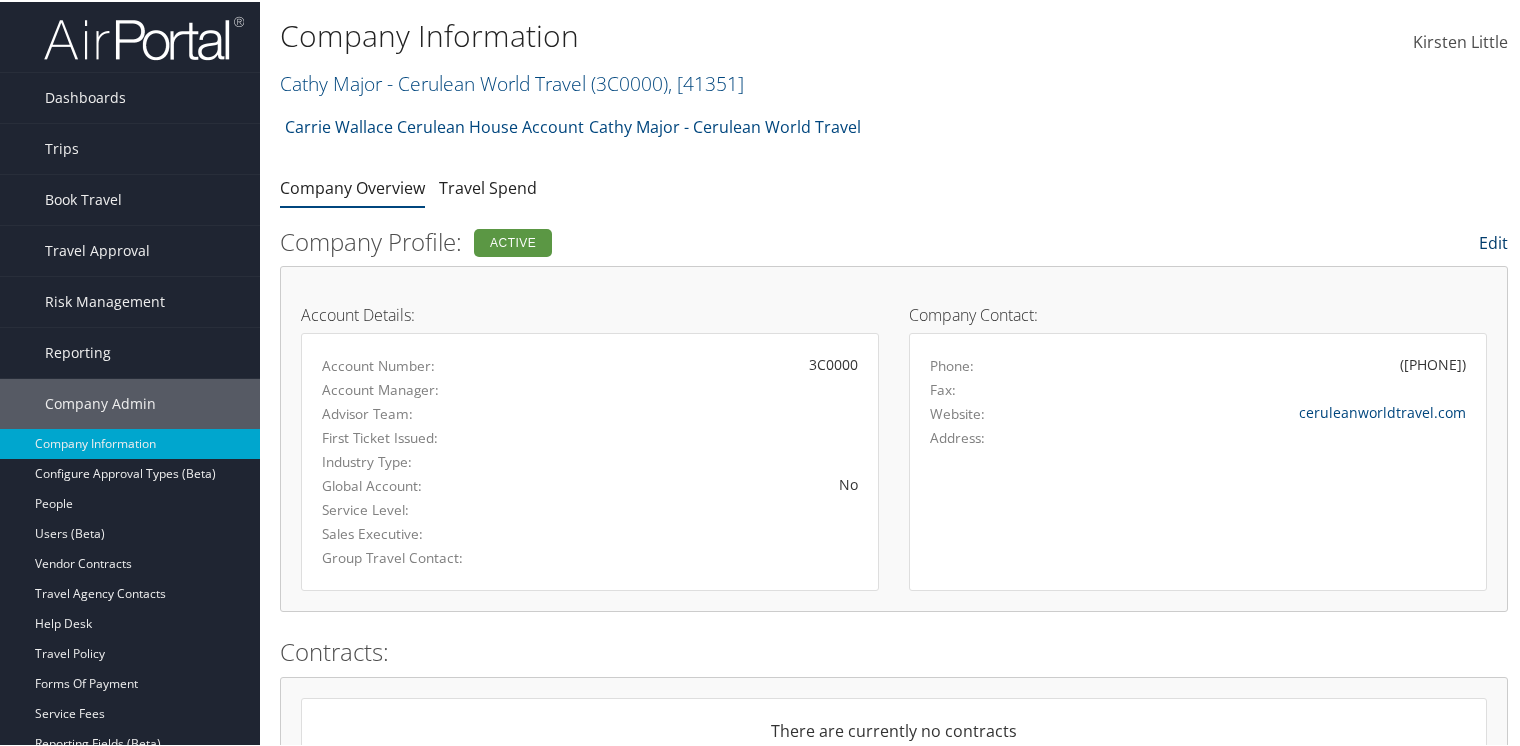 click on "Edit" at bounding box center (1493, 241) 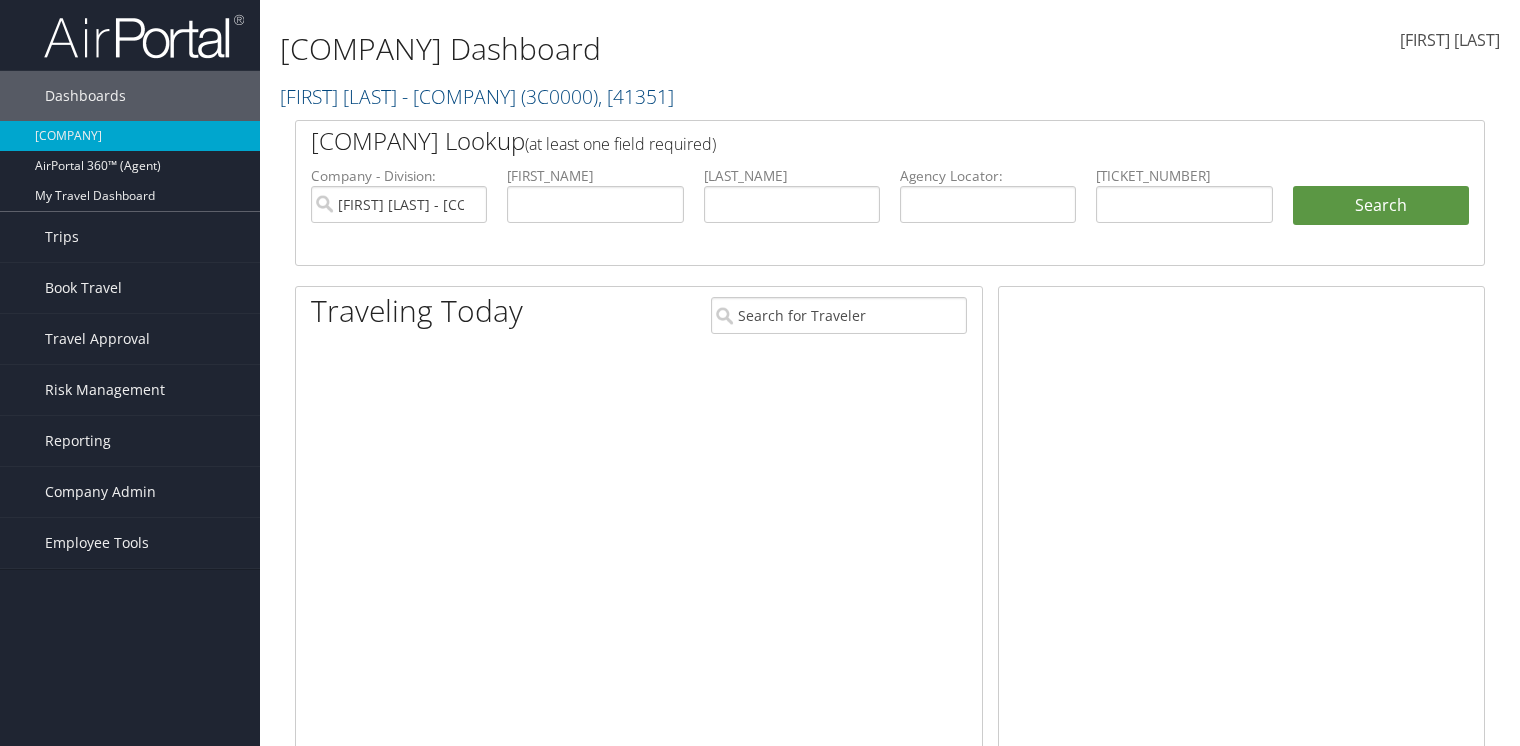 scroll, scrollTop: 0, scrollLeft: 0, axis: both 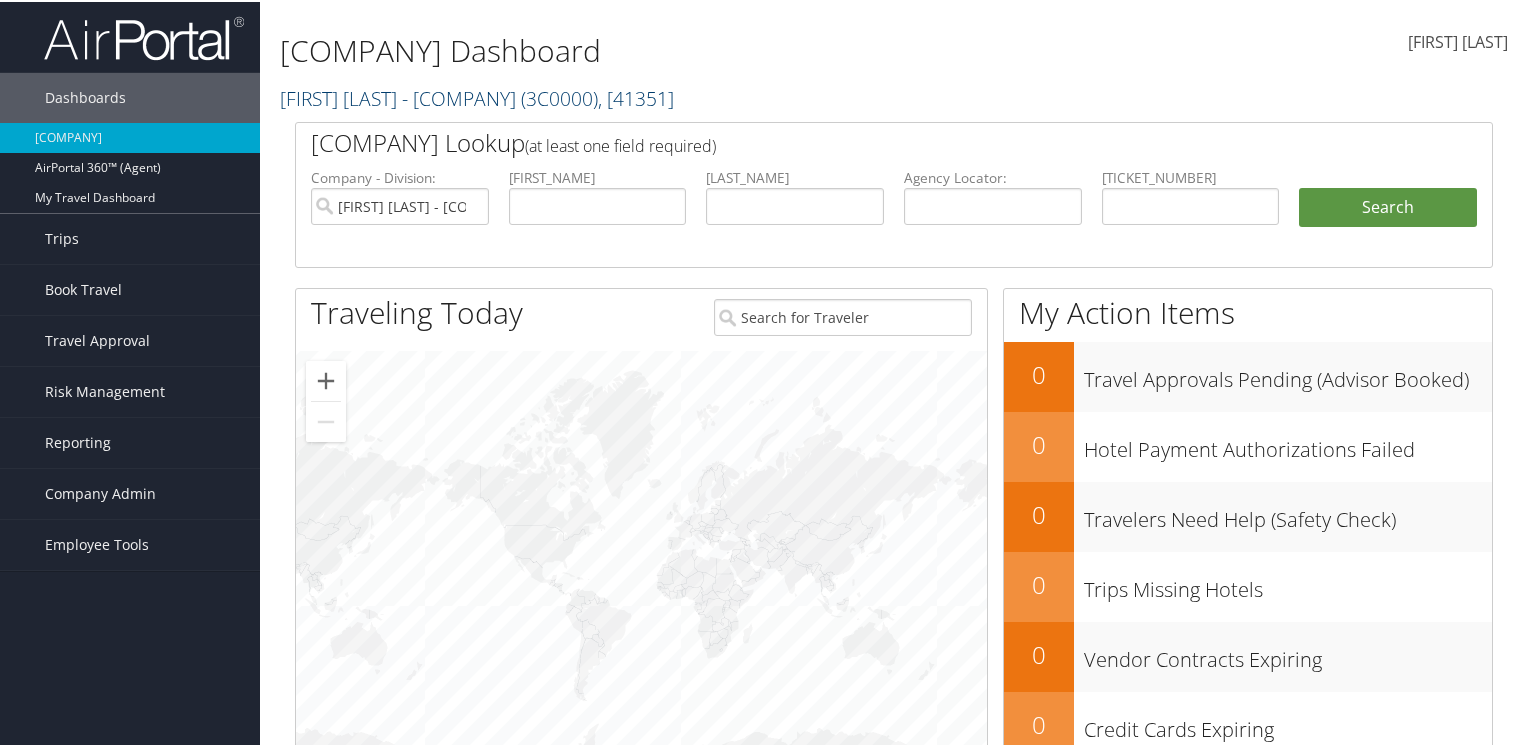click on "Cathy Major - Cerulean World Travel   ( 3C0000 )  , [ 41351 ]" at bounding box center [477, 96] 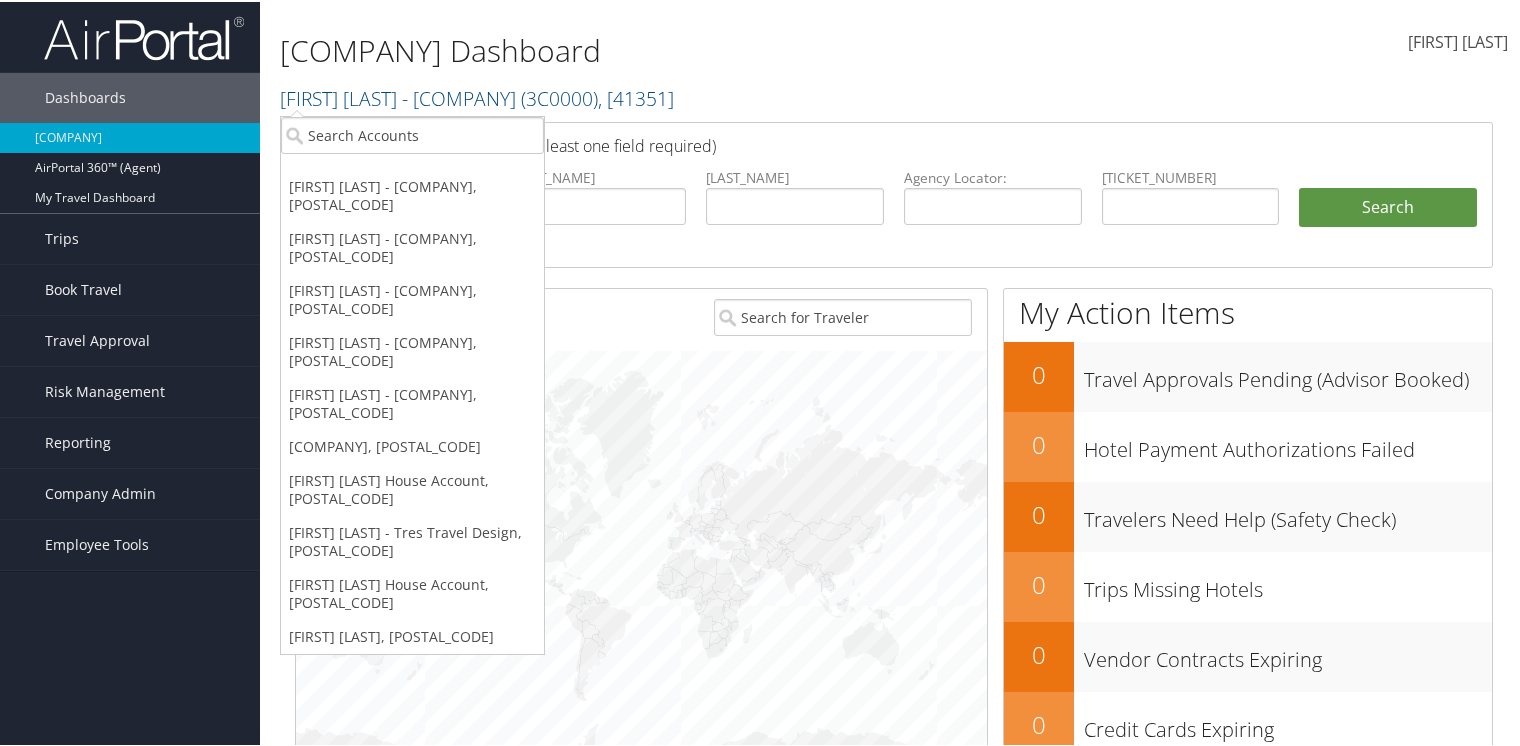 click on "AirPortal [YEAR] Dashboard" at bounding box center [689, 49] 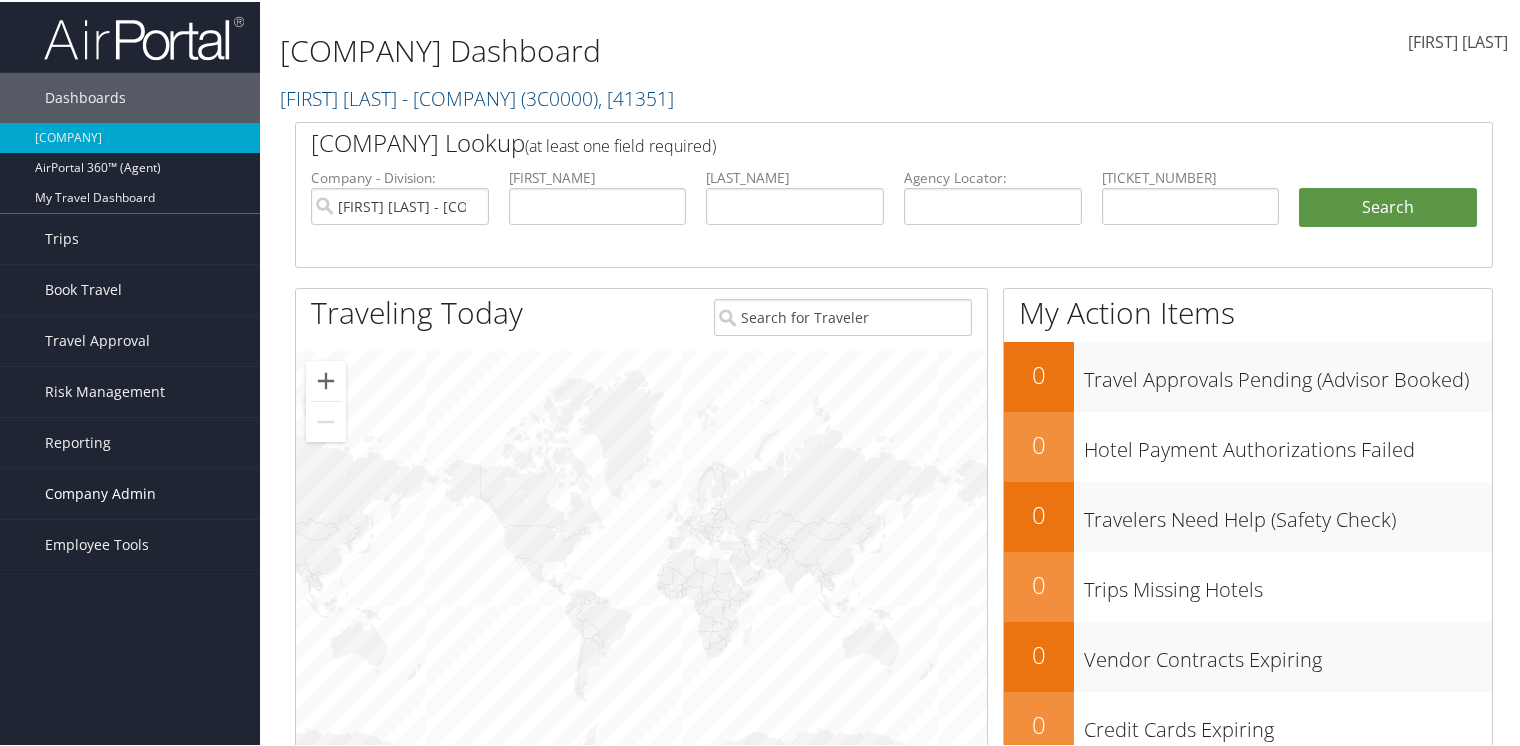 click on "Company Admin" at bounding box center (100, 492) 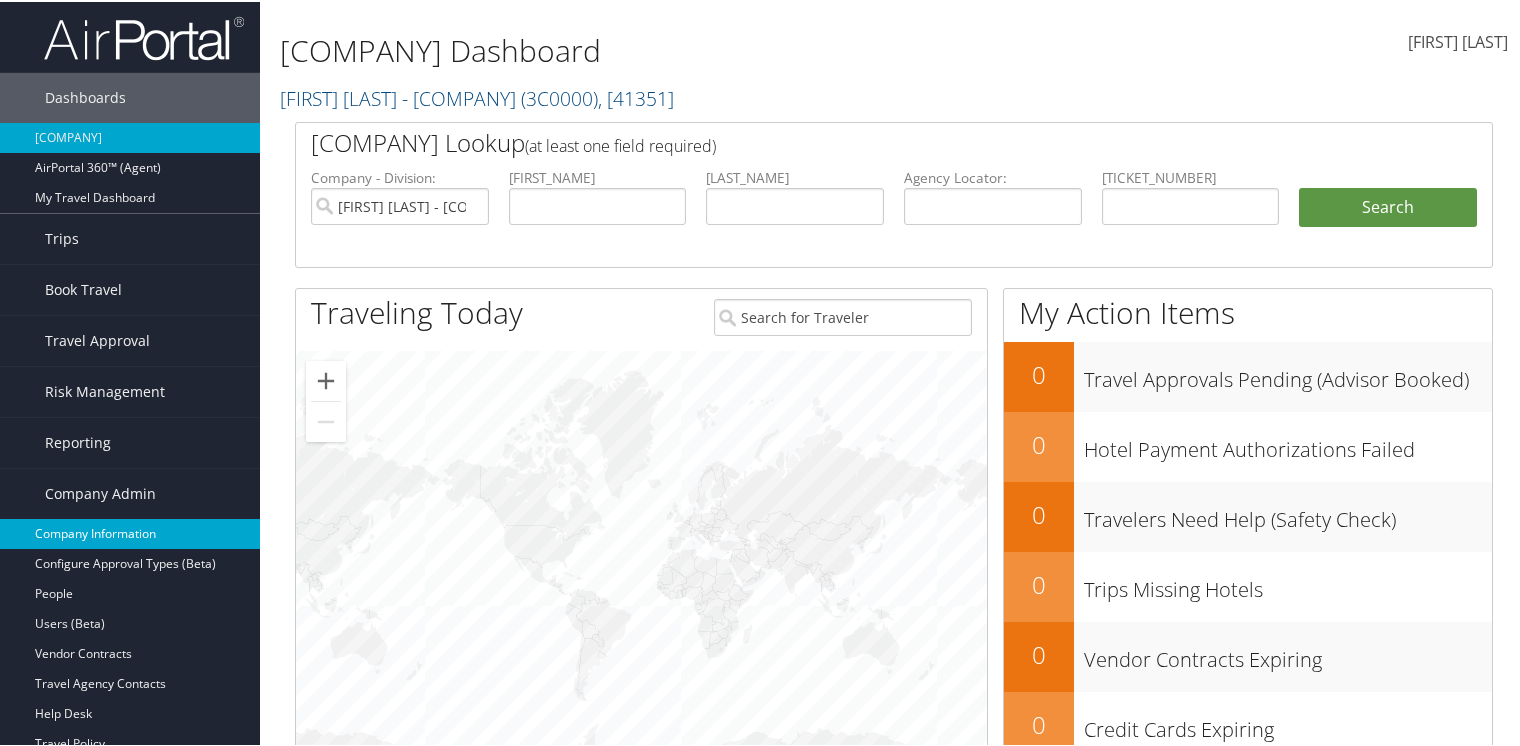click on "Company Information" at bounding box center [130, 532] 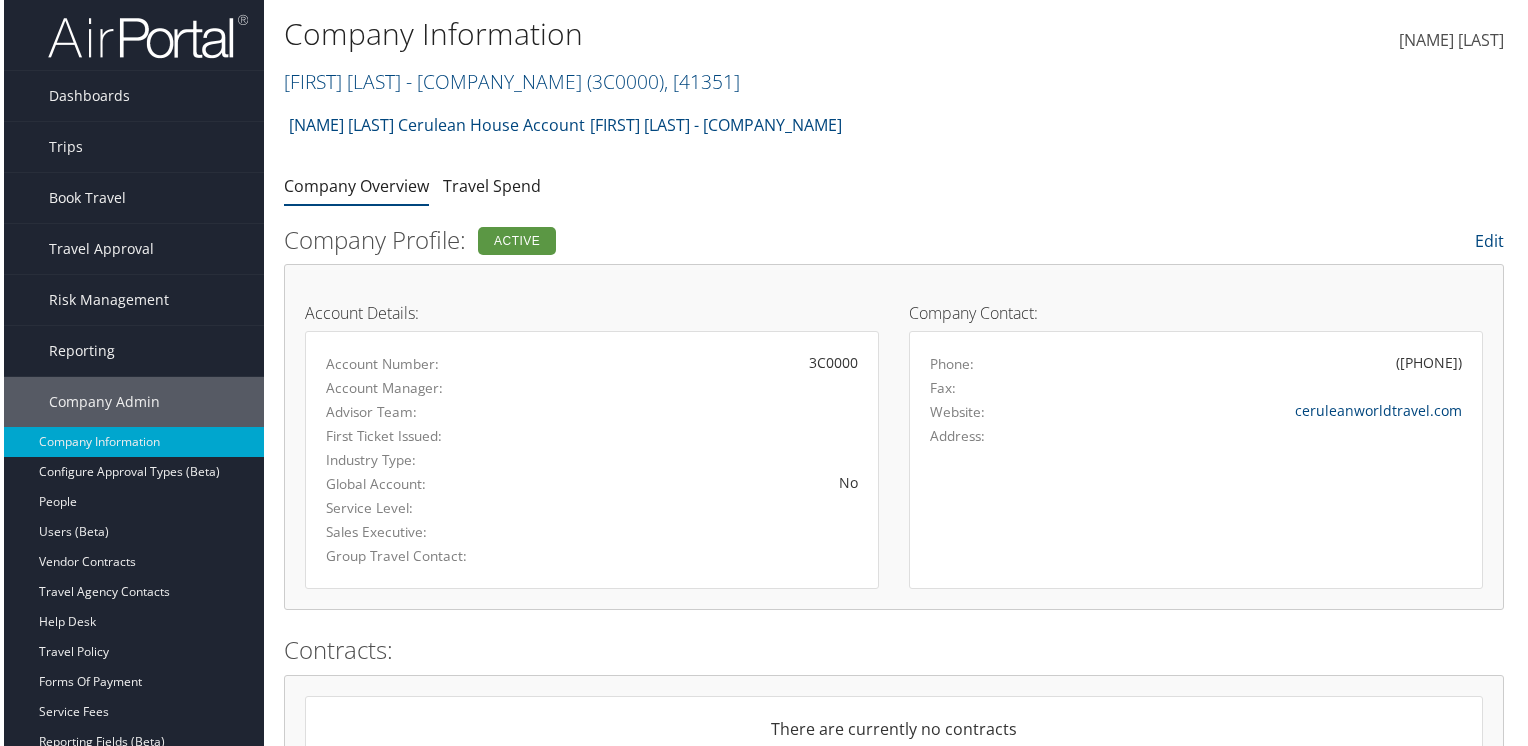scroll, scrollTop: 0, scrollLeft: 0, axis: both 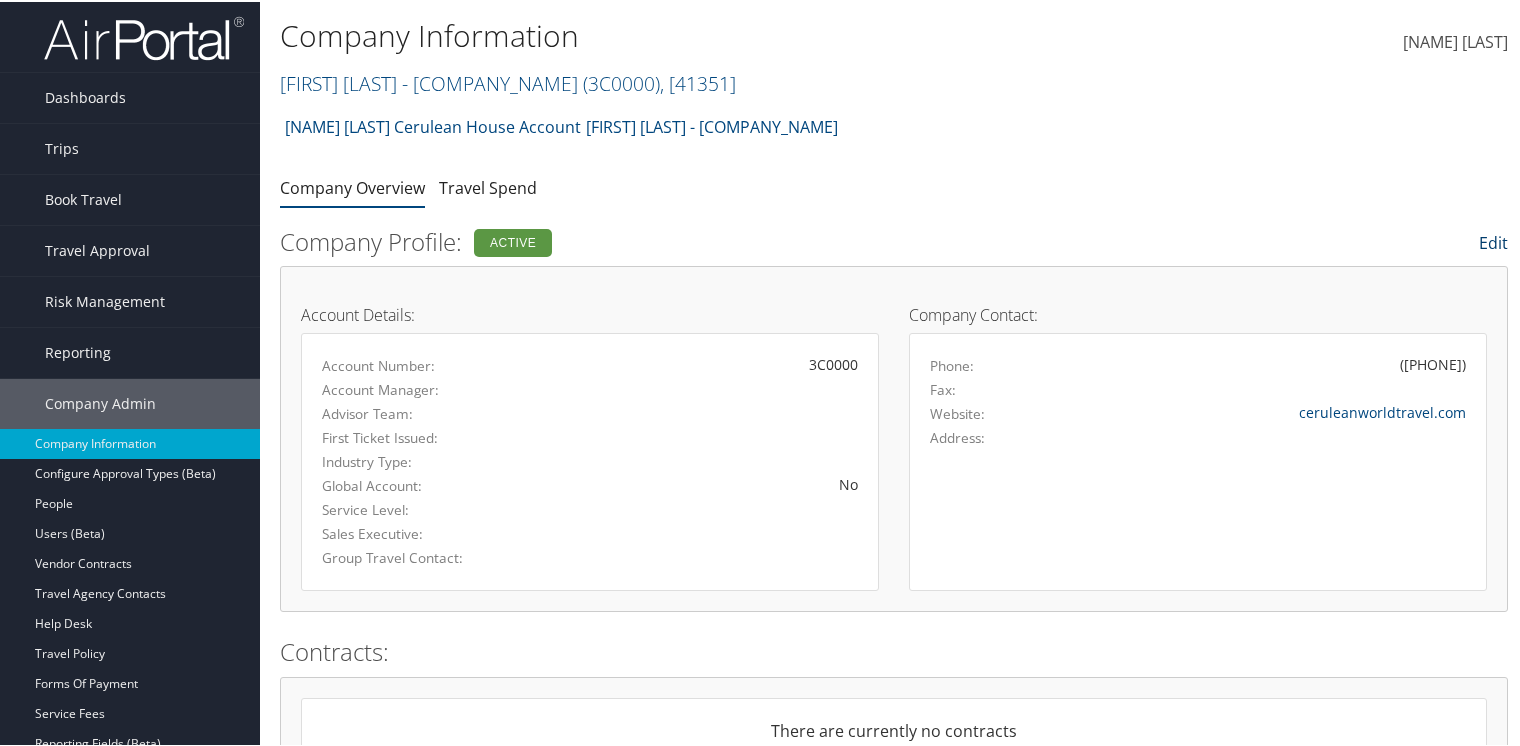 click on "Edit" at bounding box center (1493, 241) 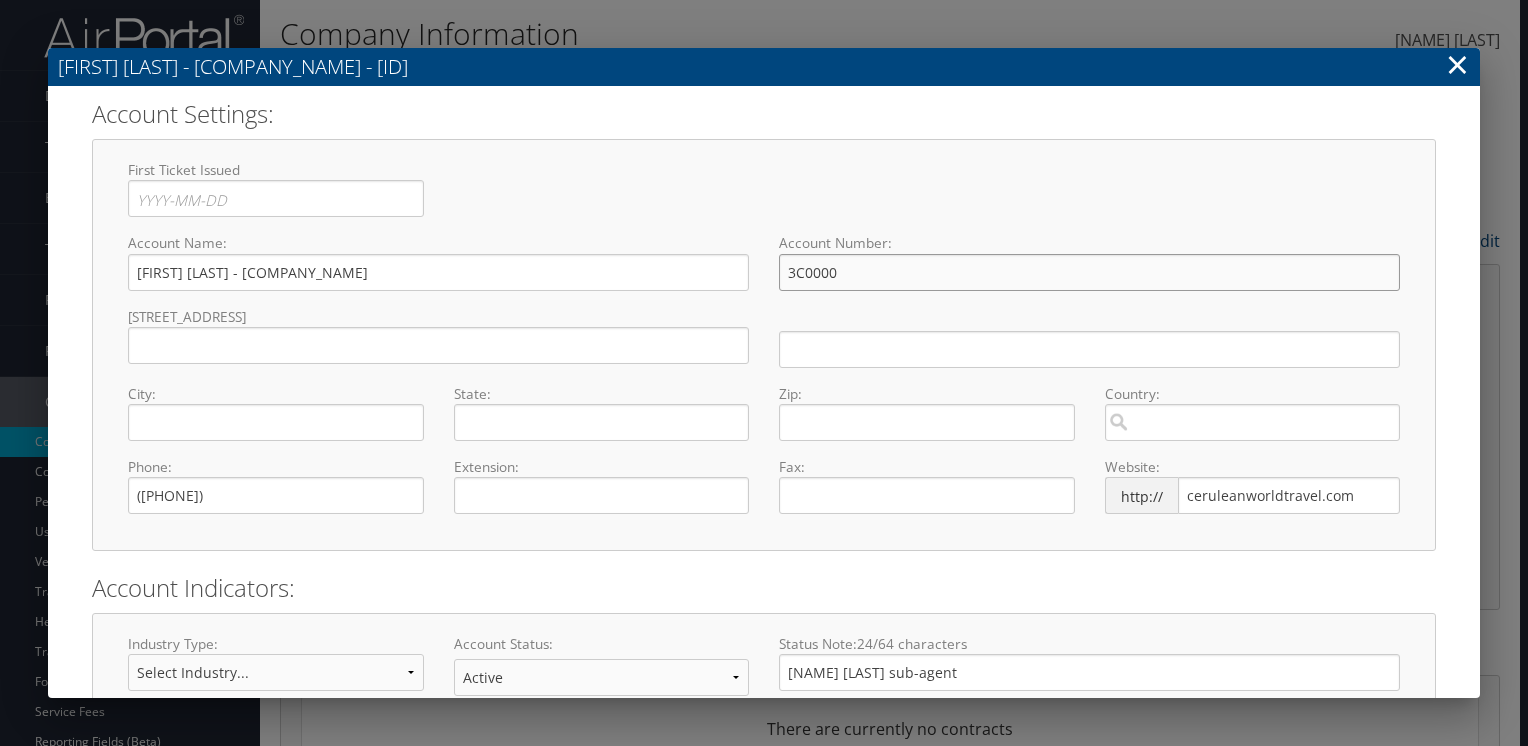 drag, startPoint x: 837, startPoint y: 257, endPoint x: 844, endPoint y: 268, distance: 13.038404 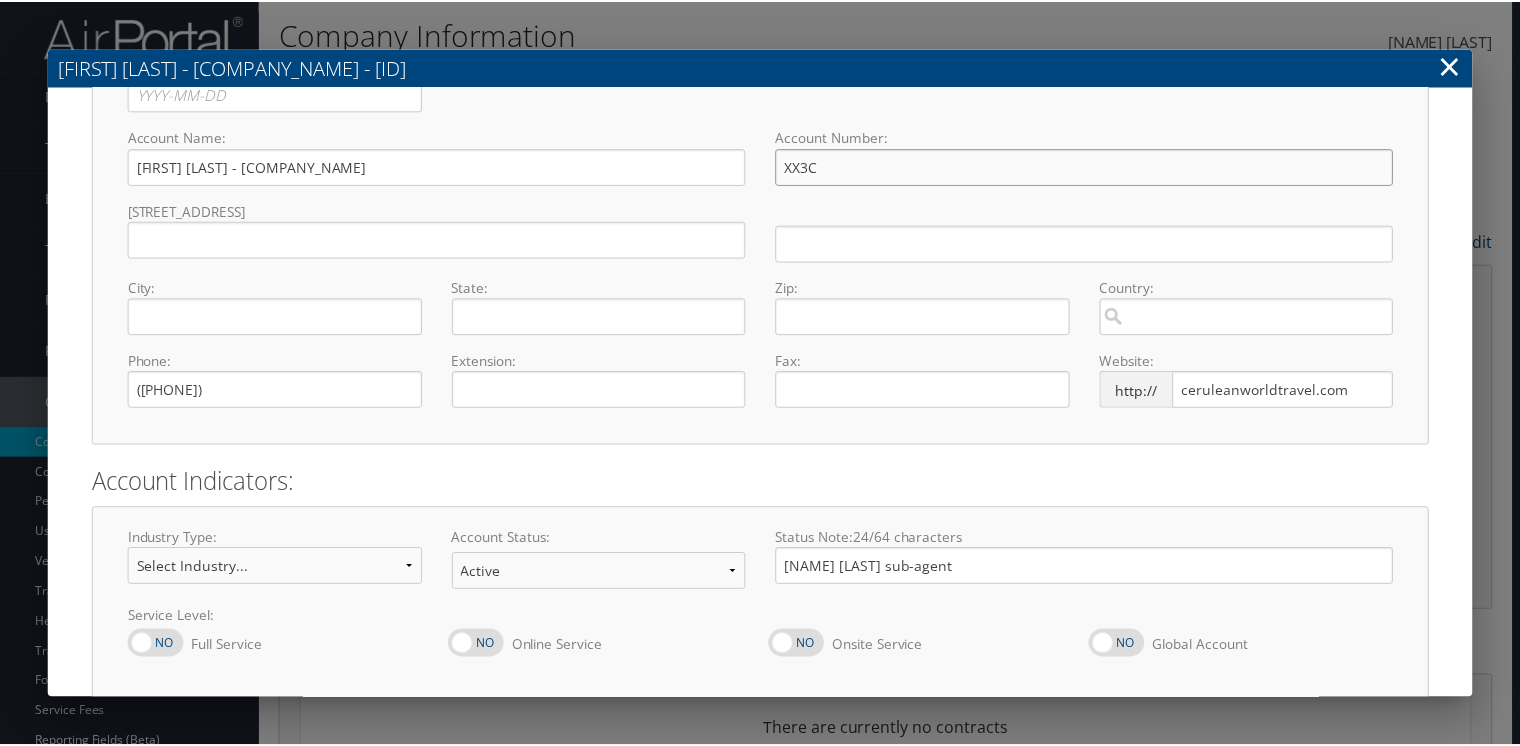 scroll, scrollTop: 191, scrollLeft: 0, axis: vertical 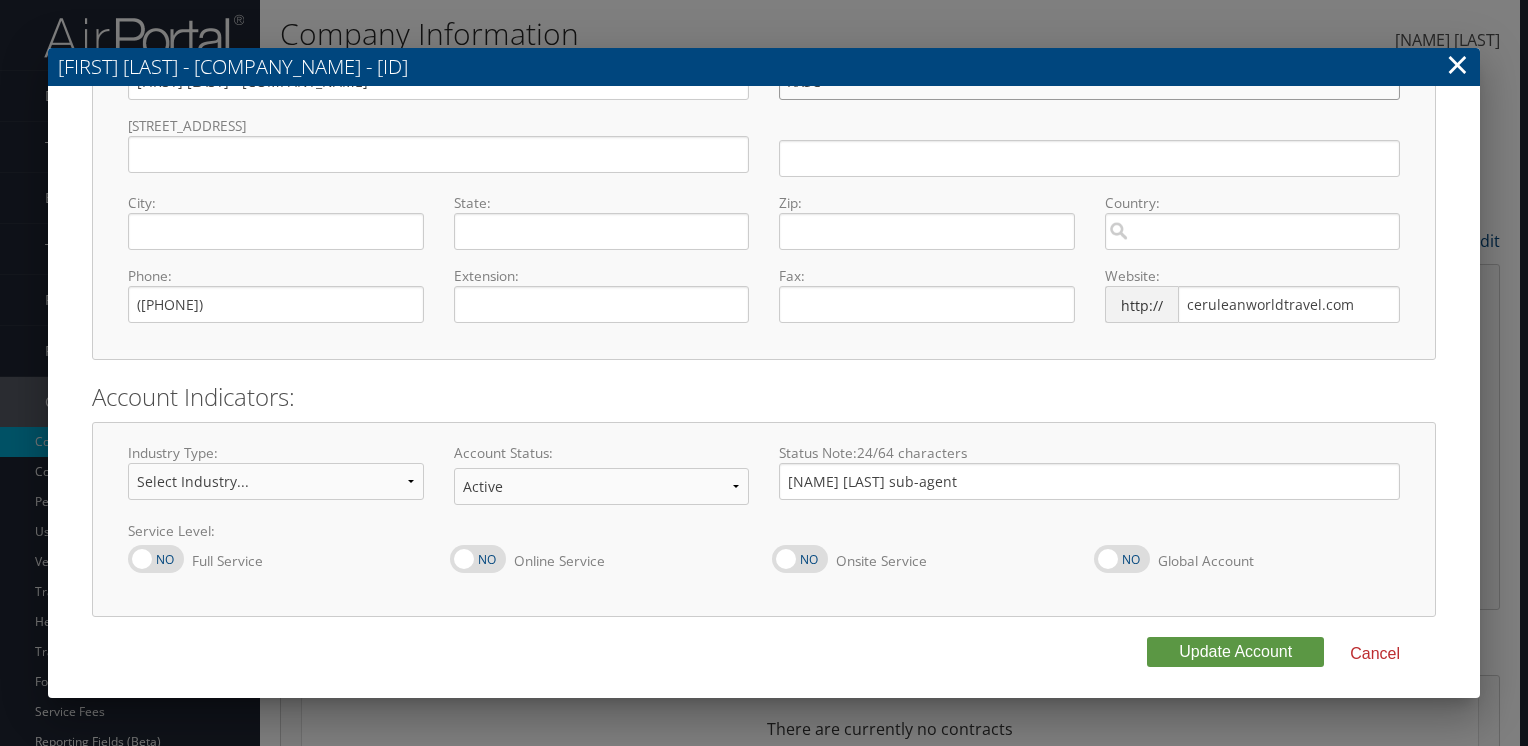type on "XX3C" 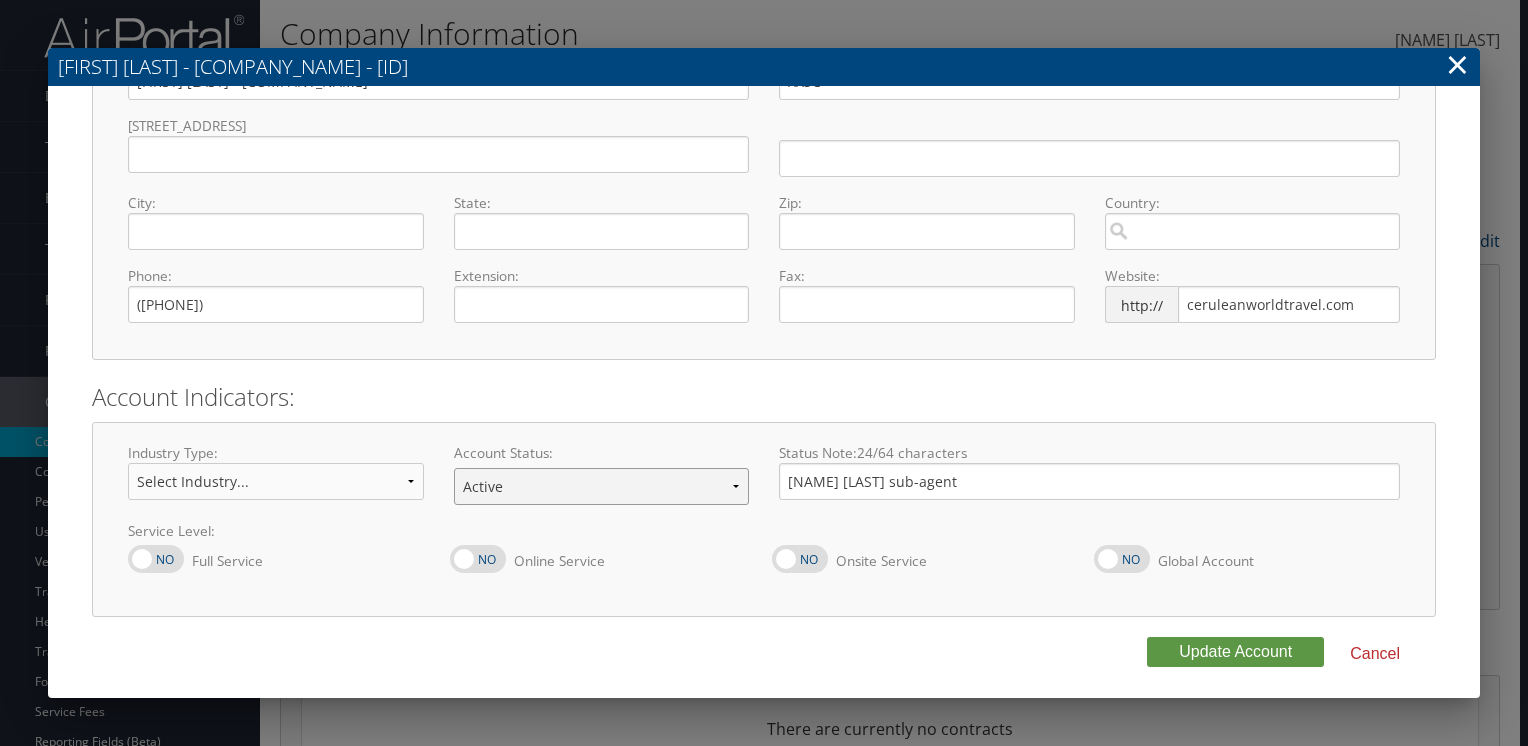 click on "Offboarding At Risk Inactive Active Implementing" at bounding box center [602, 486] 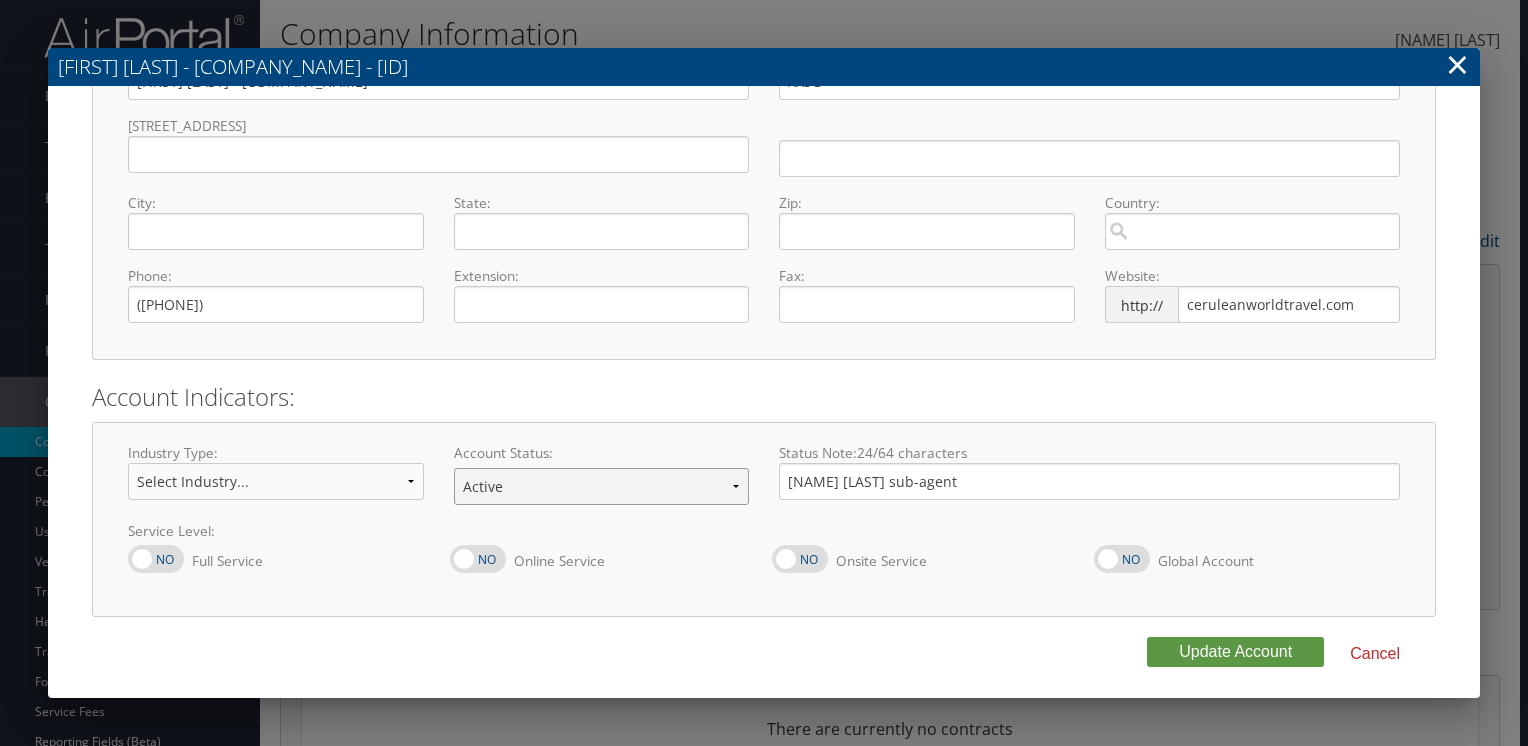 select on "10" 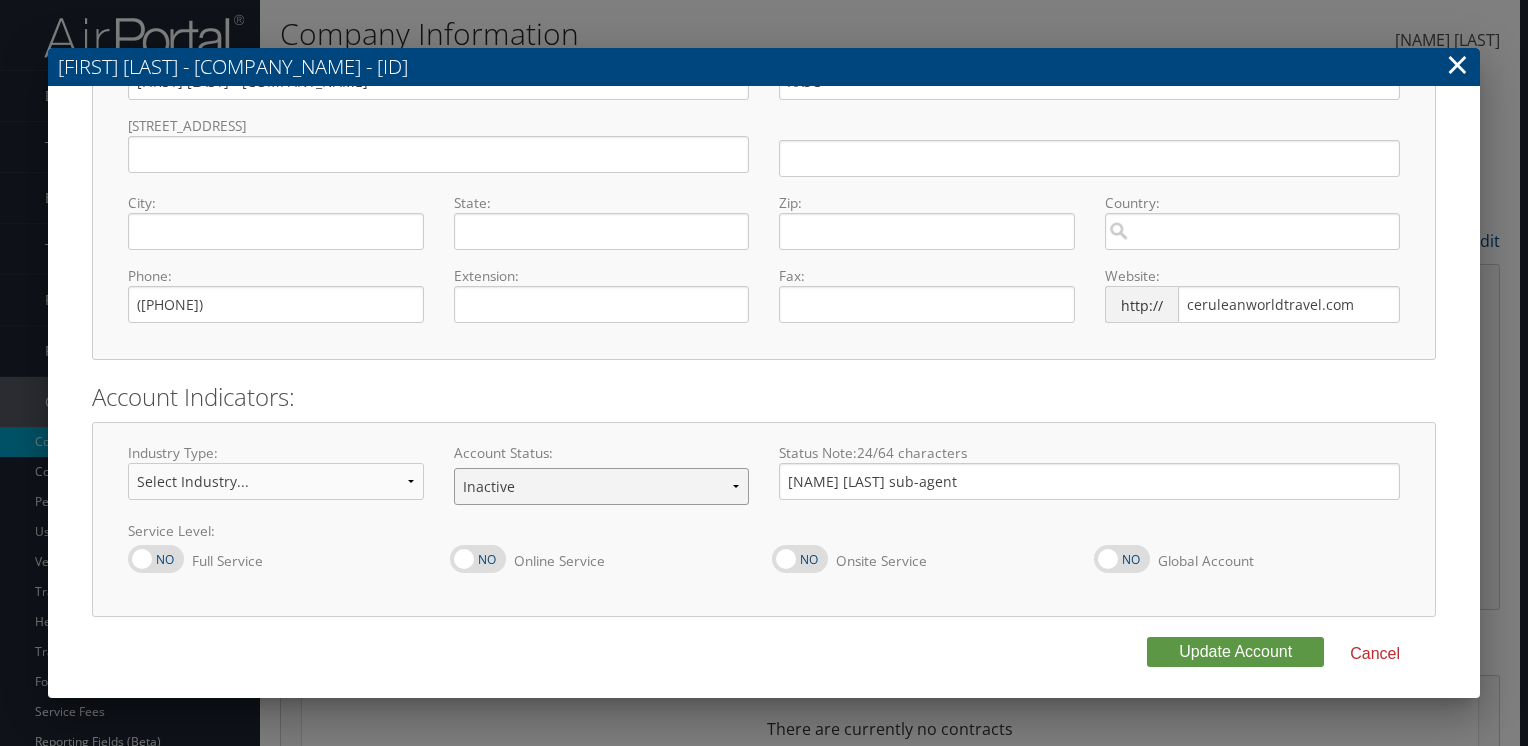 click on "Offboarding At Risk Inactive Active Implementing" at bounding box center (602, 486) 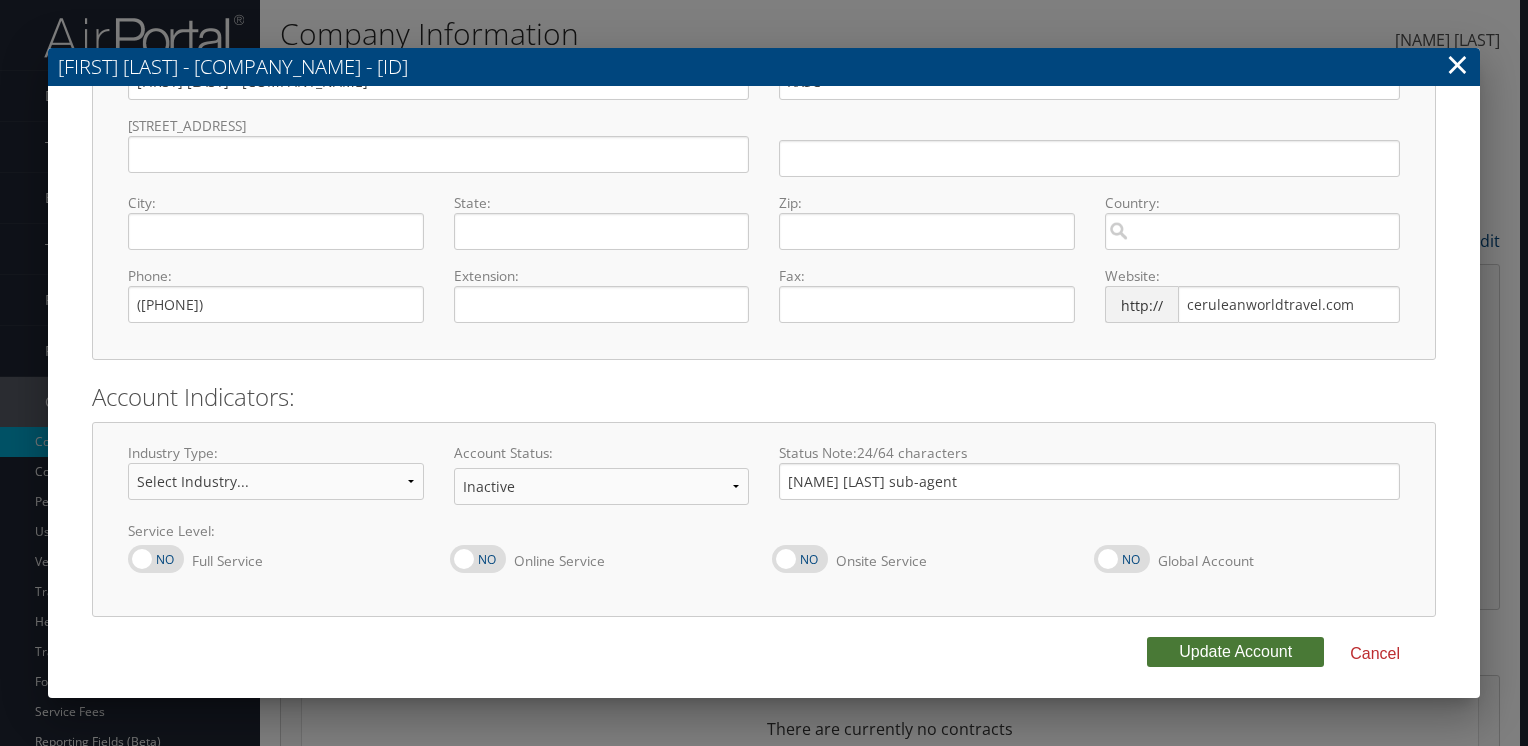 click on "Update Account" at bounding box center [1235, 652] 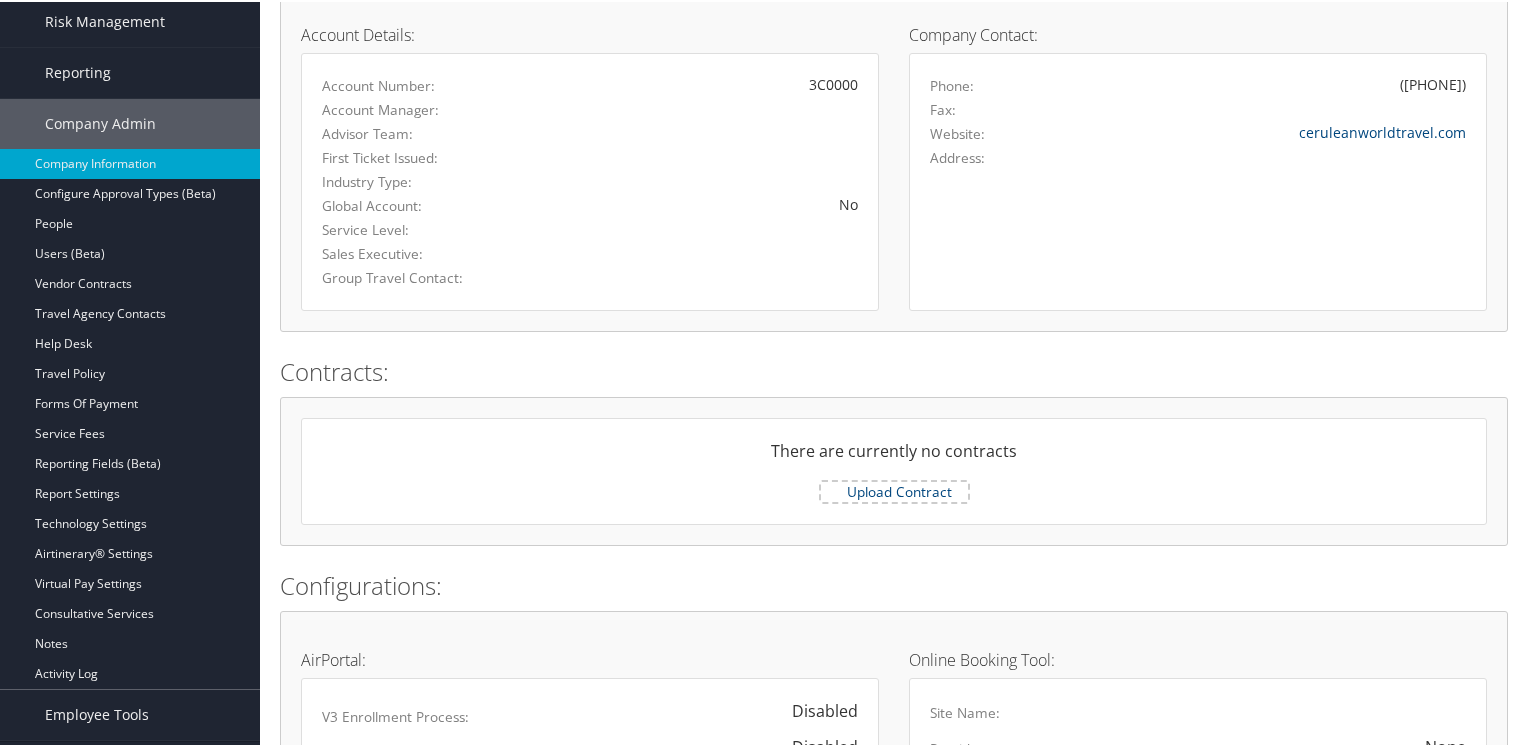 scroll, scrollTop: 0, scrollLeft: 0, axis: both 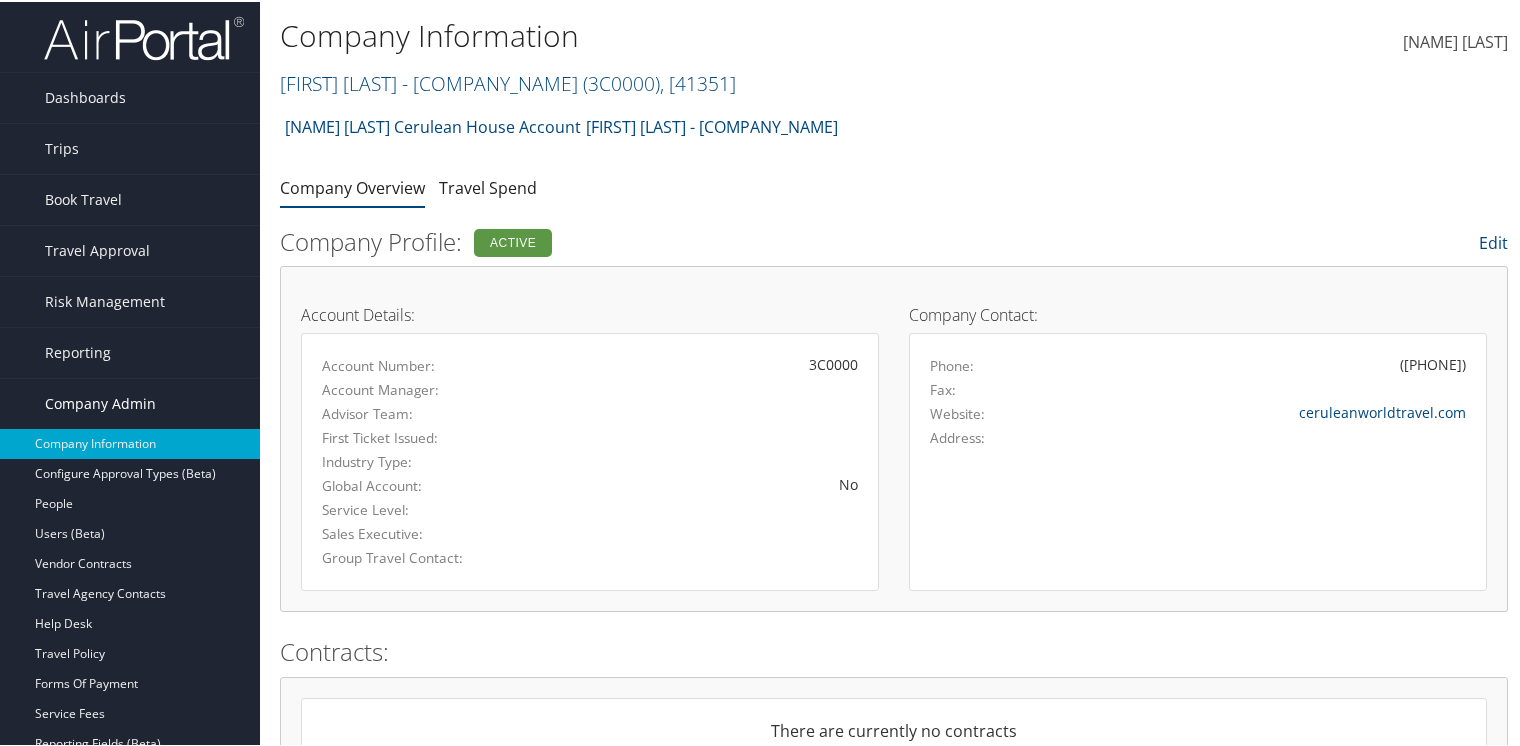 click on "Company Admin" at bounding box center [100, 402] 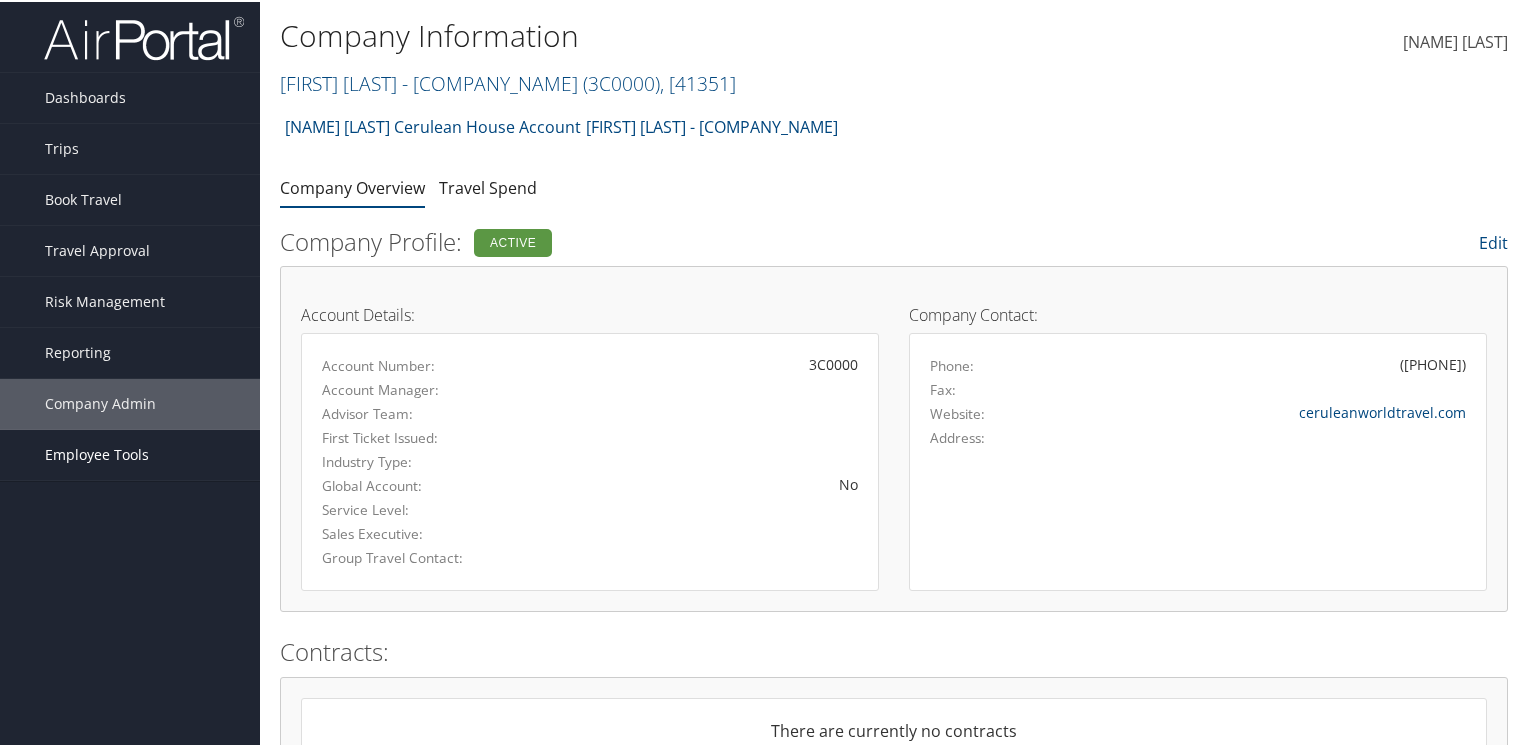 click on "Employee Tools" at bounding box center [97, 453] 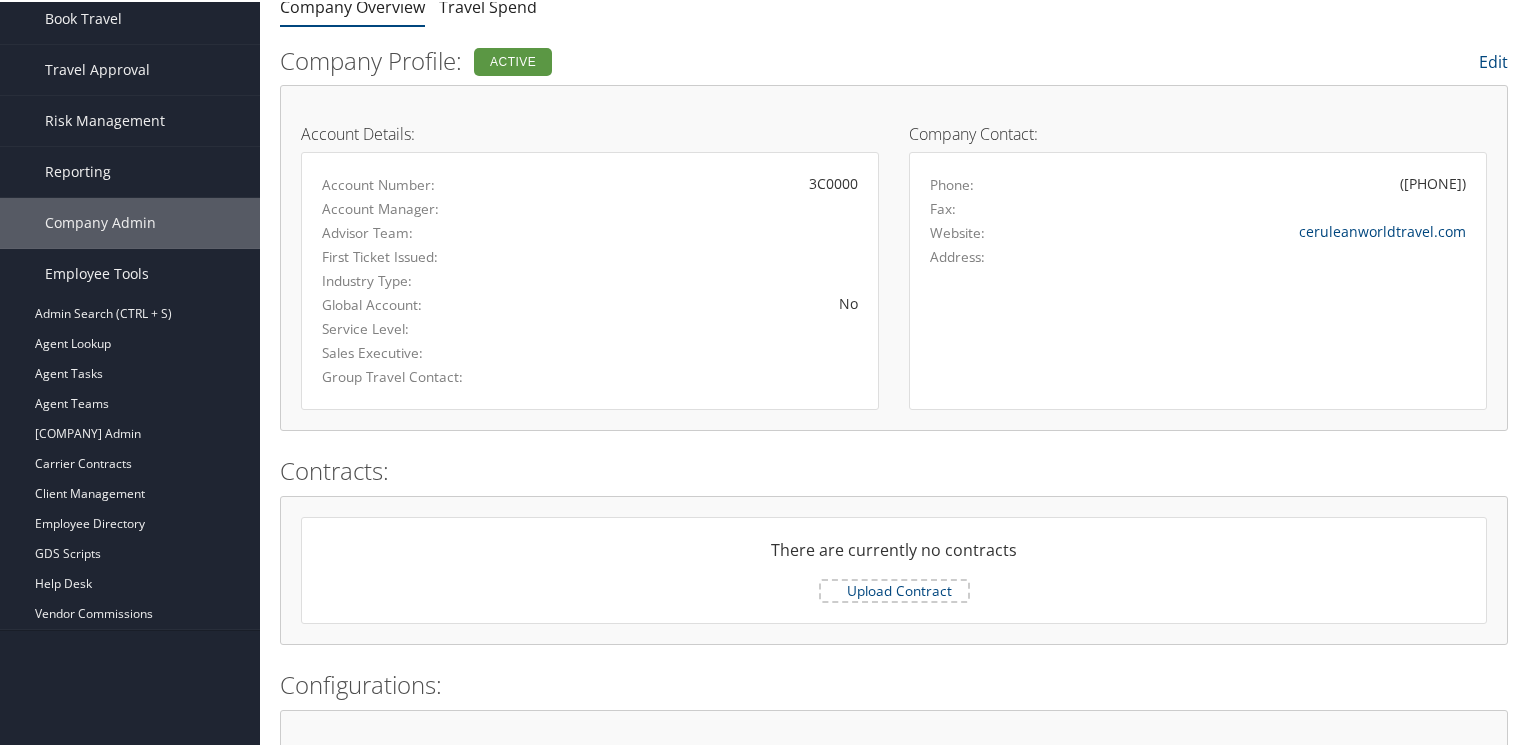 scroll, scrollTop: 200, scrollLeft: 0, axis: vertical 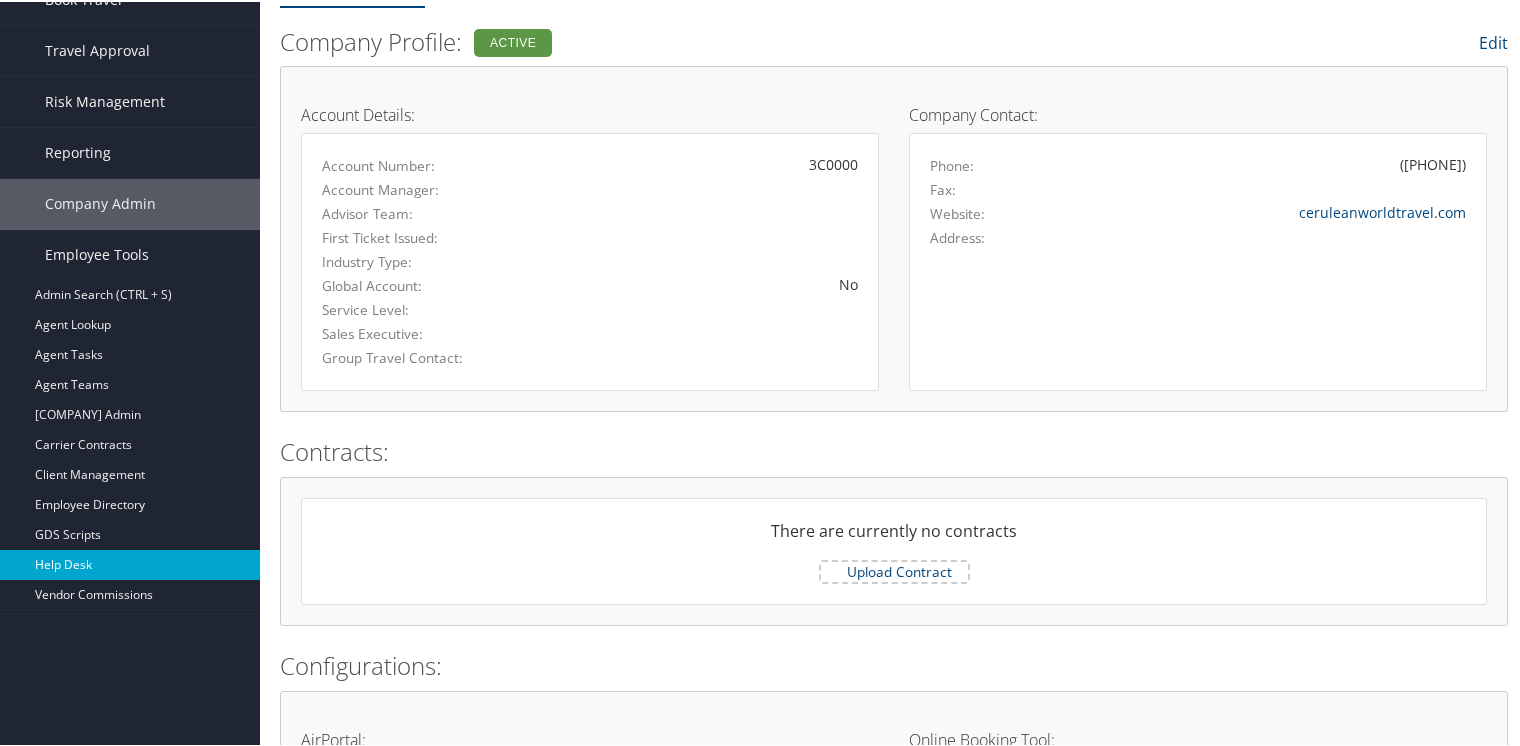 click on "Help Desk" at bounding box center (0, 0) 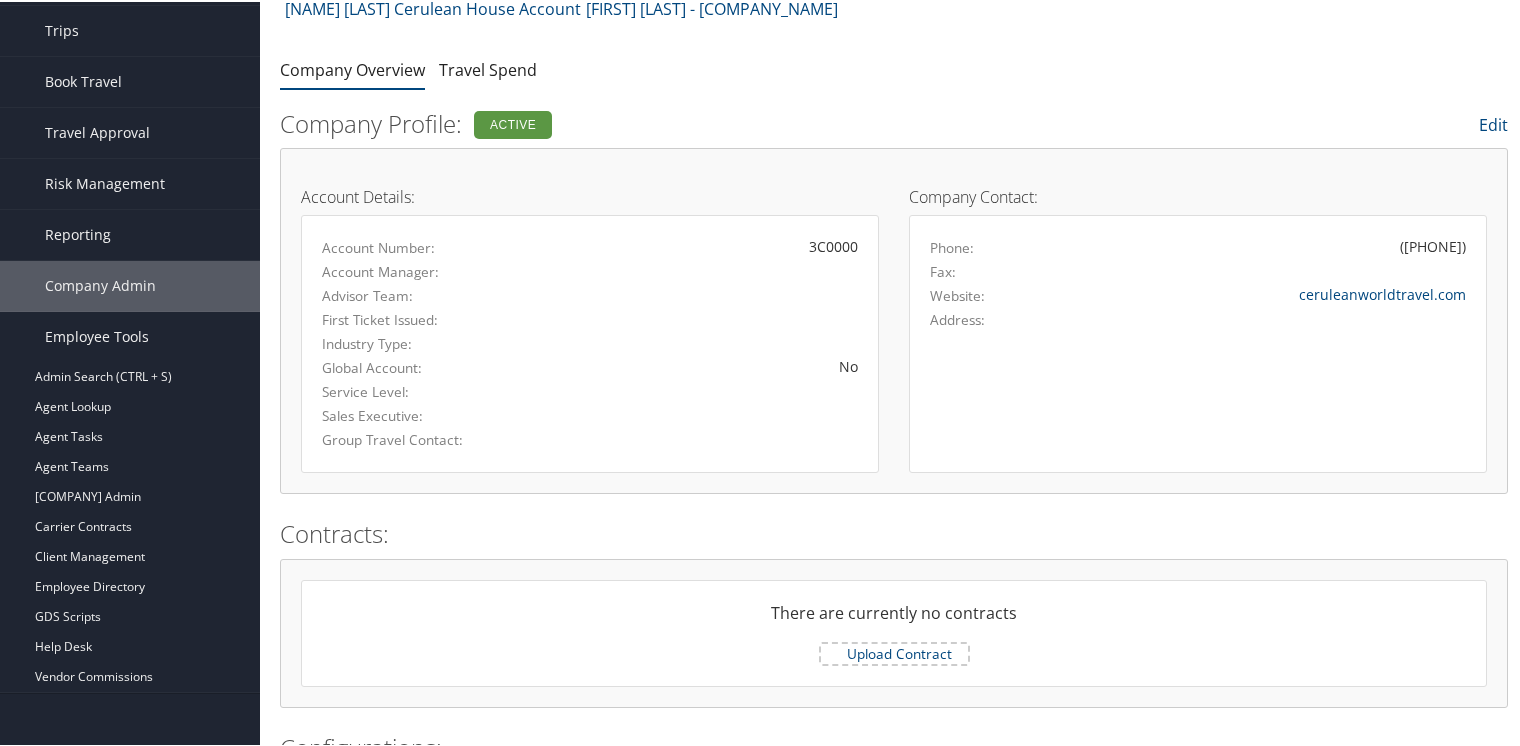 scroll, scrollTop: 0, scrollLeft: 0, axis: both 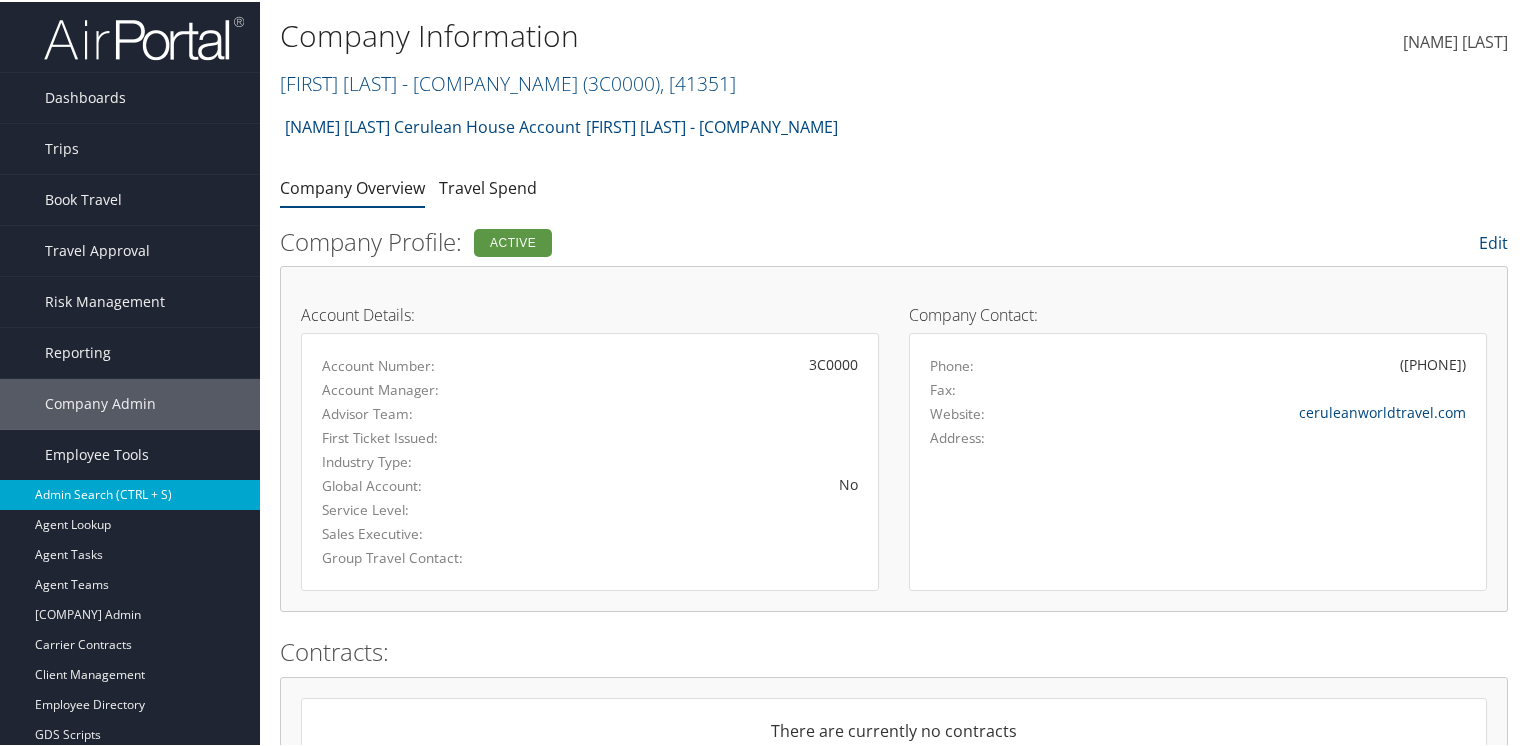 click on "Admin Search (CTRL + S)" at bounding box center (130, 493) 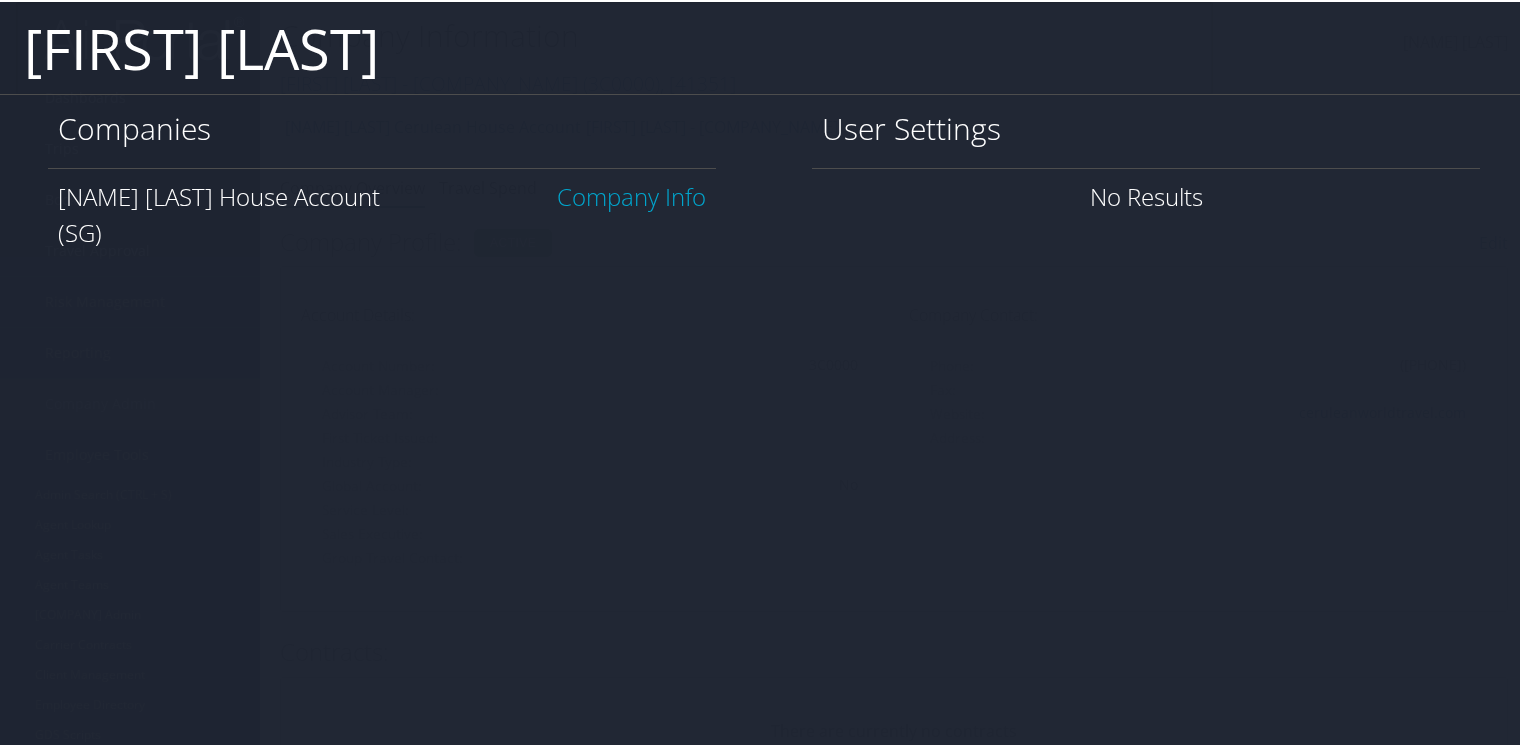 type on "suzanne guenther" 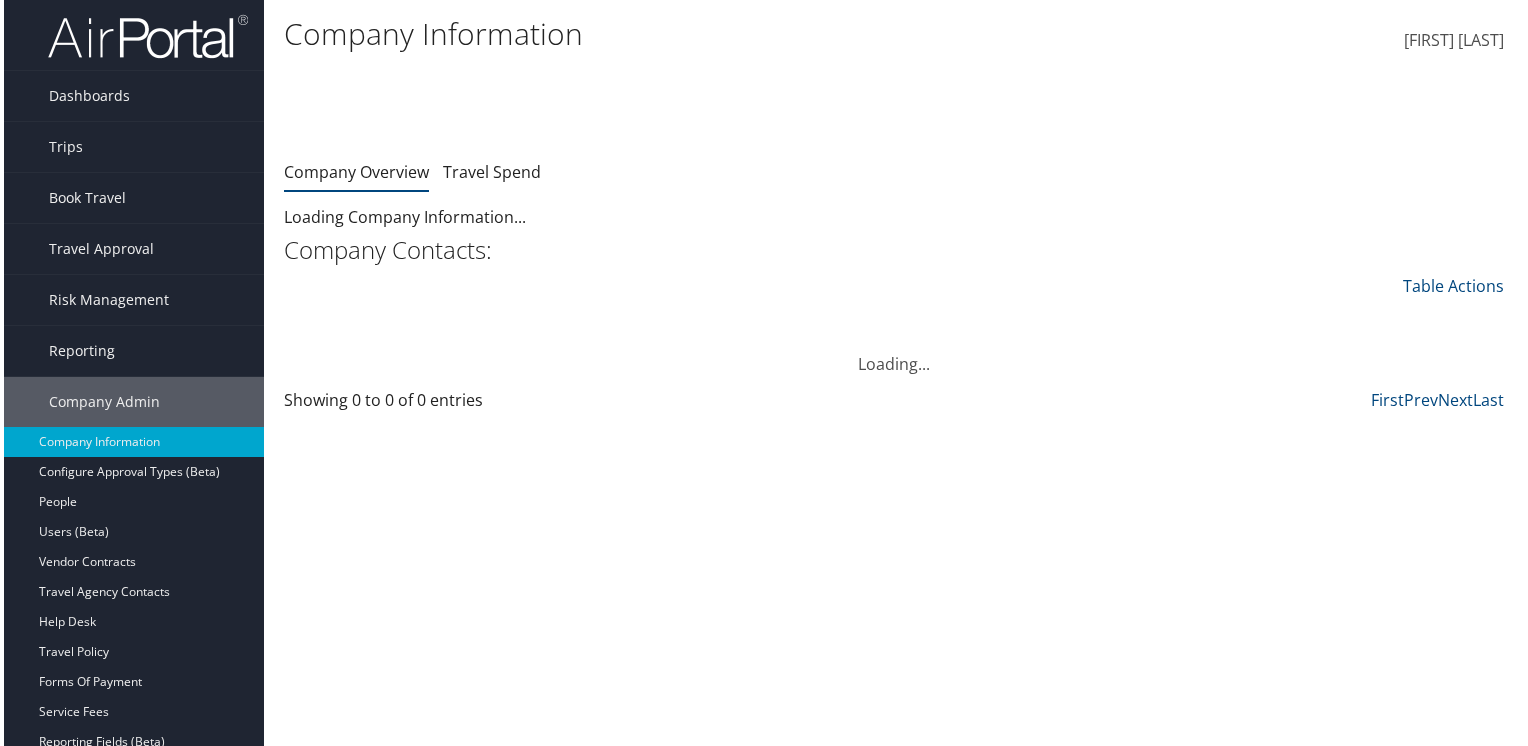 scroll, scrollTop: 0, scrollLeft: 0, axis: both 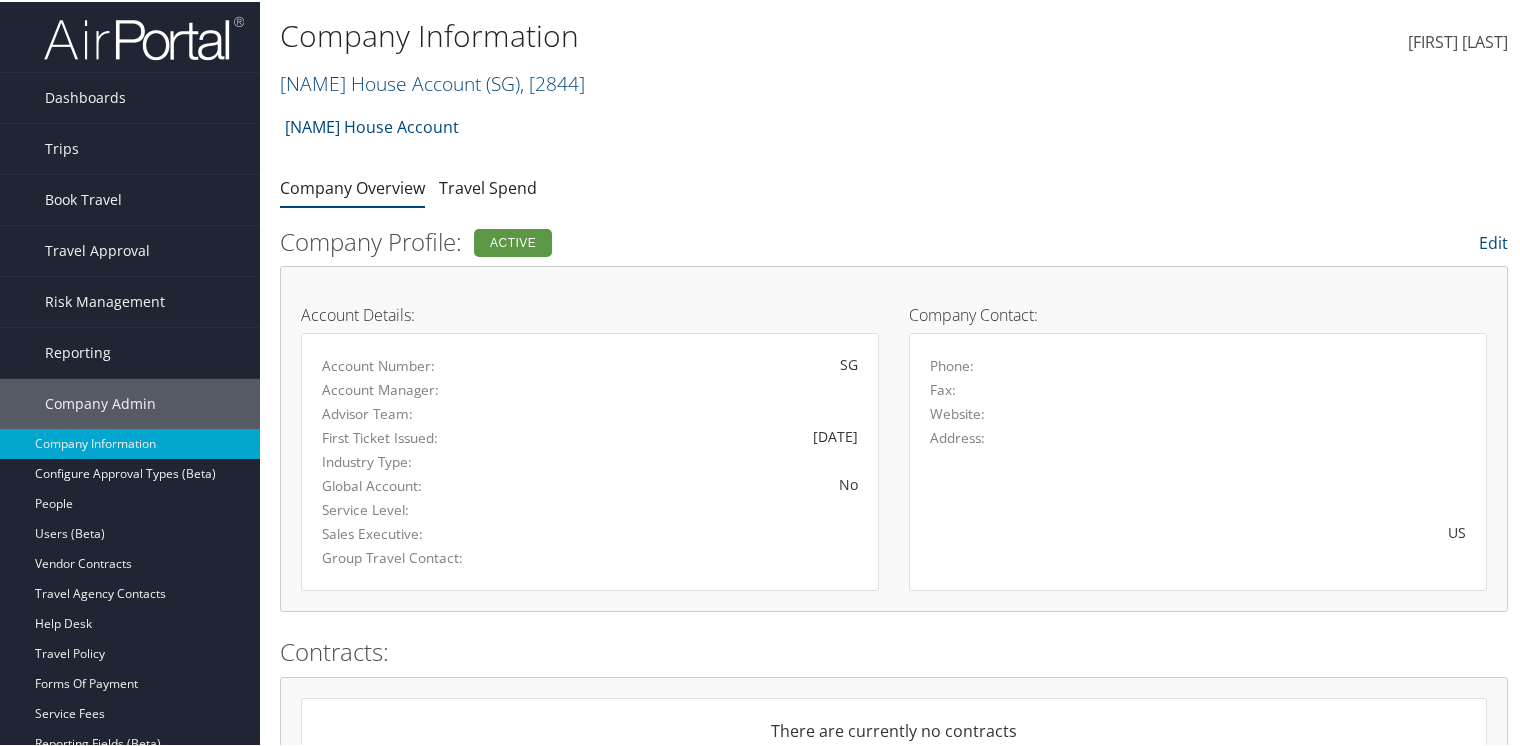 click on "Edit" at bounding box center (1313, 236) 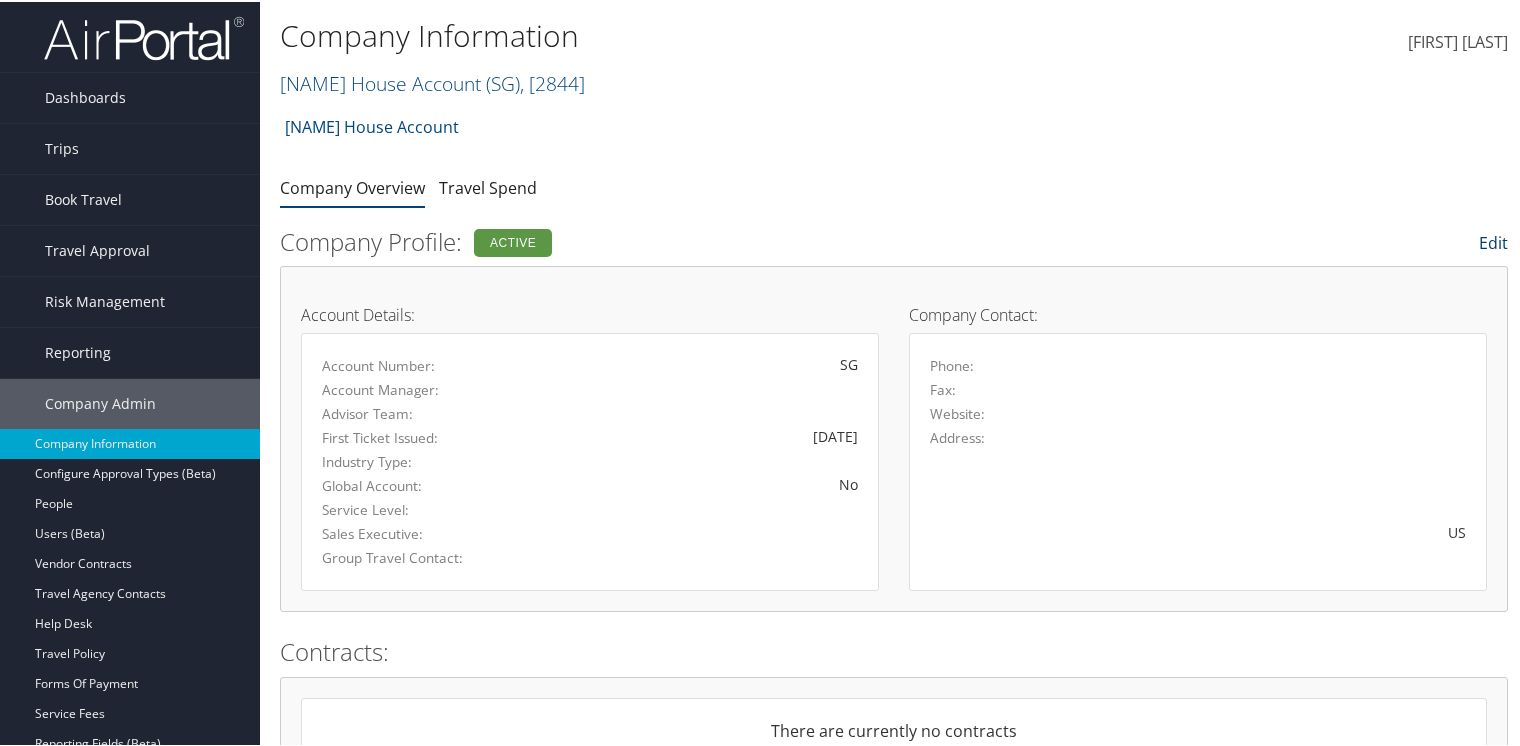 click on "Edit" at bounding box center (1493, 241) 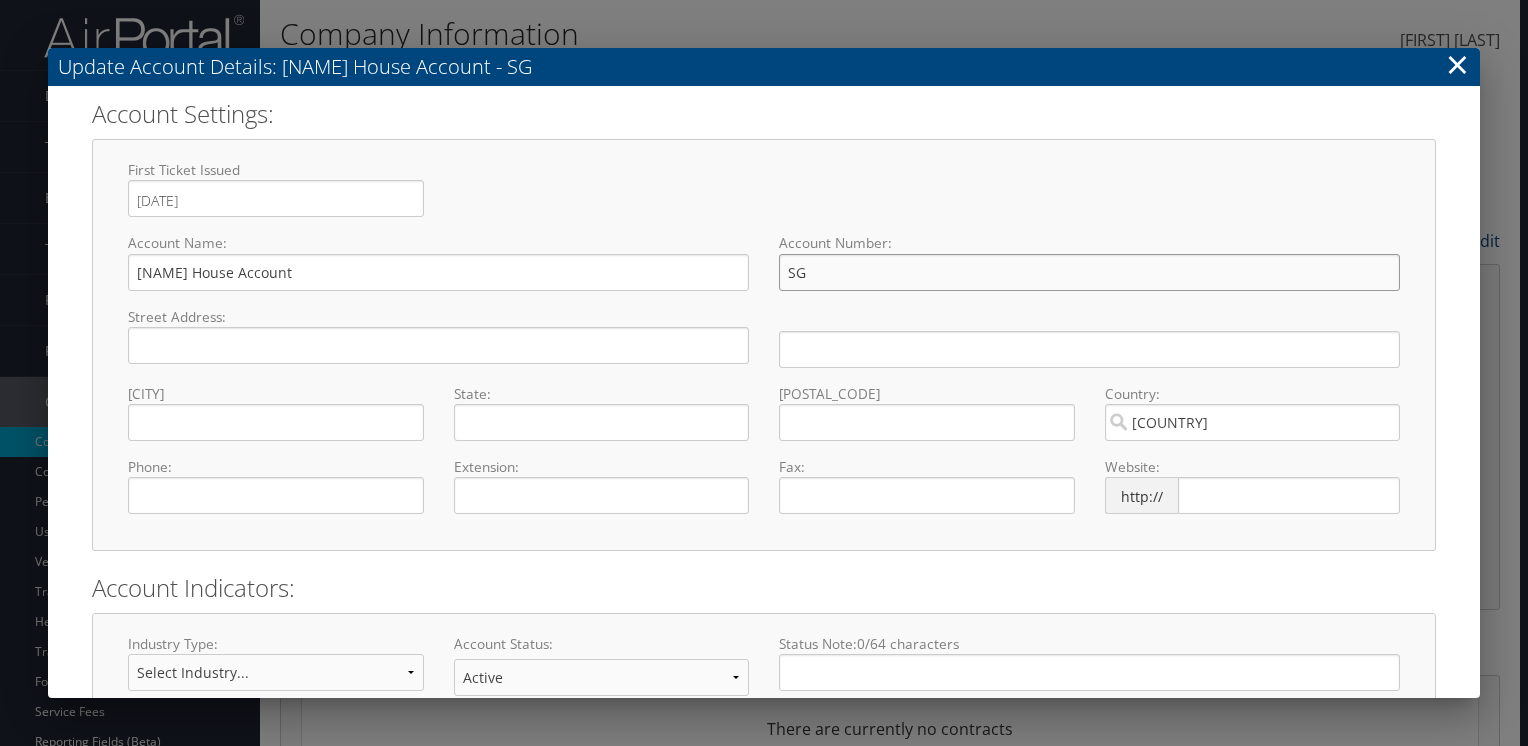 click on "SG" at bounding box center [1089, 272] 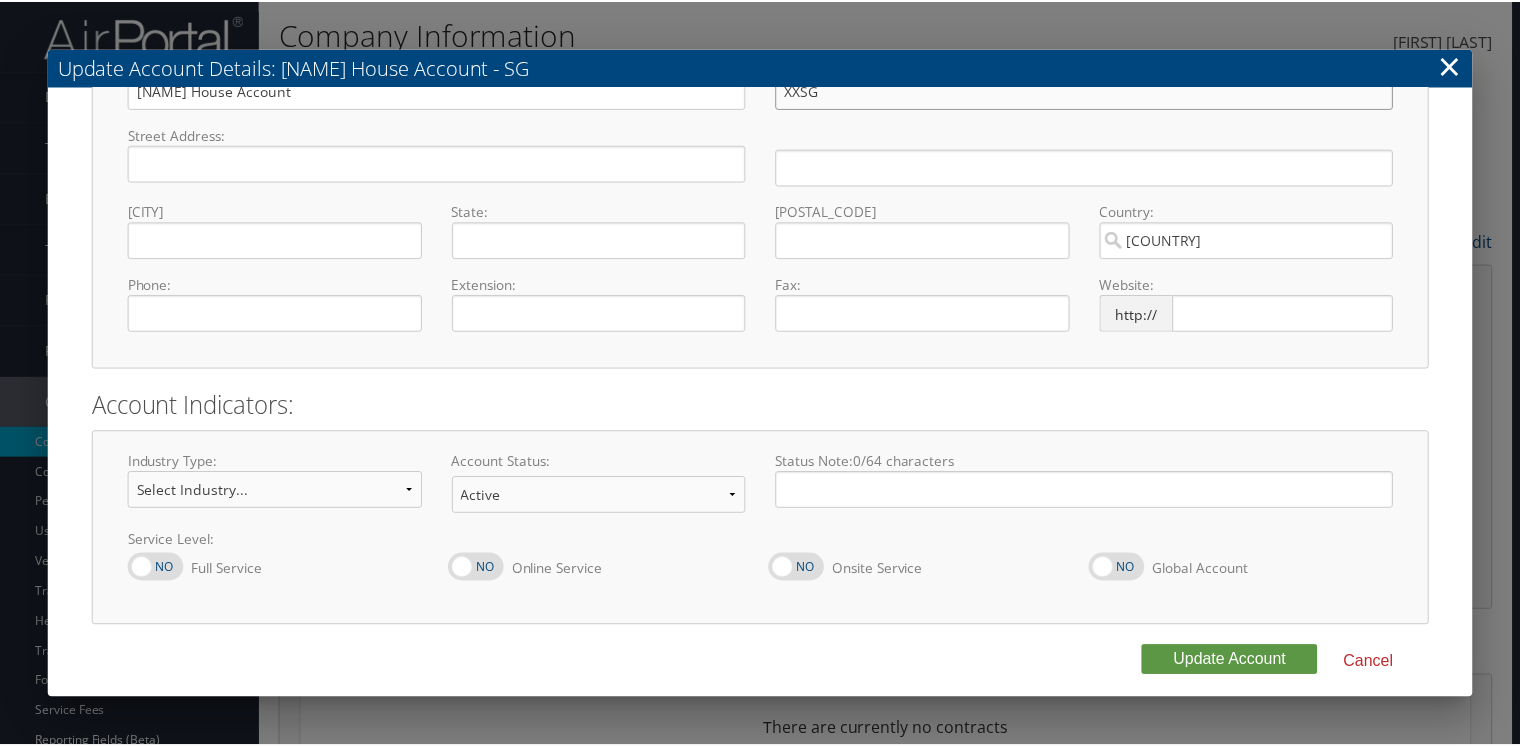 scroll, scrollTop: 191, scrollLeft: 0, axis: vertical 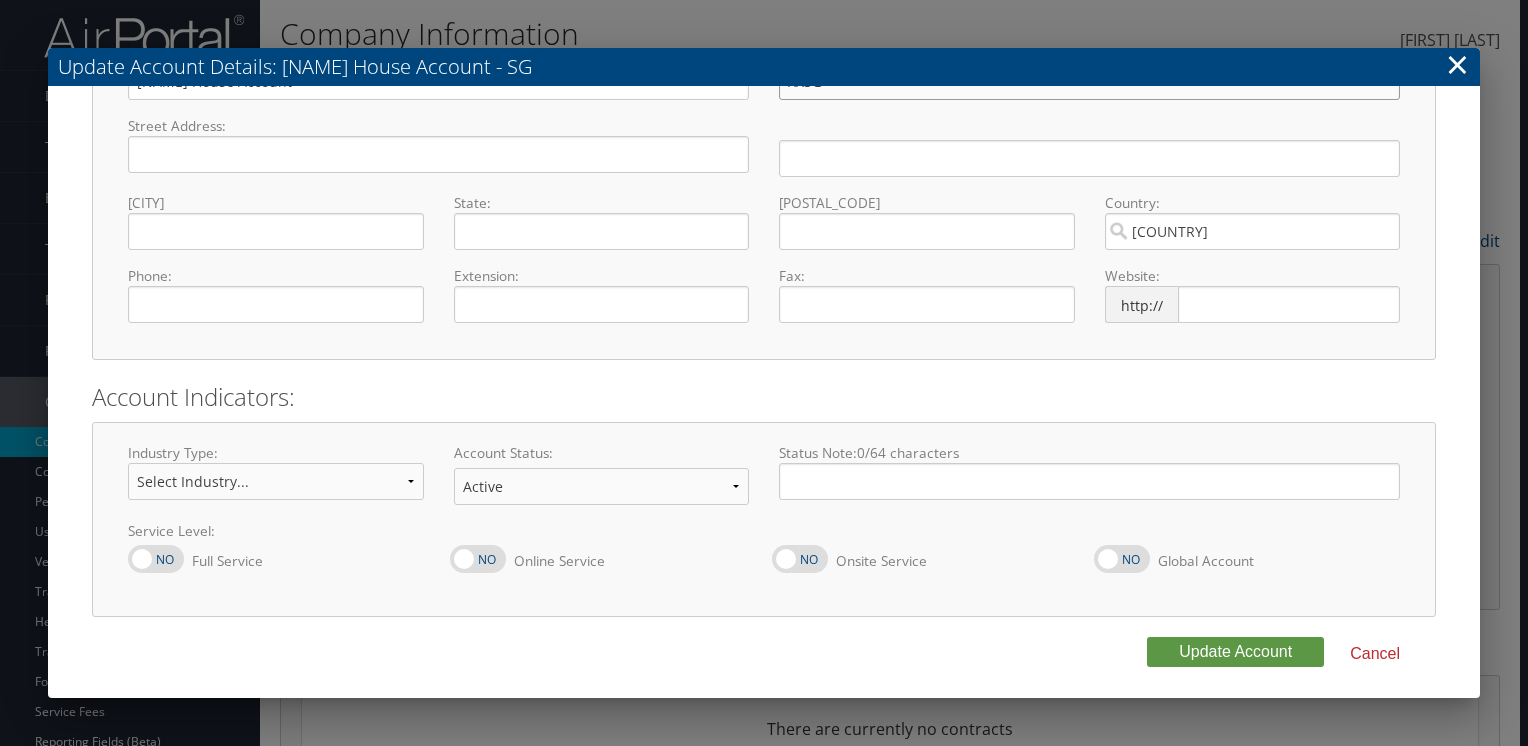 type on "XXSG" 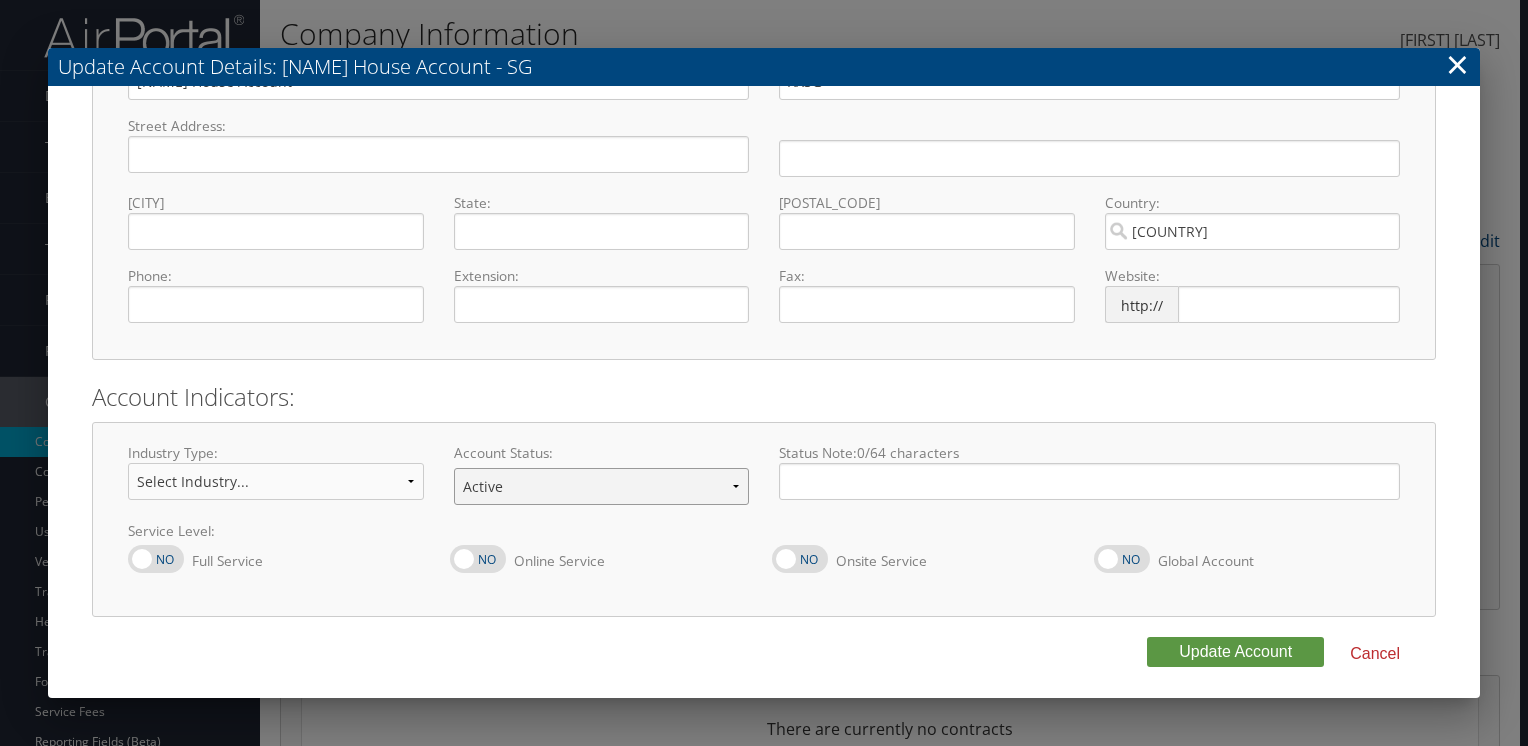 click on "Offboarding At Risk Inactive Active Implementing" at bounding box center [602, 486] 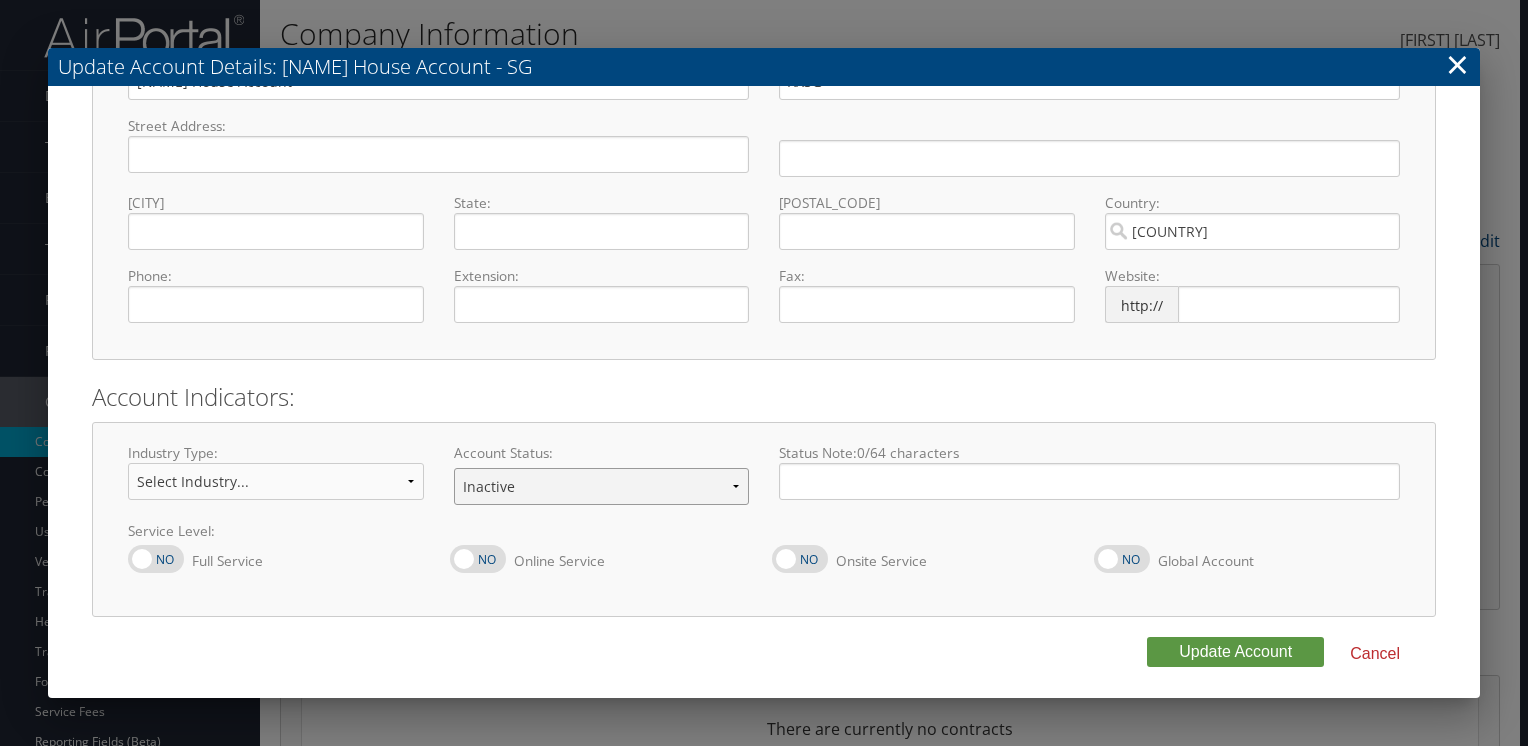 click on "Offboarding At Risk Inactive Active Implementing" at bounding box center [602, 486] 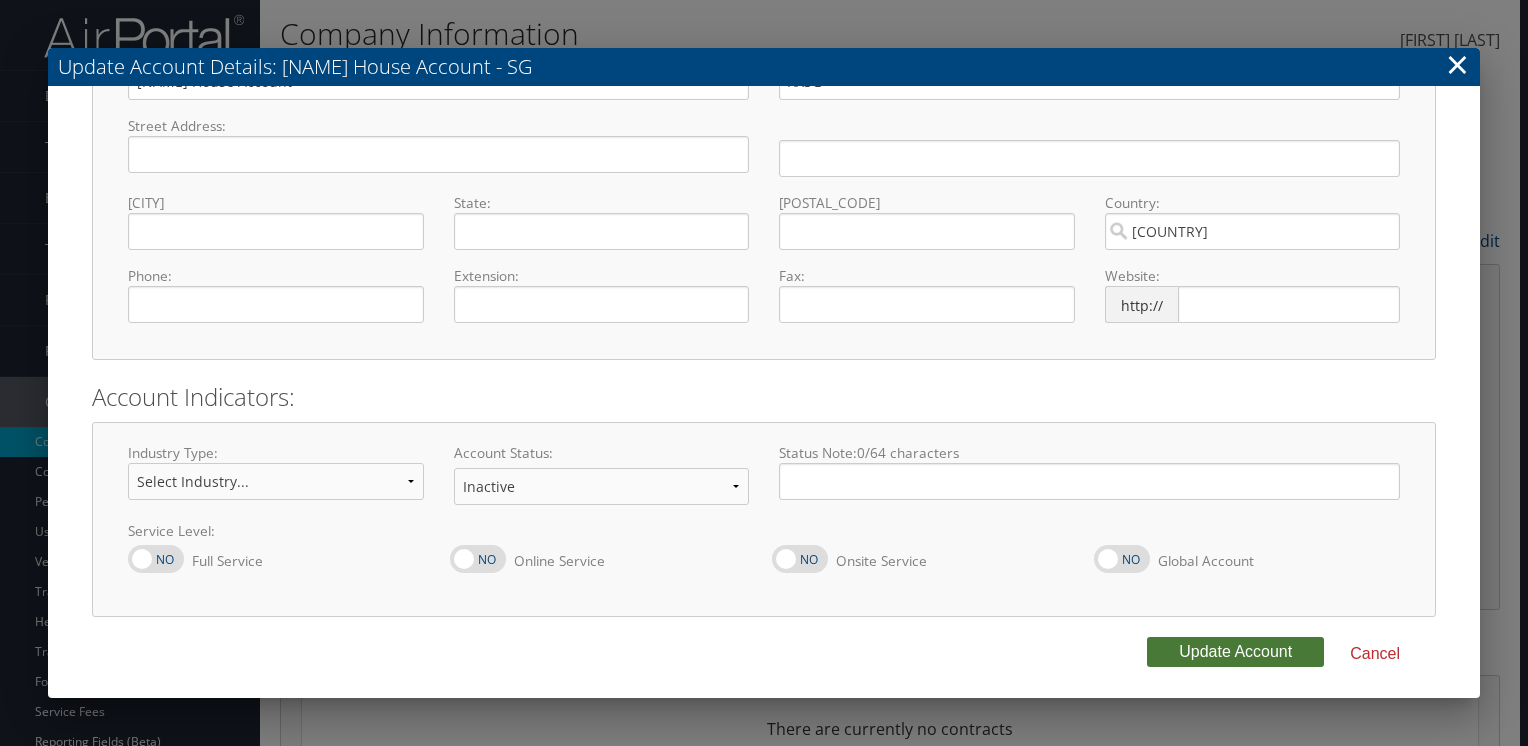click on "Update Account" at bounding box center (1235, 652) 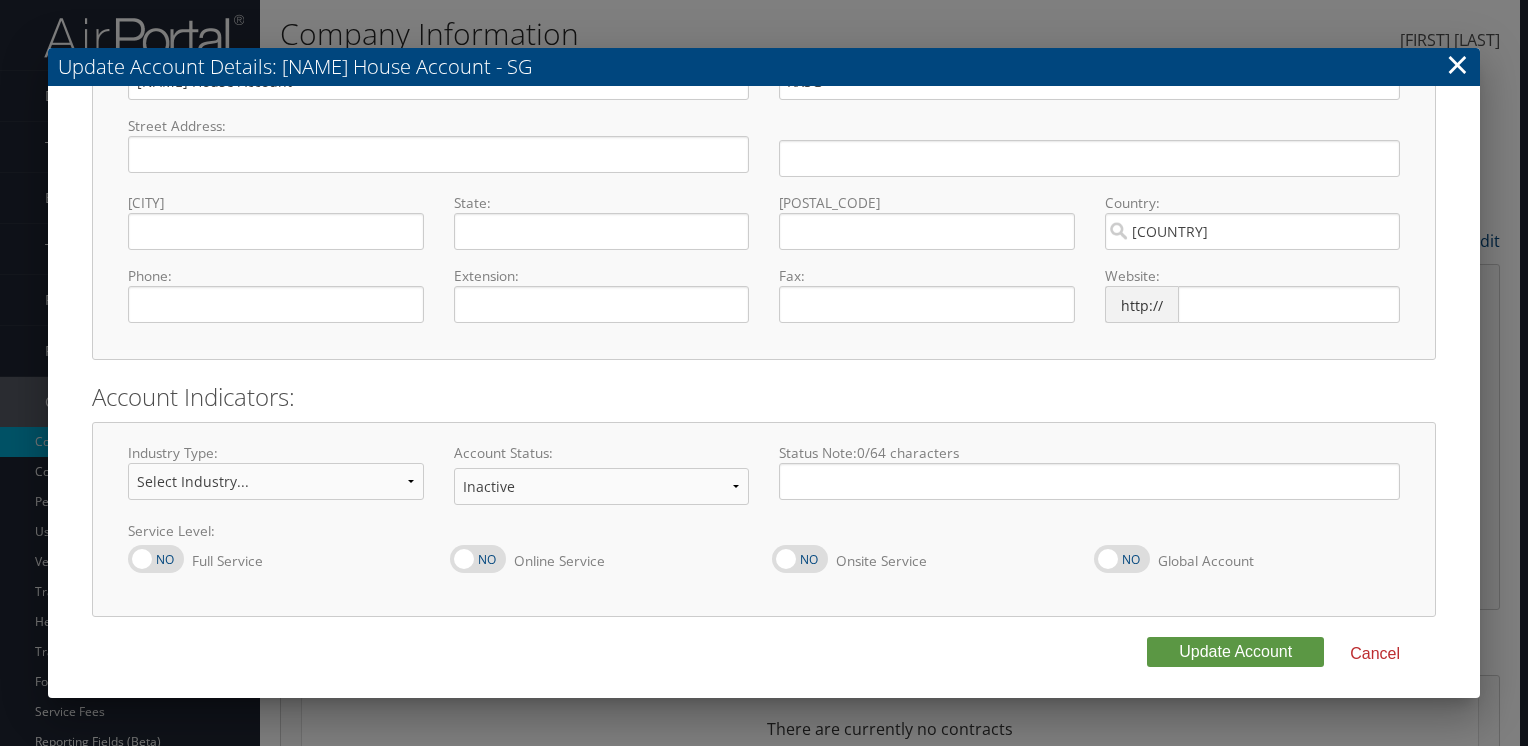click on "Cancel Update Account" at bounding box center (764, 654) 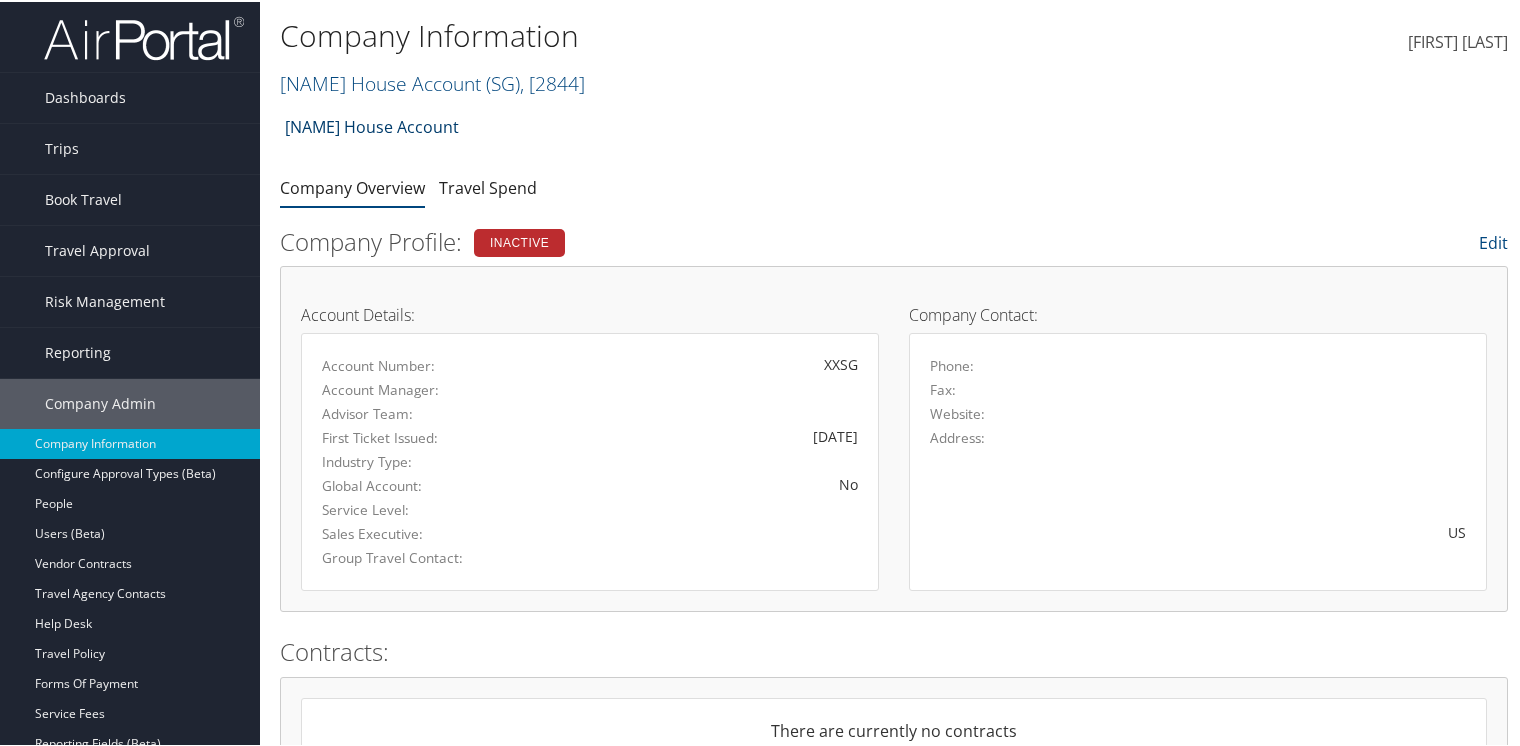 click on "Suzanne Guenther House Account" at bounding box center (372, 125) 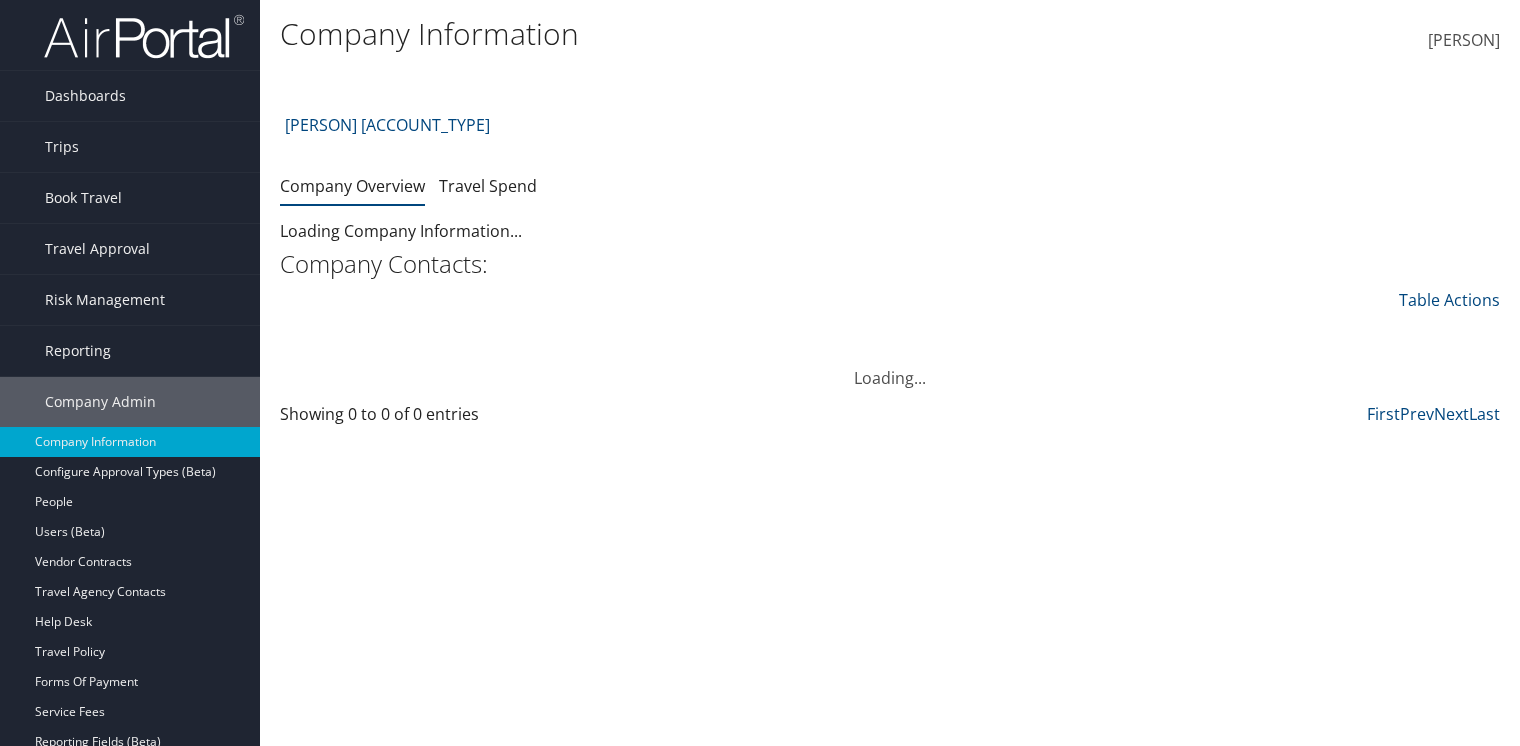 scroll, scrollTop: 0, scrollLeft: 0, axis: both 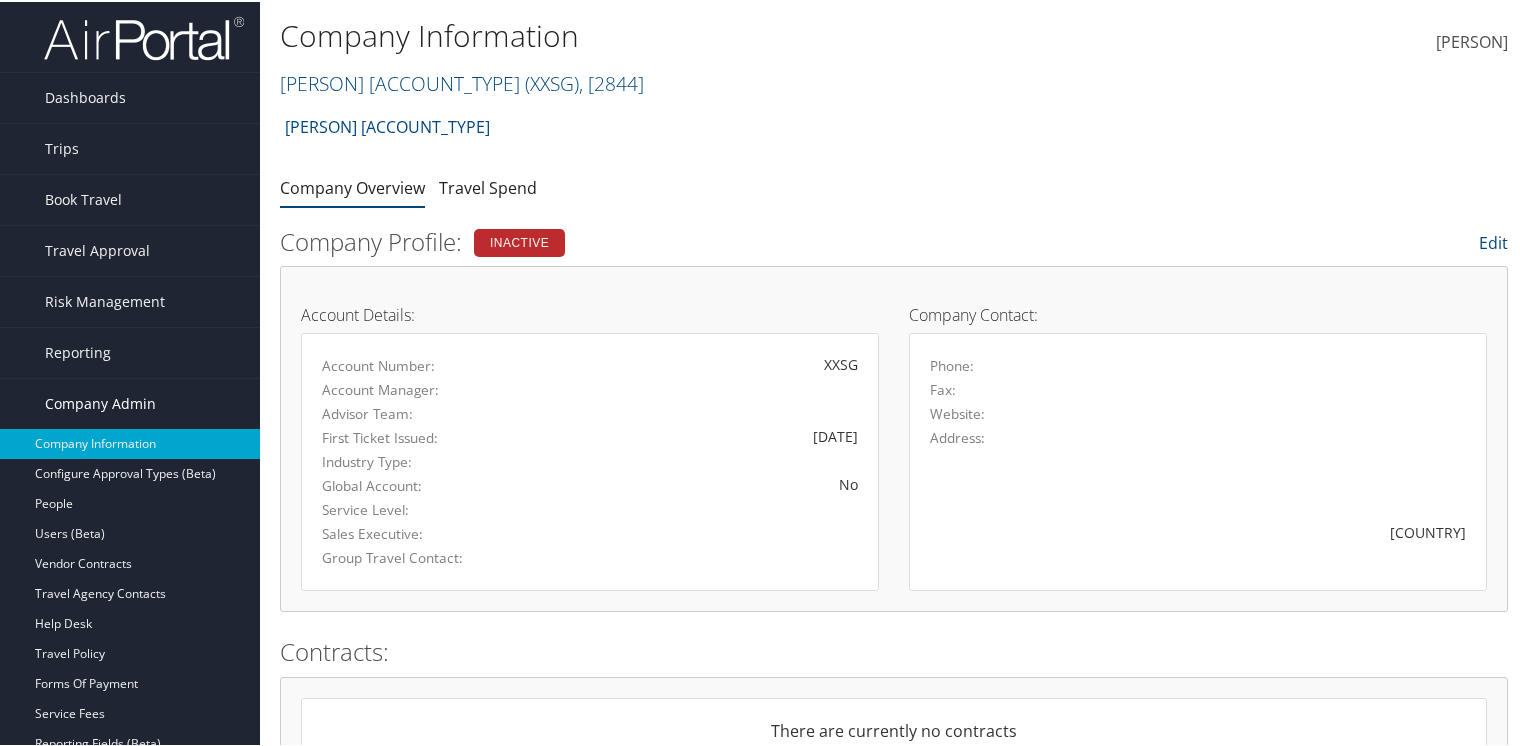 click on "Company Admin" at bounding box center [100, 402] 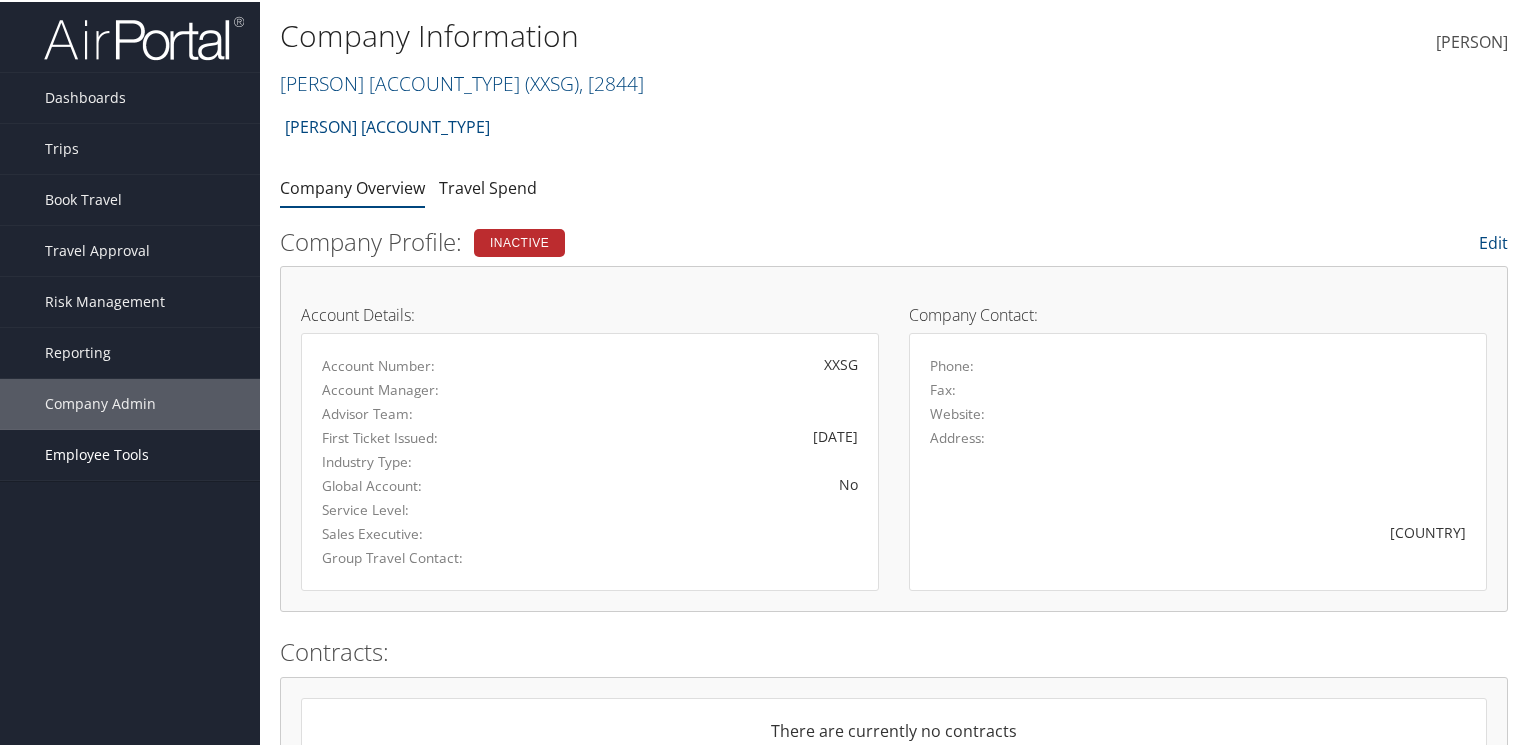 click on "Employee Tools" at bounding box center (97, 453) 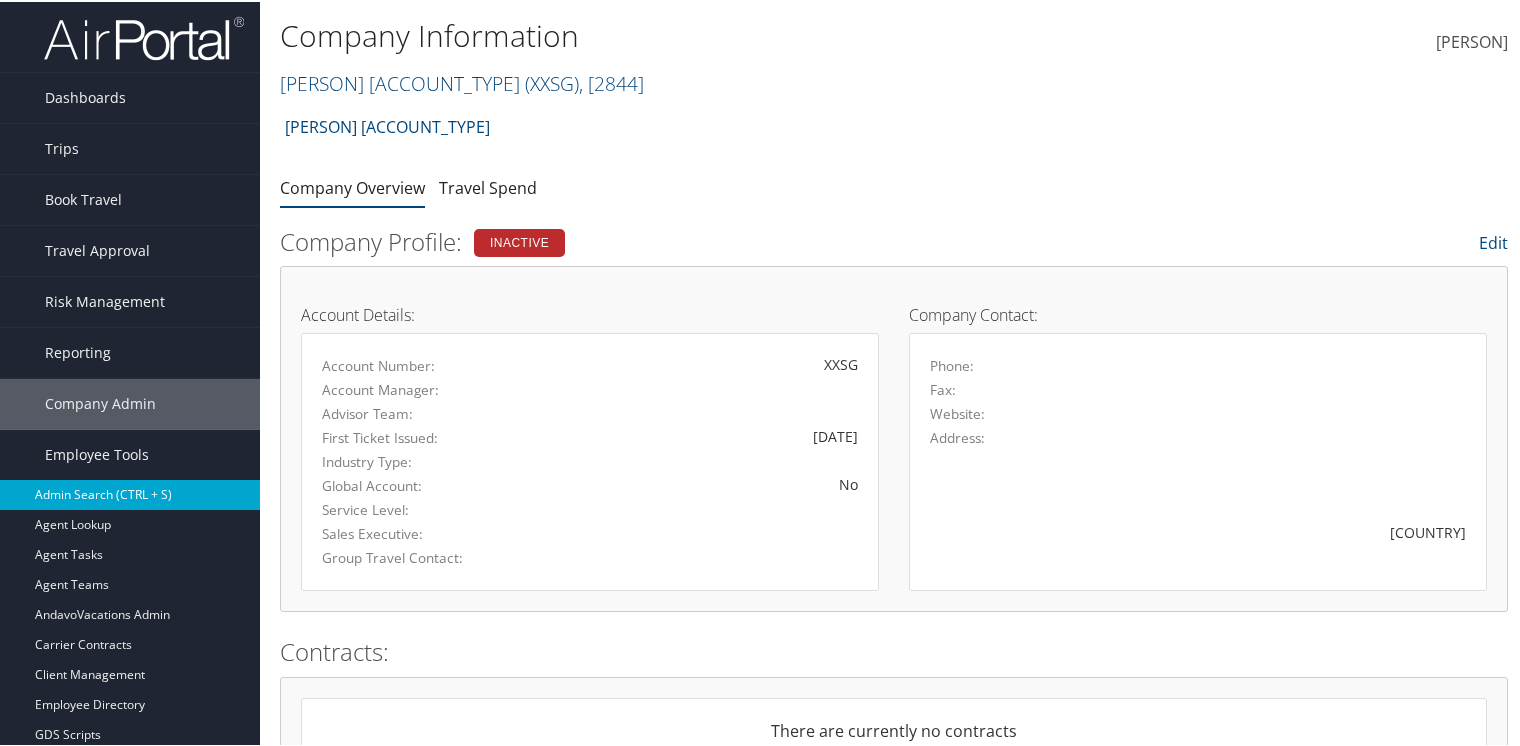 click on "Admin Search (CTRL + S)" at bounding box center (130, 493) 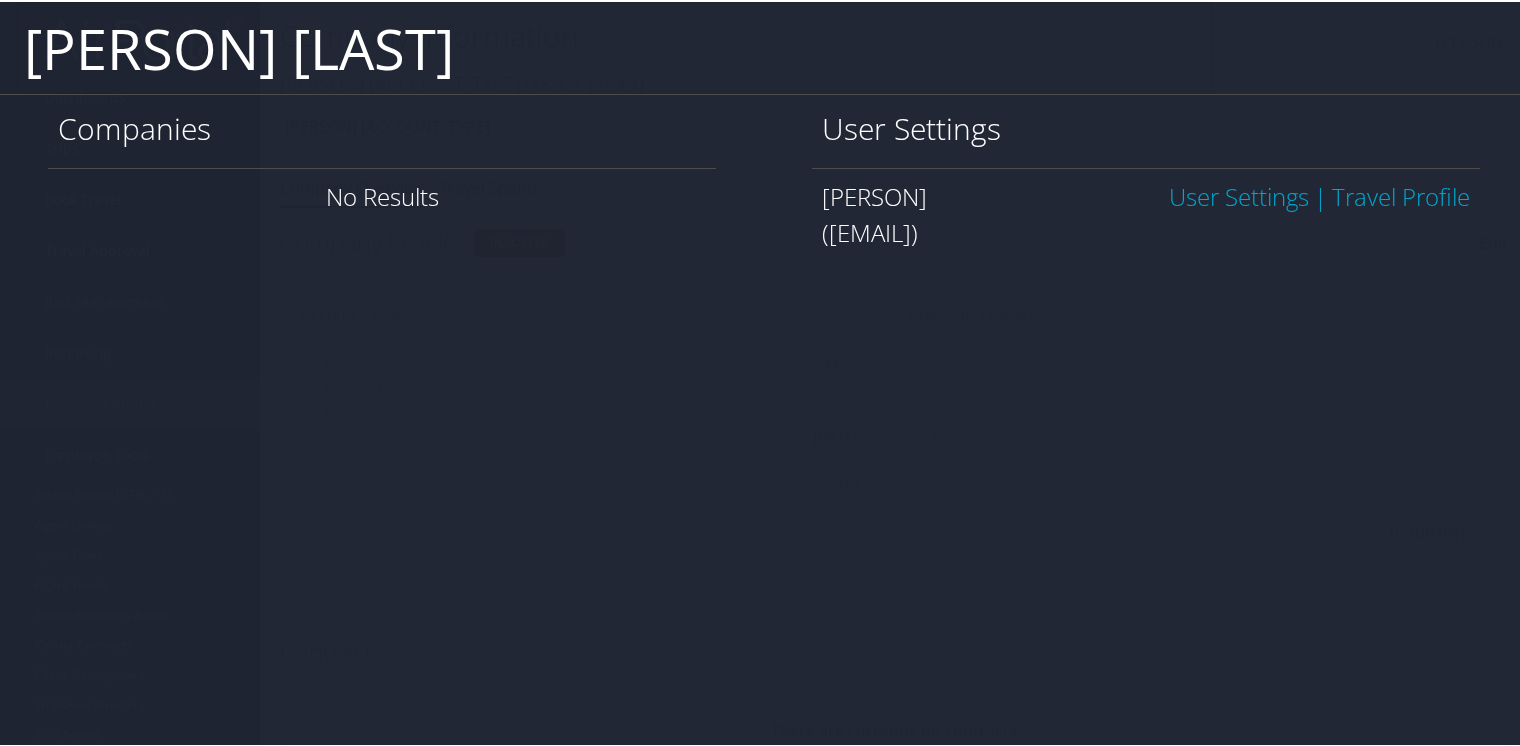 type on "suzanne roland" 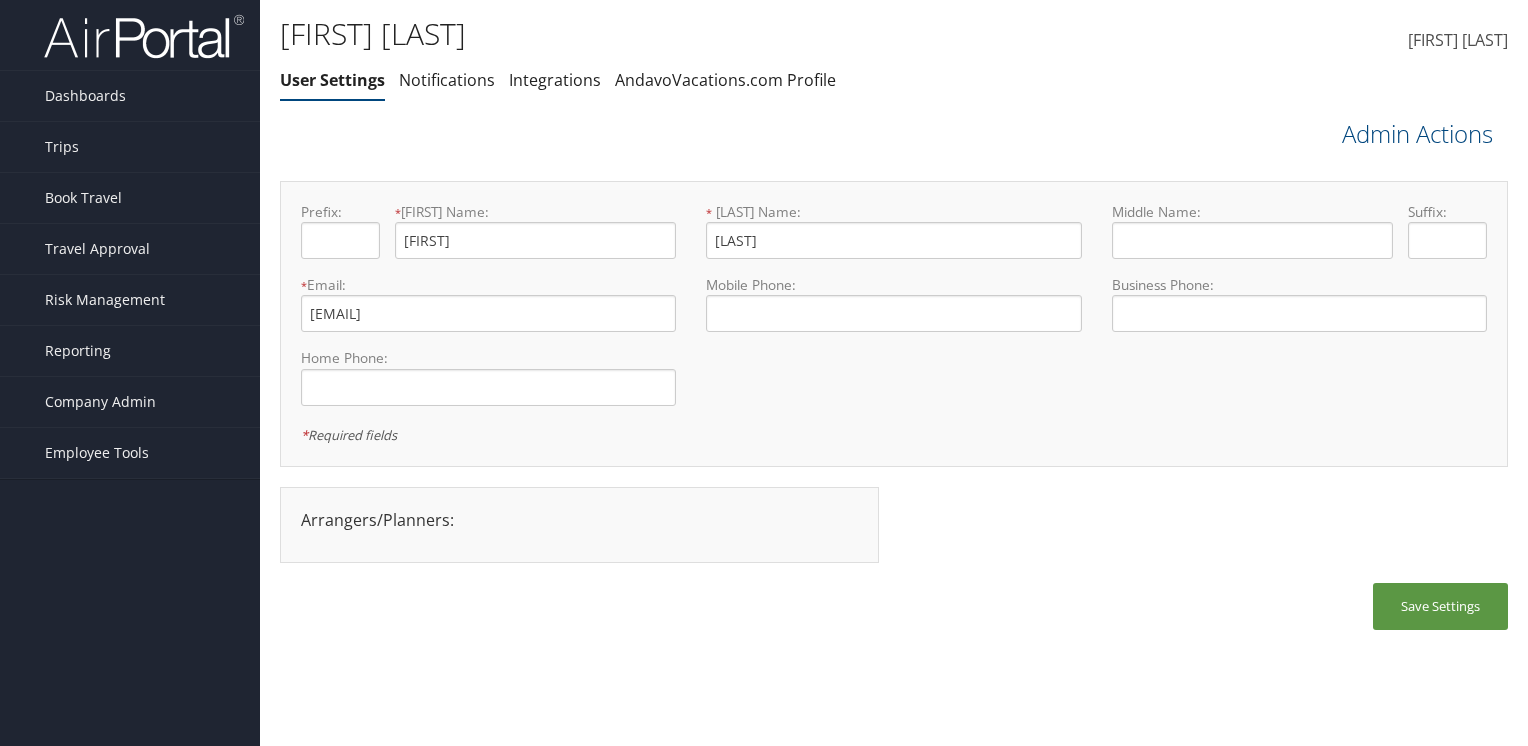 scroll, scrollTop: 0, scrollLeft: 0, axis: both 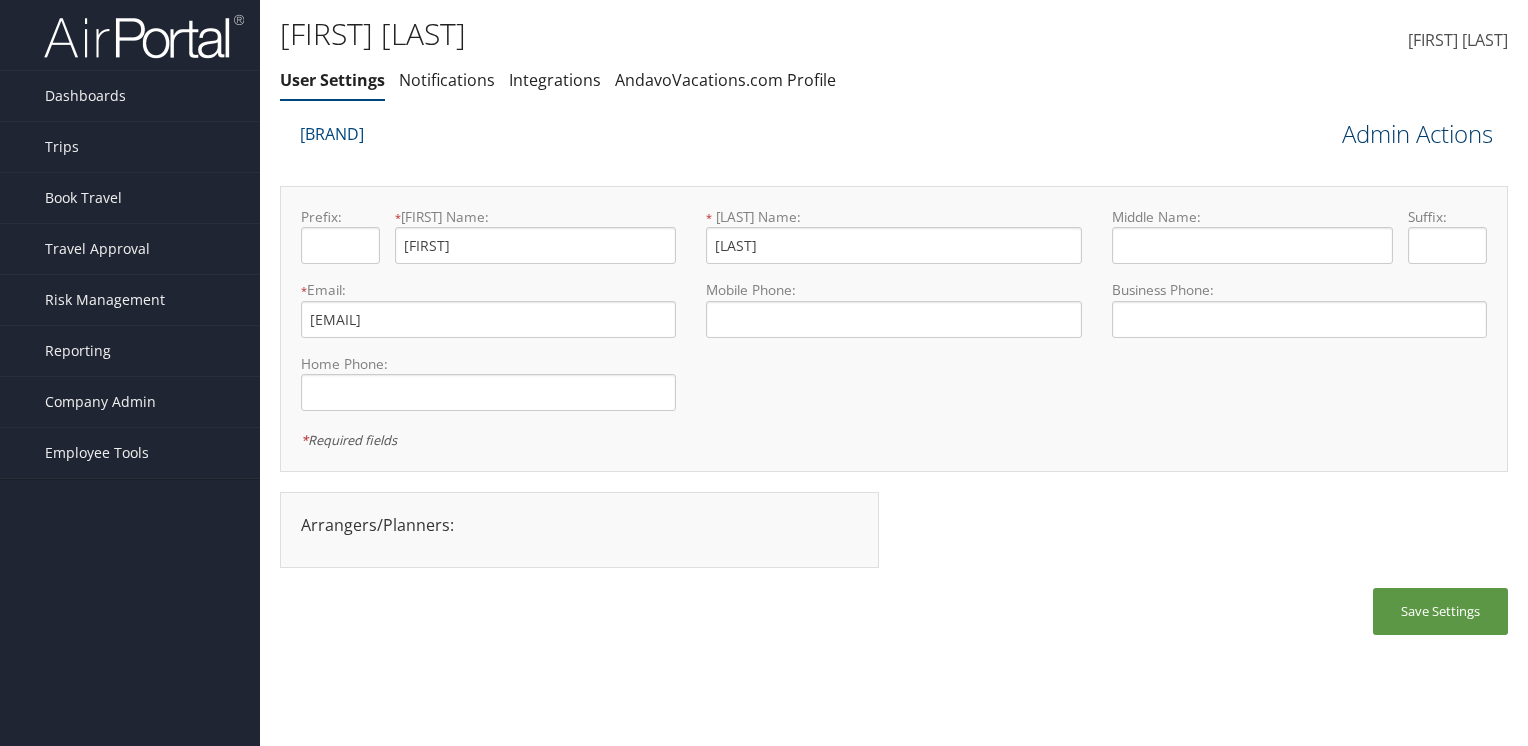click at bounding box center [1493, 133] 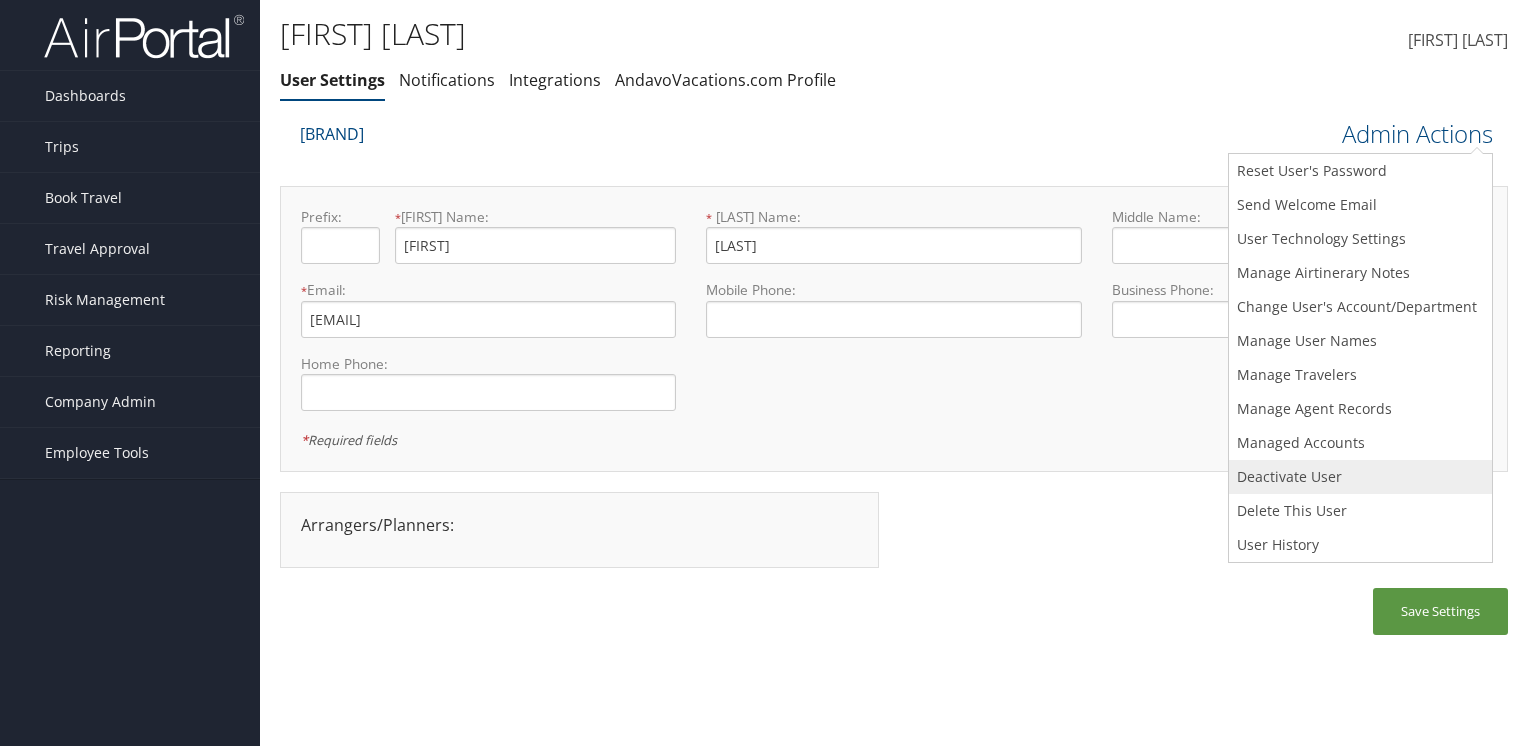 click on "Deactivate User" at bounding box center (1360, 171) 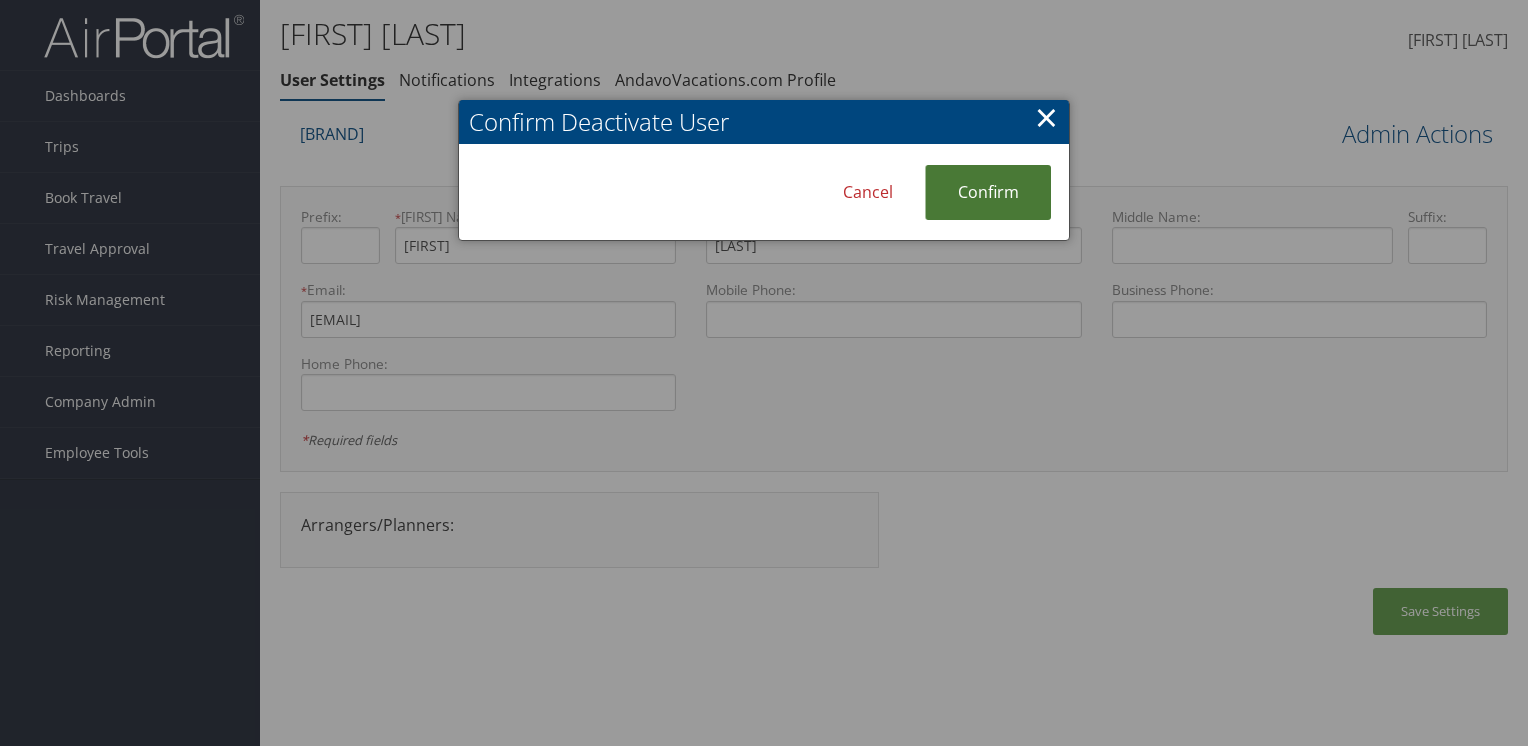 click on "Confirm" at bounding box center (988, 192) 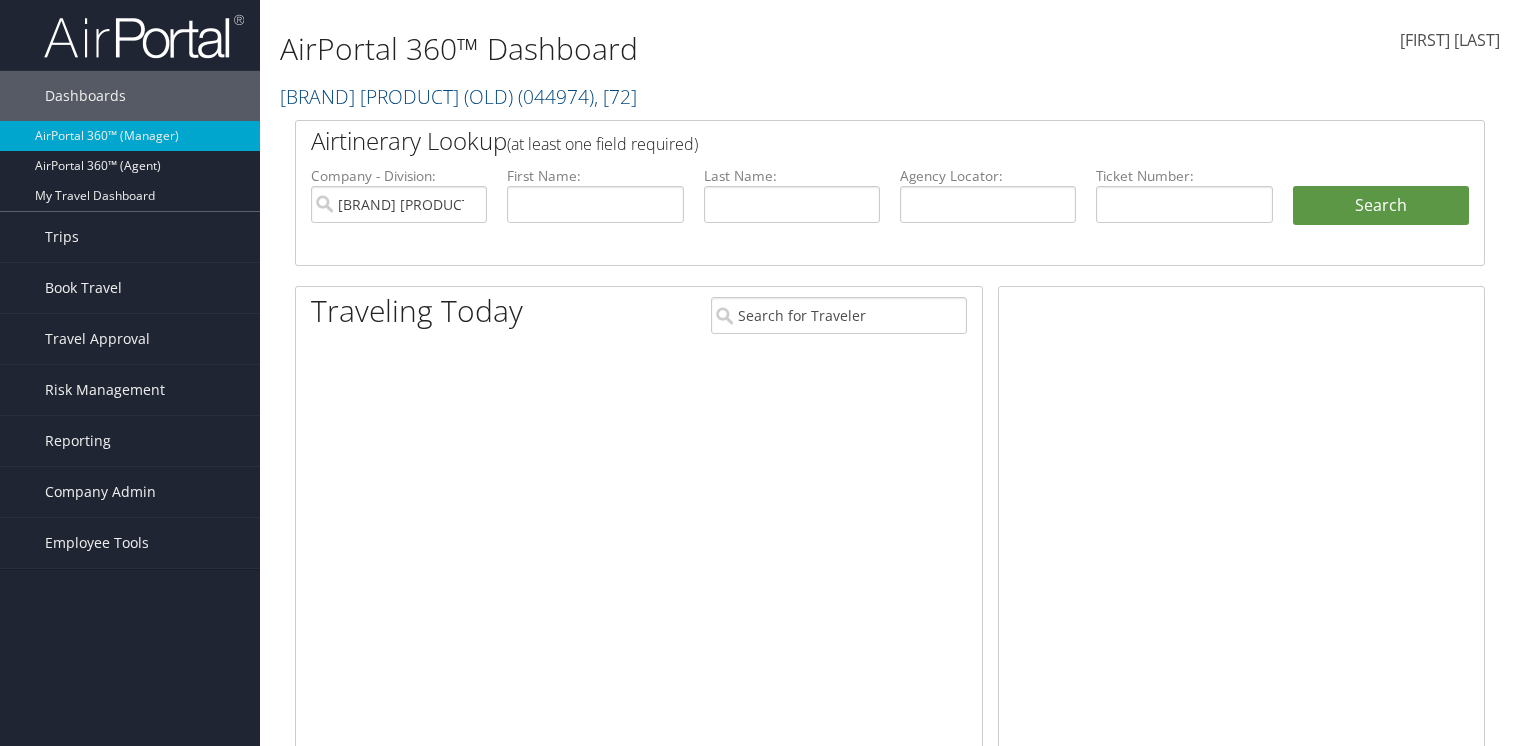 scroll, scrollTop: 0, scrollLeft: 0, axis: both 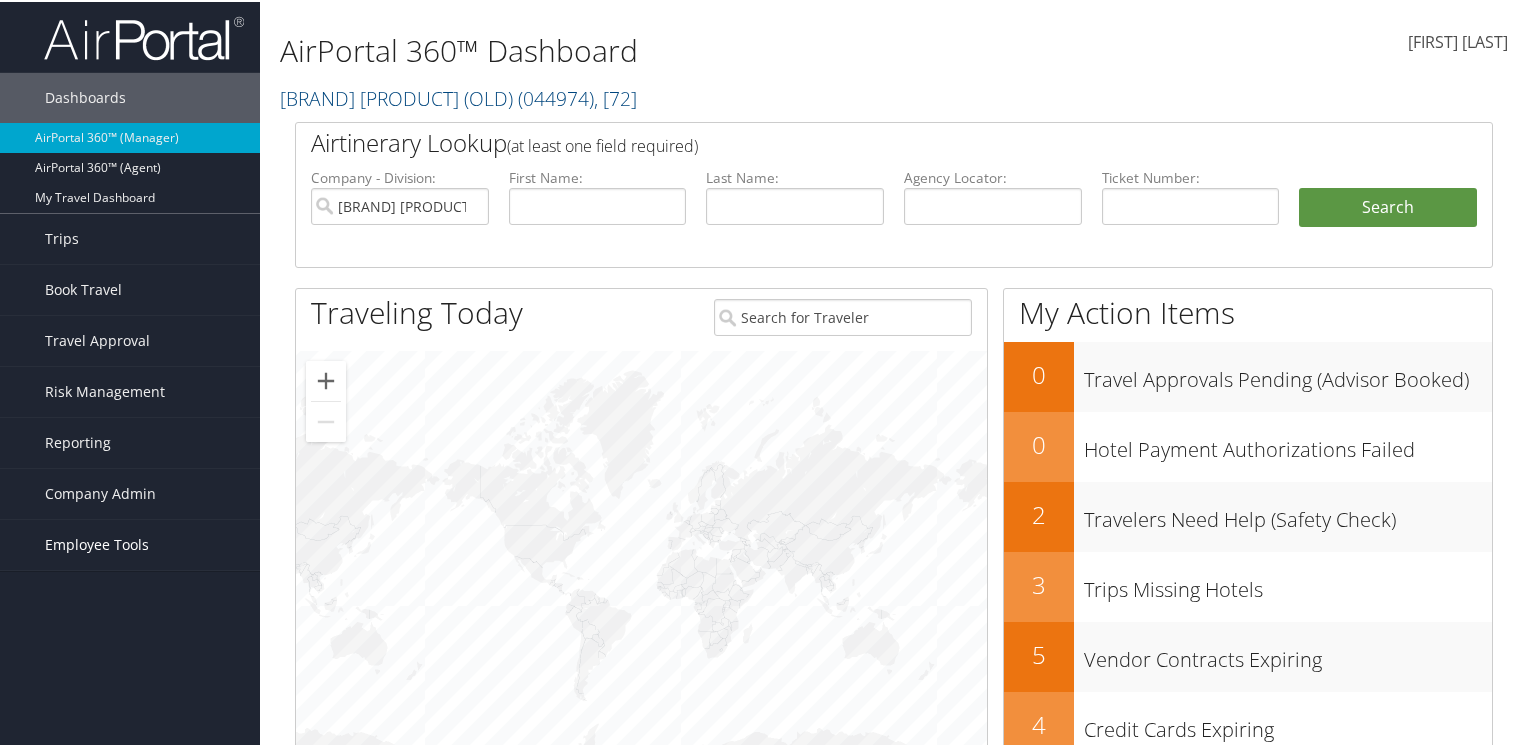click on "Employee Tools" at bounding box center [97, 543] 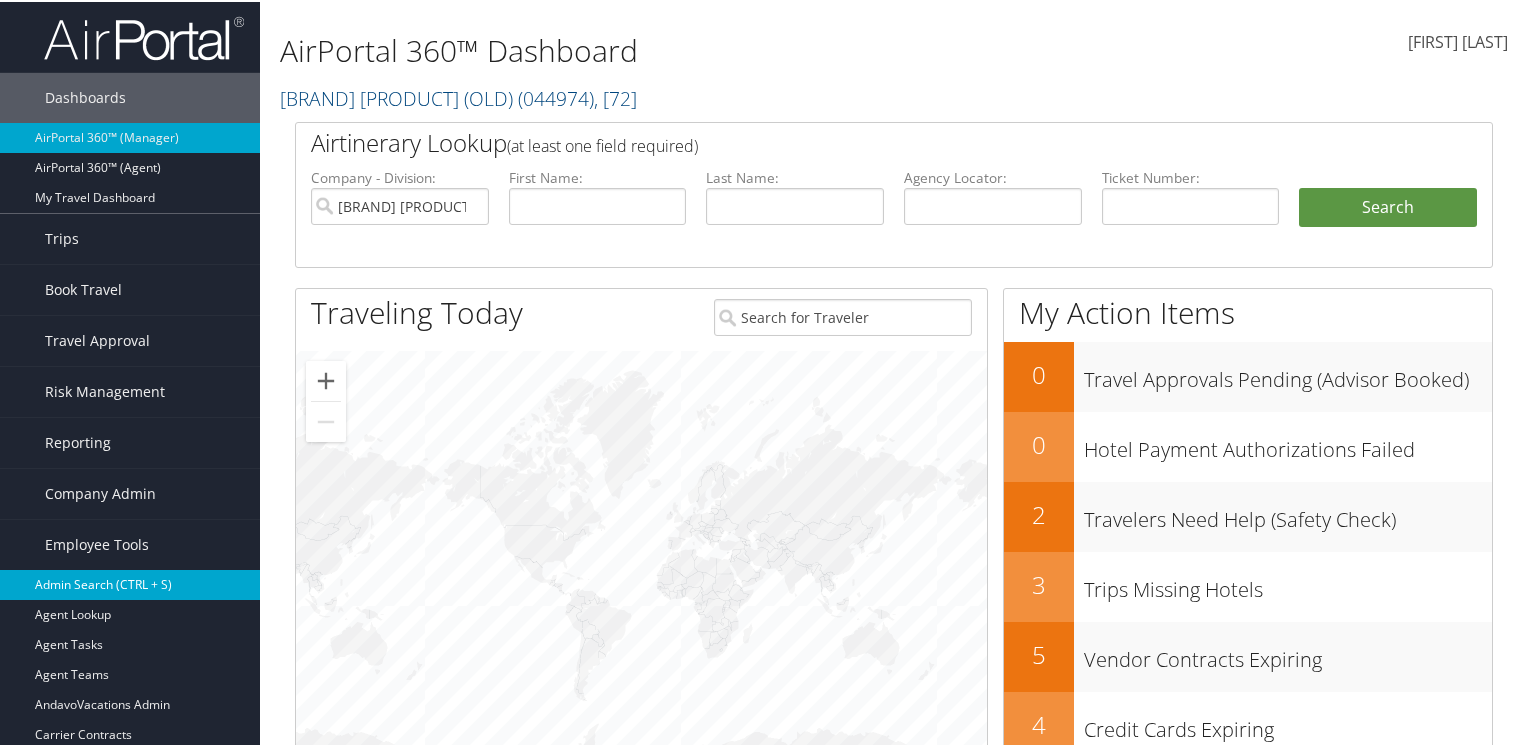 click on "Admin Search (CTRL + S)" at bounding box center [130, 583] 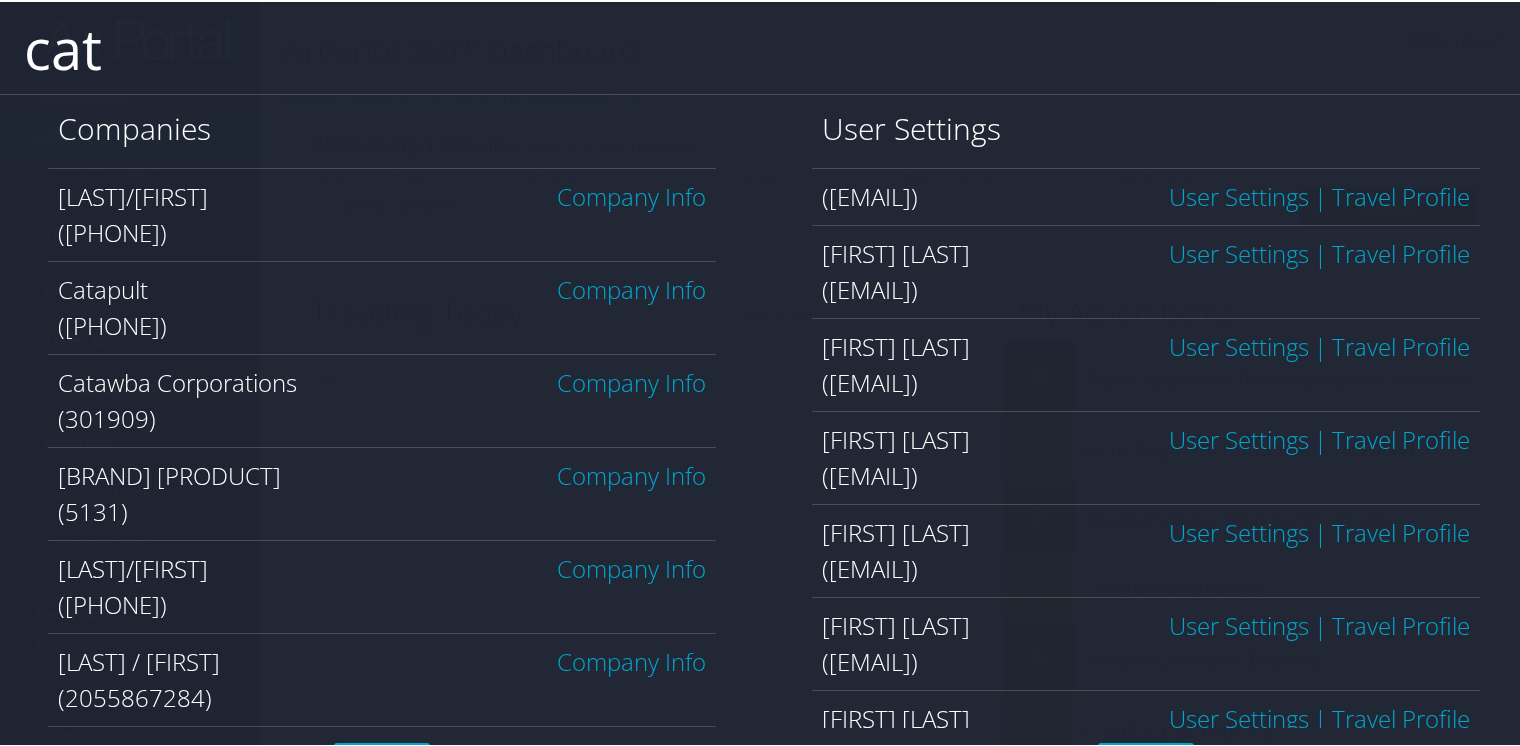 type on "cathy major" 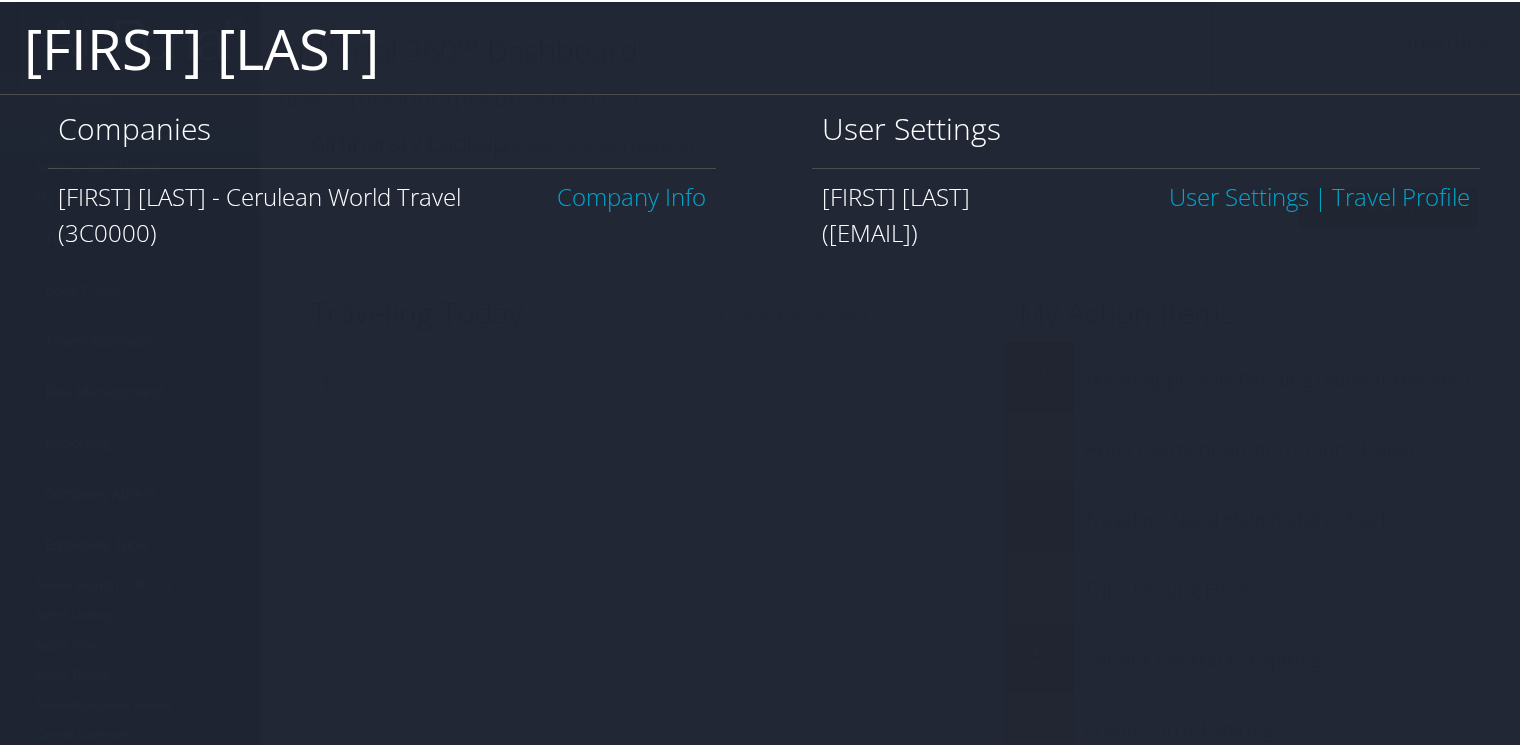 click on "User Settings" at bounding box center [1239, 194] 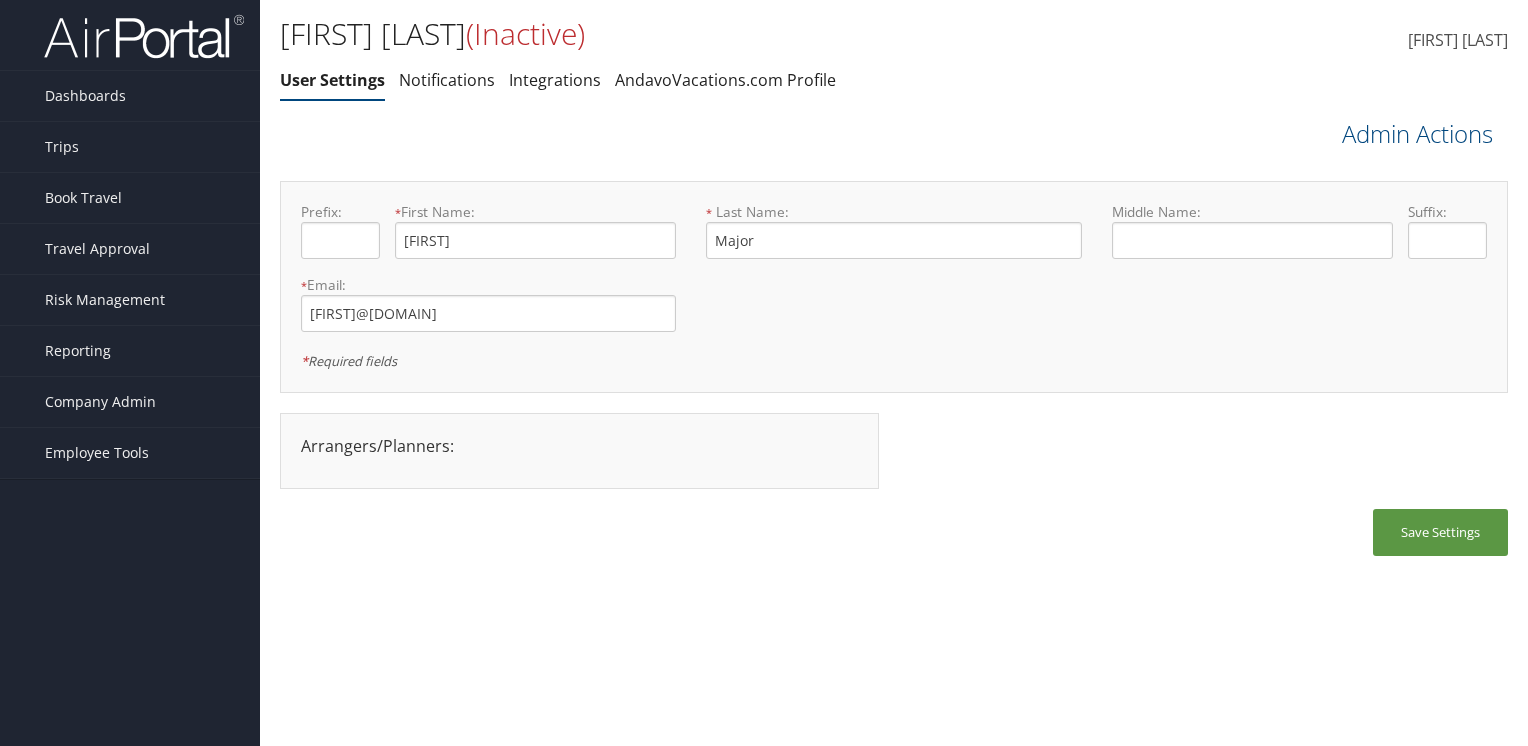 scroll, scrollTop: 0, scrollLeft: 0, axis: both 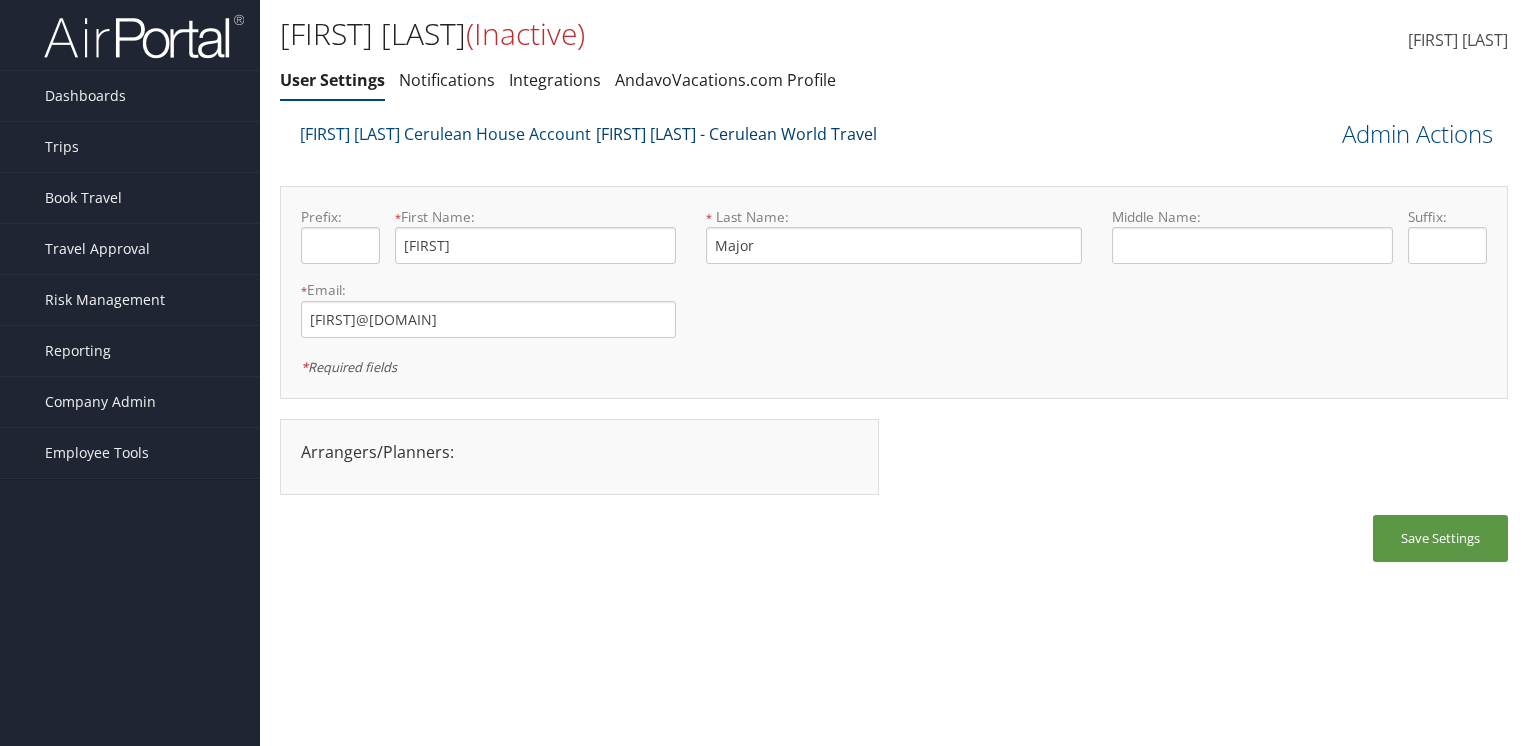 click on "[FIRST] [LAST] - Cerulean World Travel" at bounding box center [736, 134] 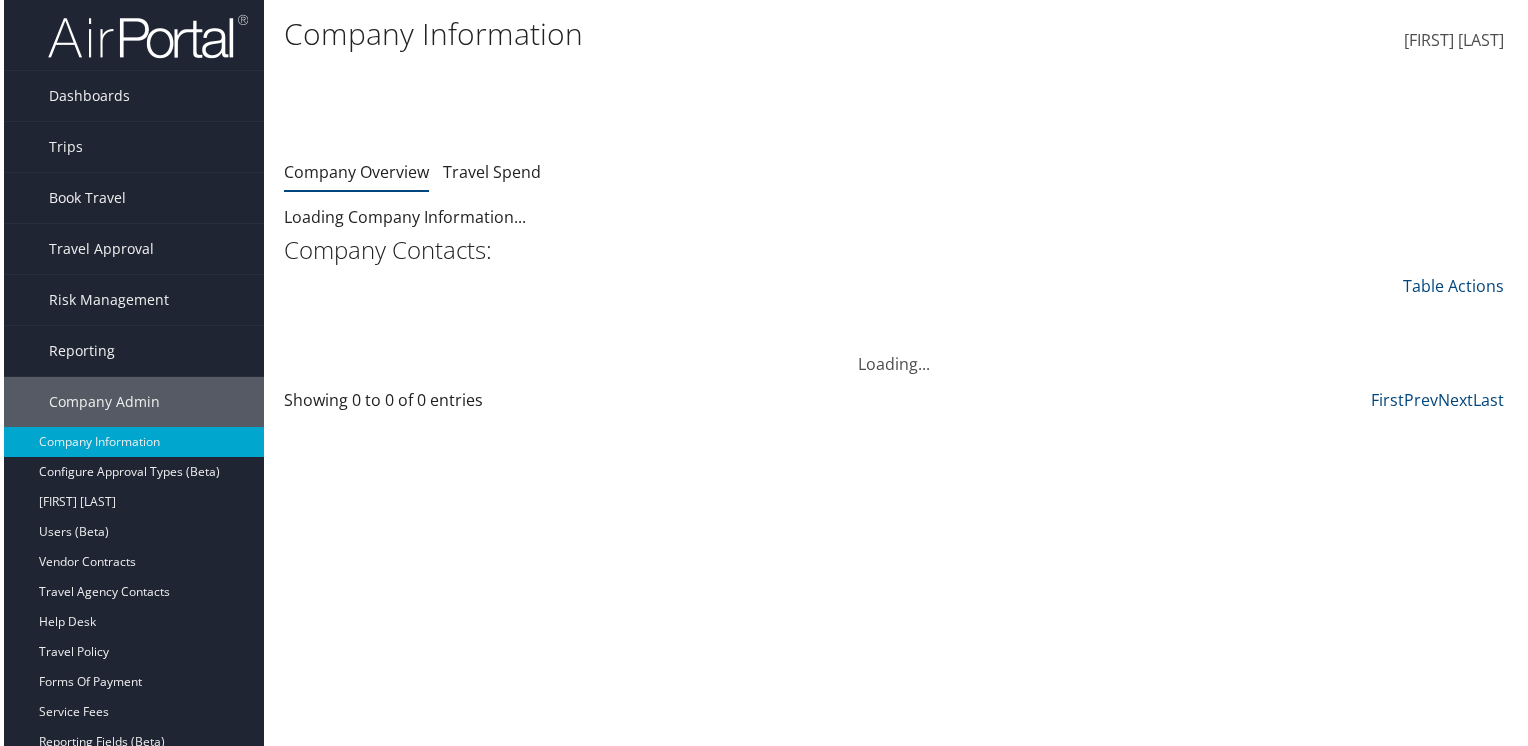 scroll, scrollTop: 0, scrollLeft: 0, axis: both 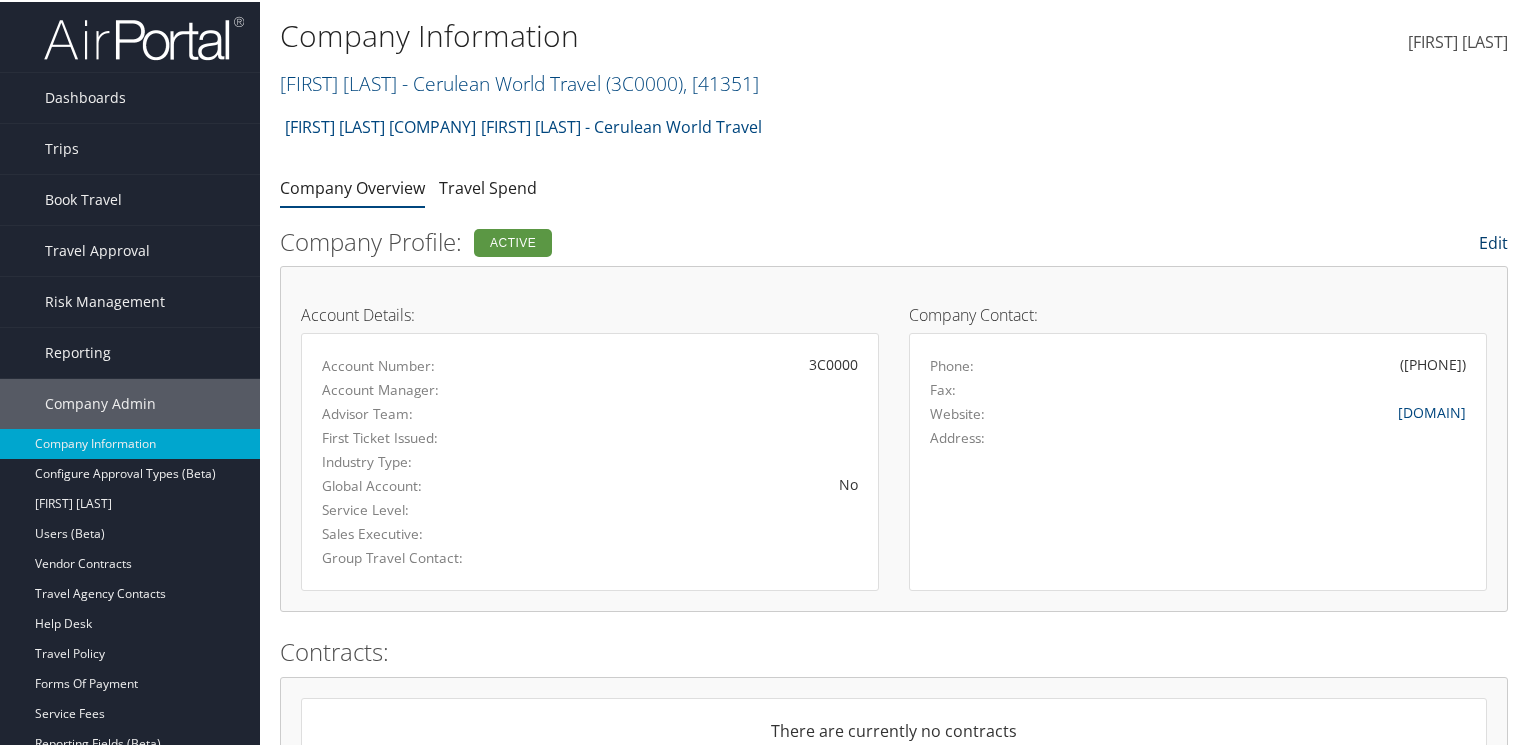 click on "Edit" at bounding box center [1493, 241] 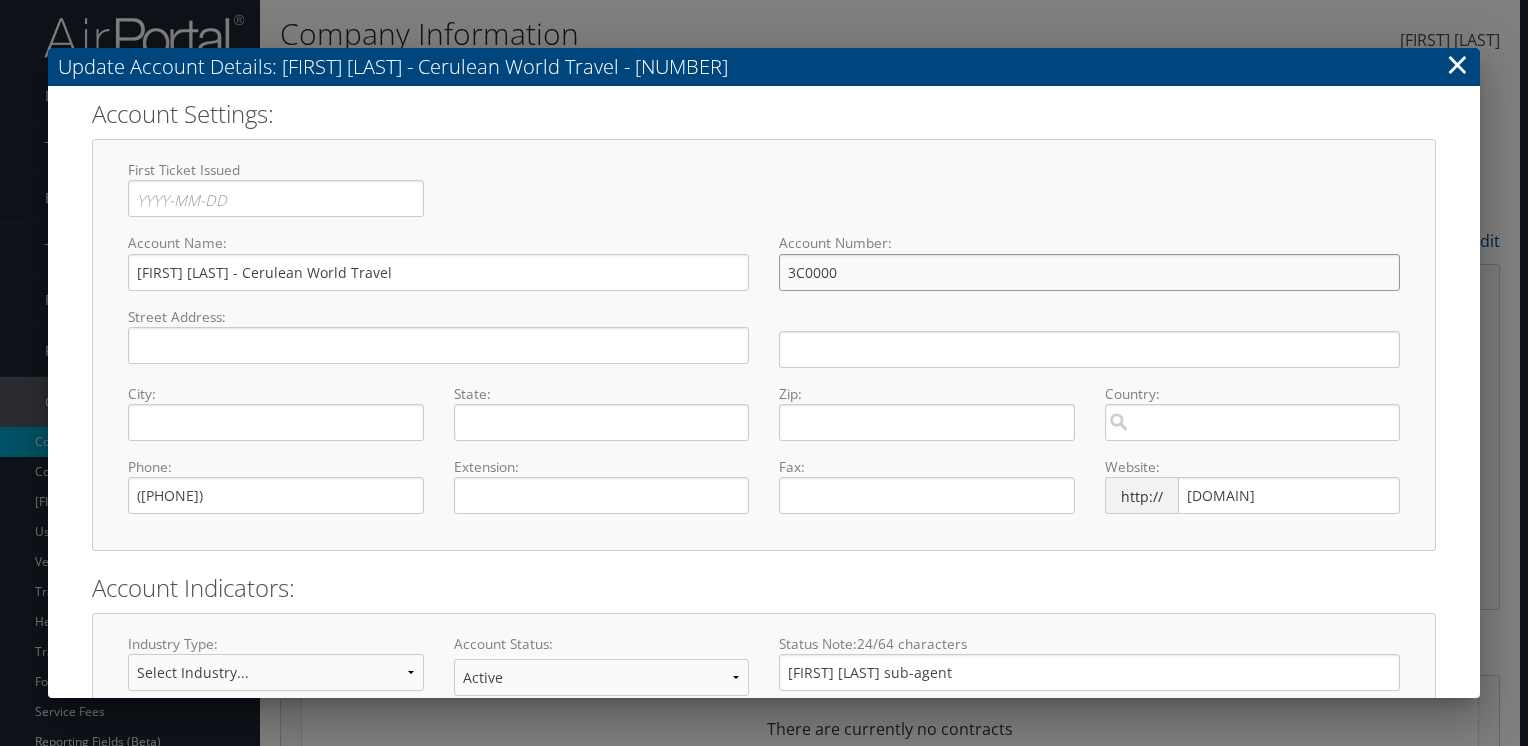 click on "3C0000" at bounding box center (1089, 272) 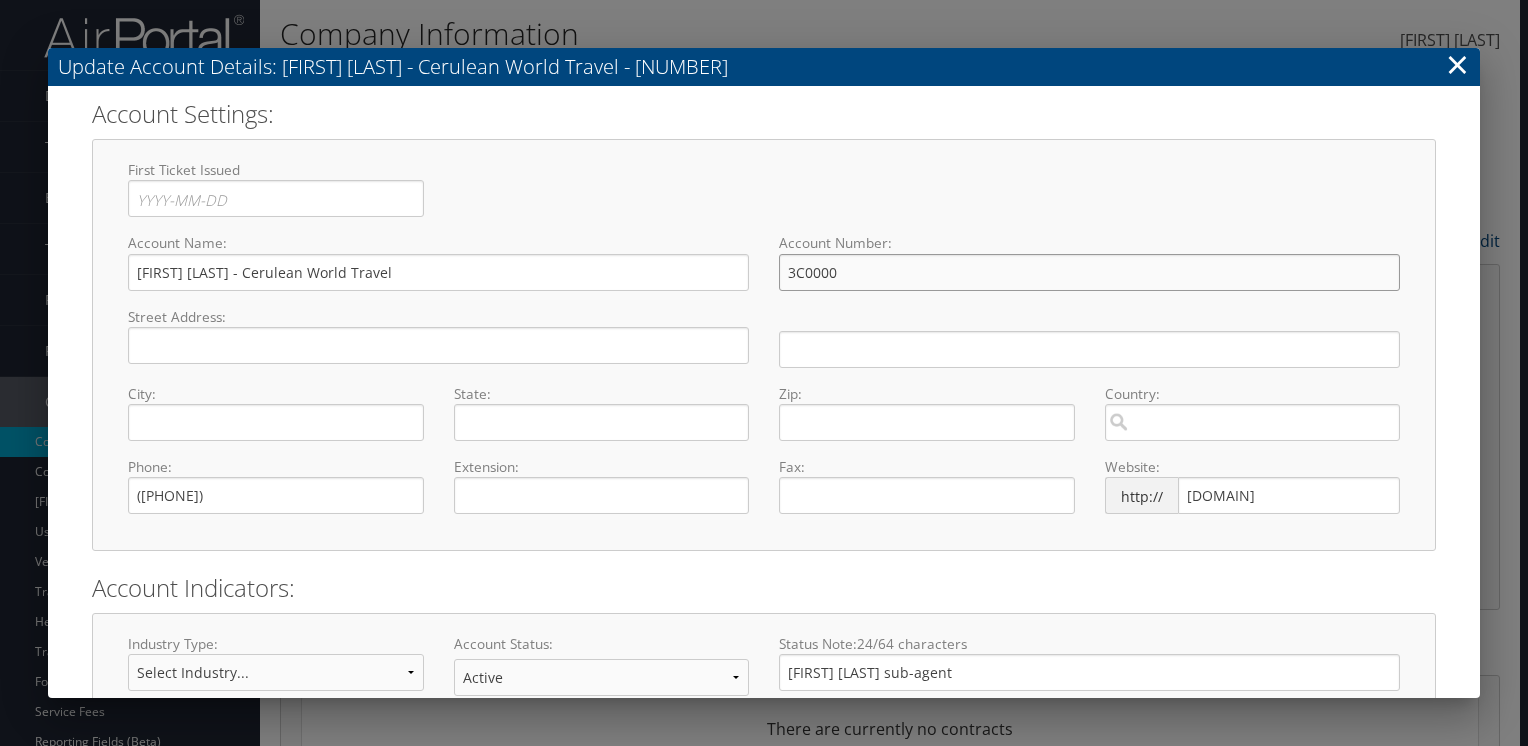click on "3C0000" at bounding box center [1089, 272] 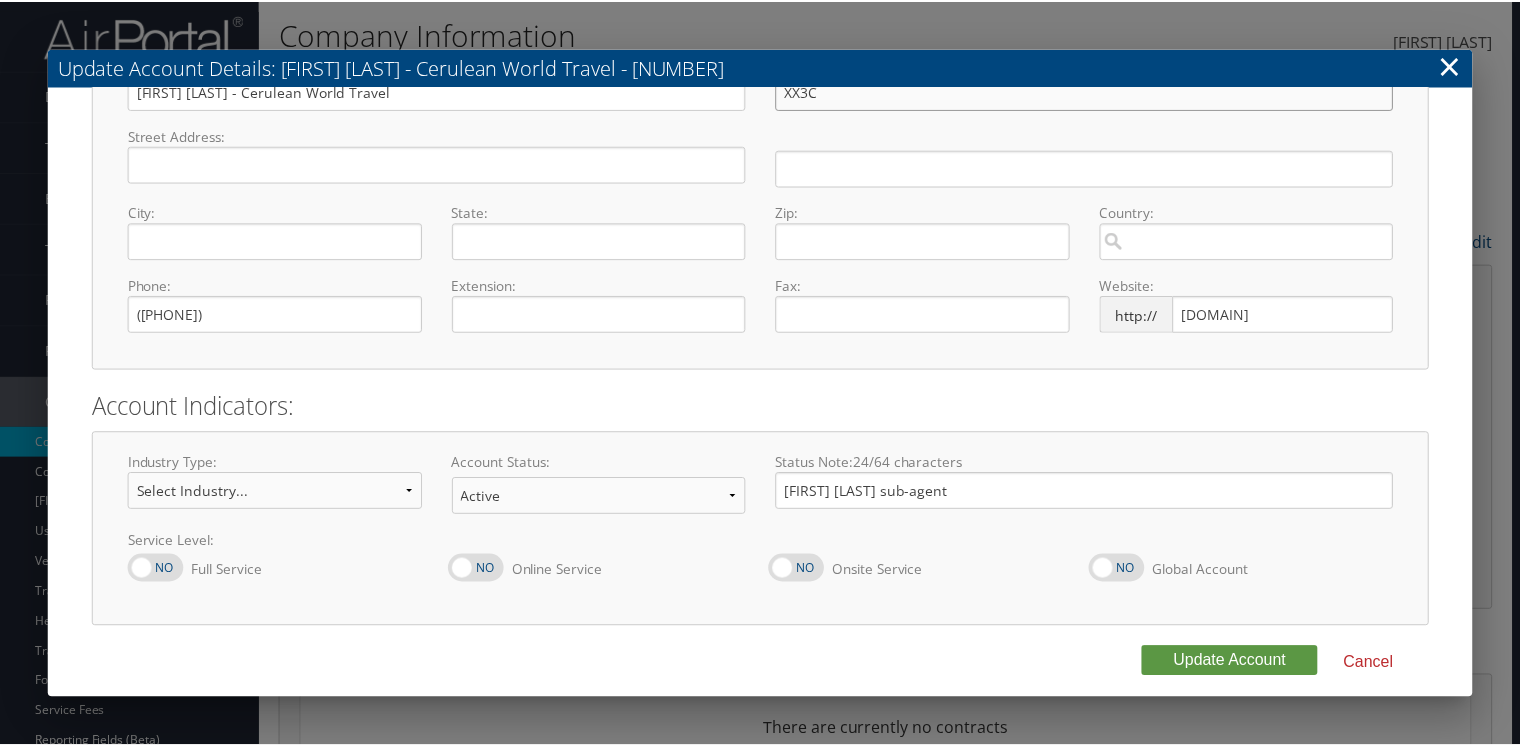 scroll, scrollTop: 191, scrollLeft: 0, axis: vertical 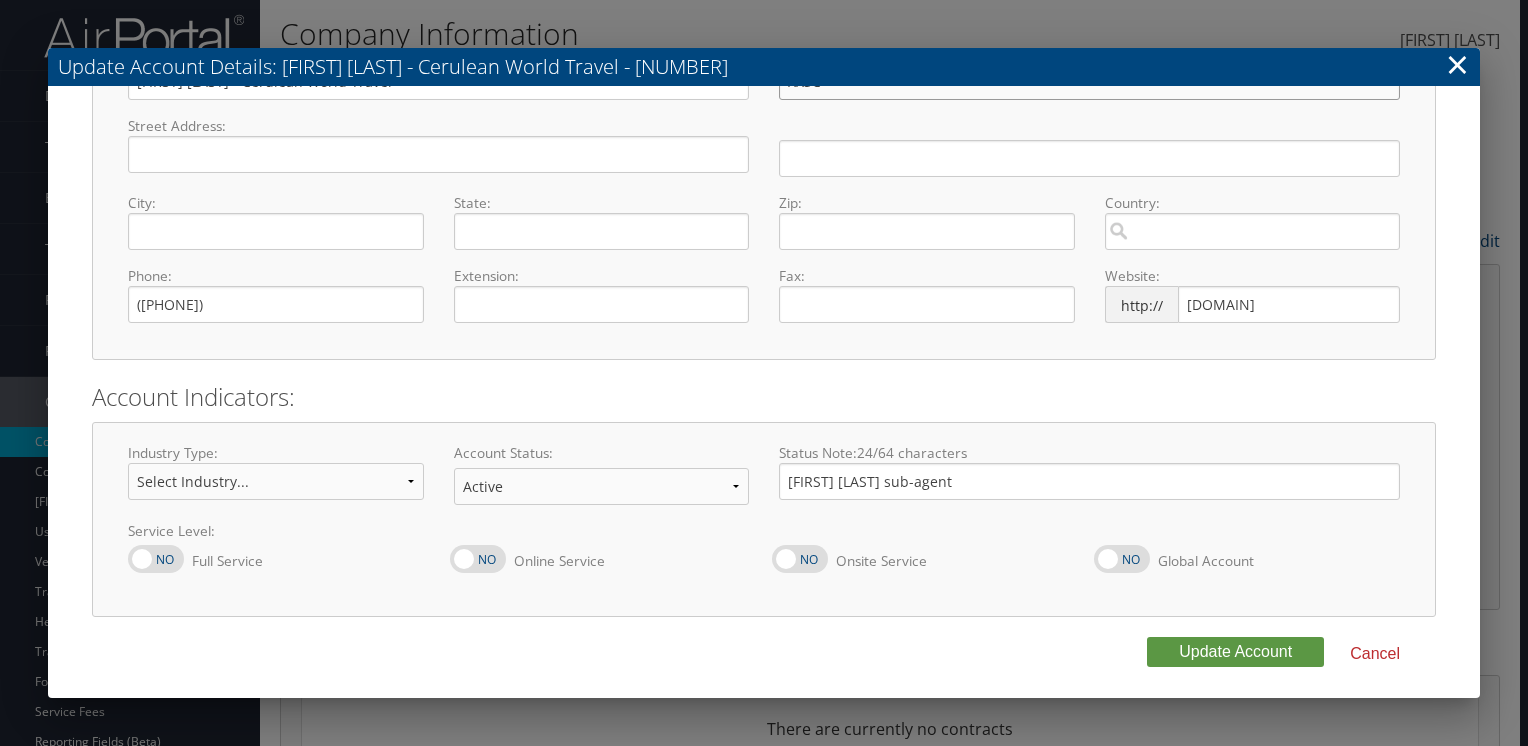 type on "XX3C" 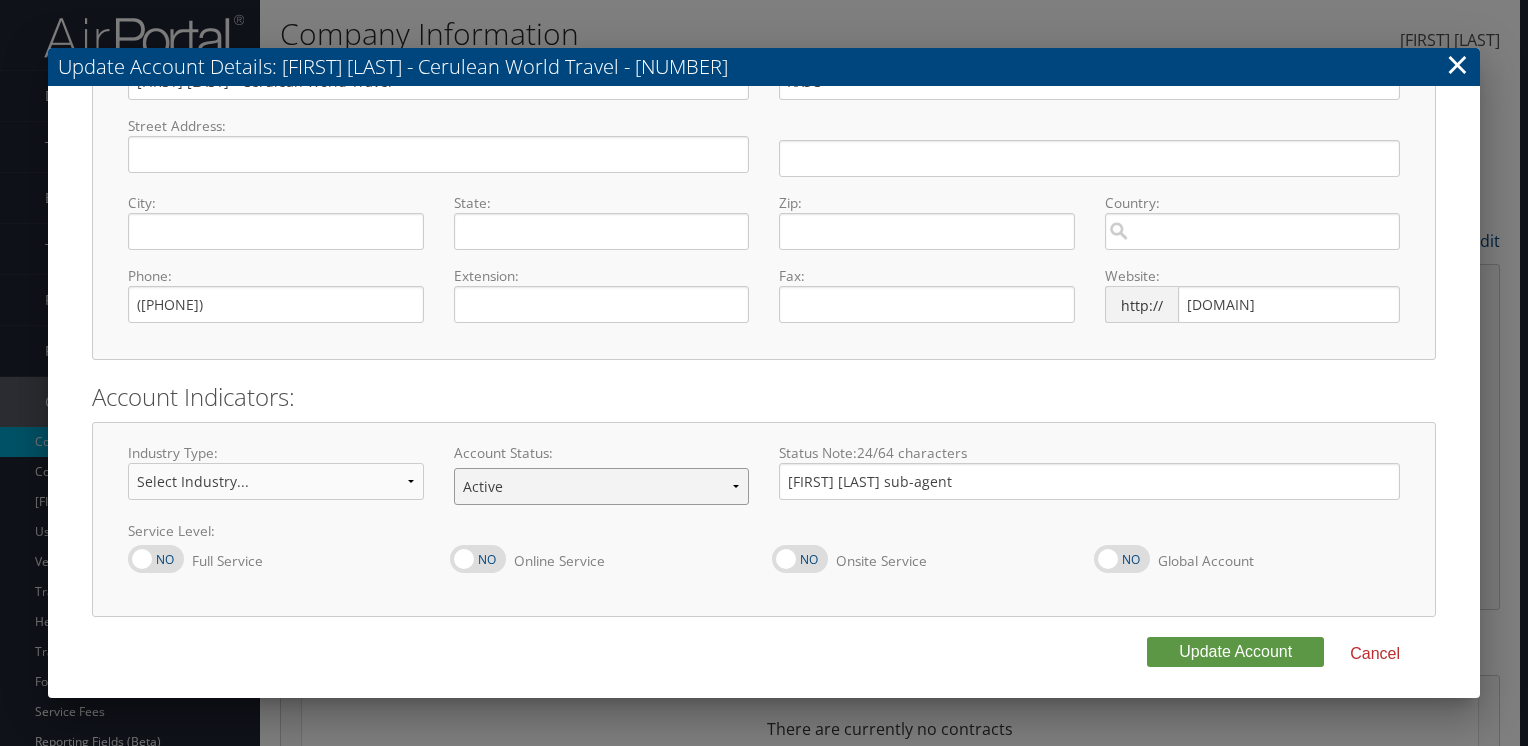 click on "Offboarding At Risk Inactive Active Implementing" at bounding box center (602, 486) 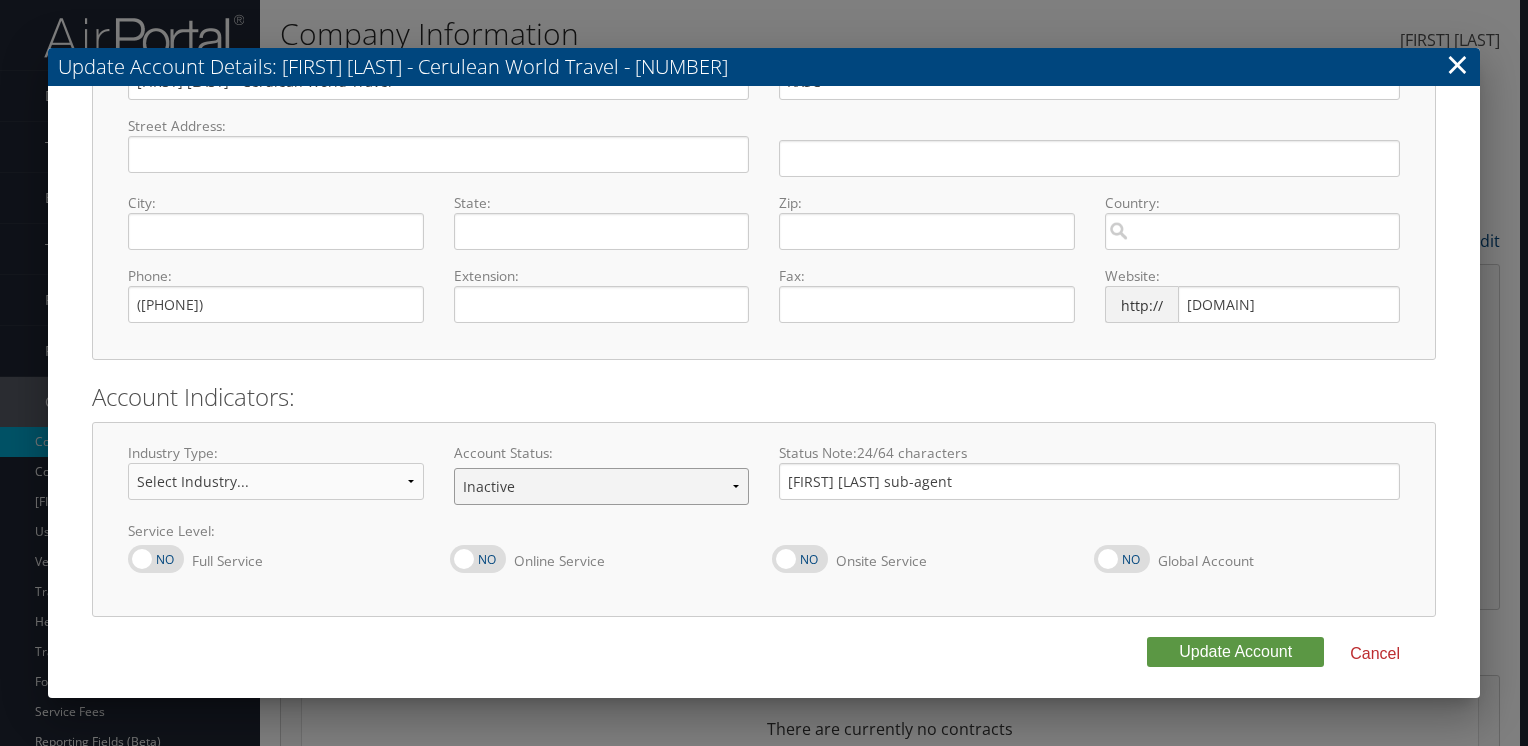 click on "Offboarding At Risk Inactive Active Implementing" at bounding box center [602, 486] 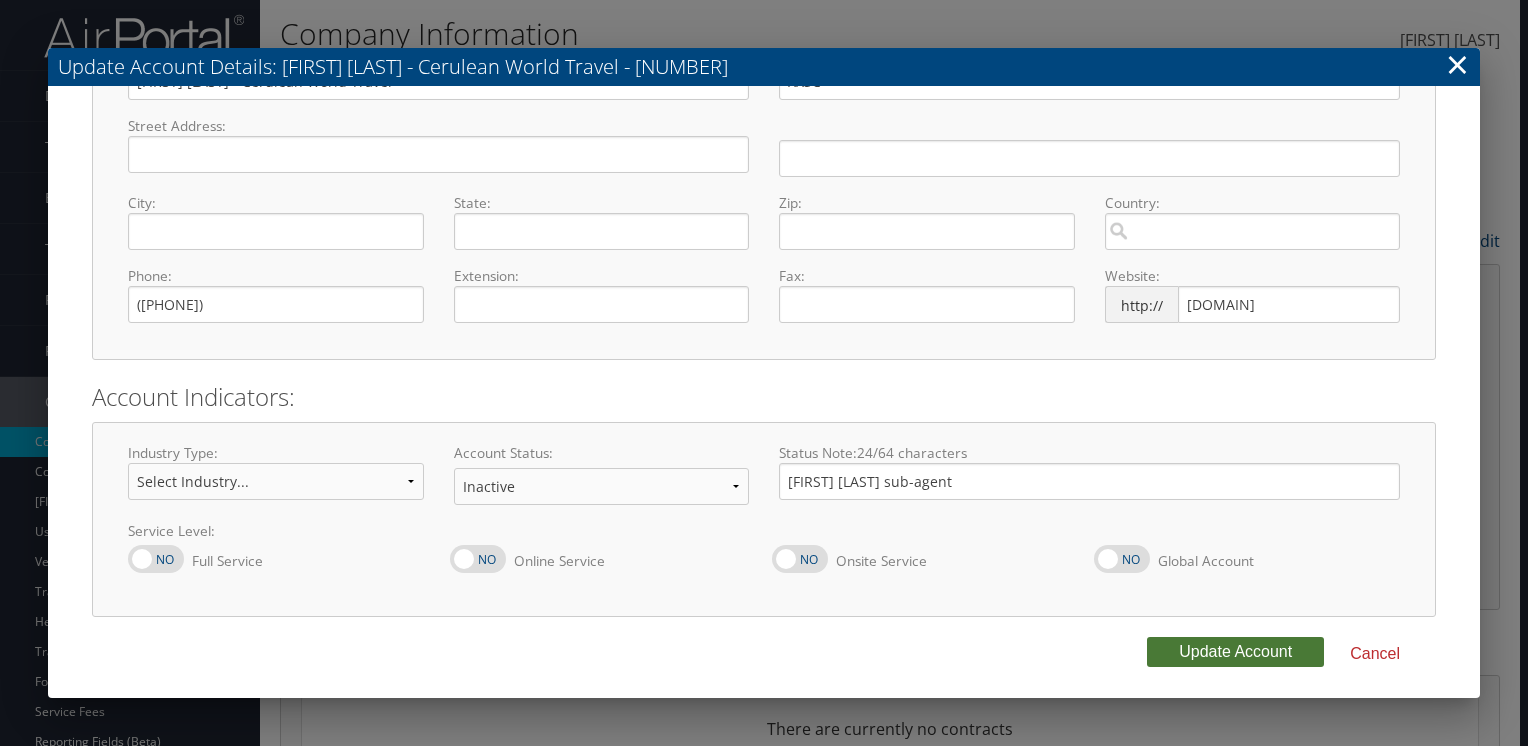 click on "Update Account" at bounding box center (1235, 652) 